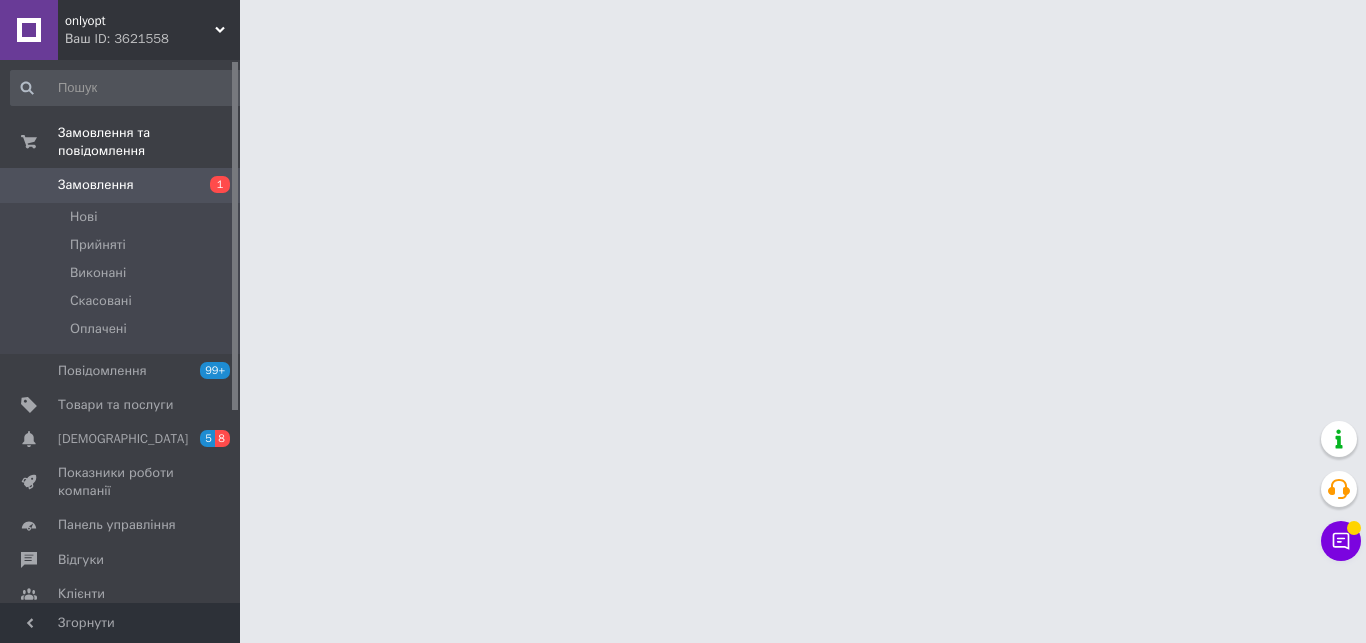 scroll, scrollTop: 0, scrollLeft: 0, axis: both 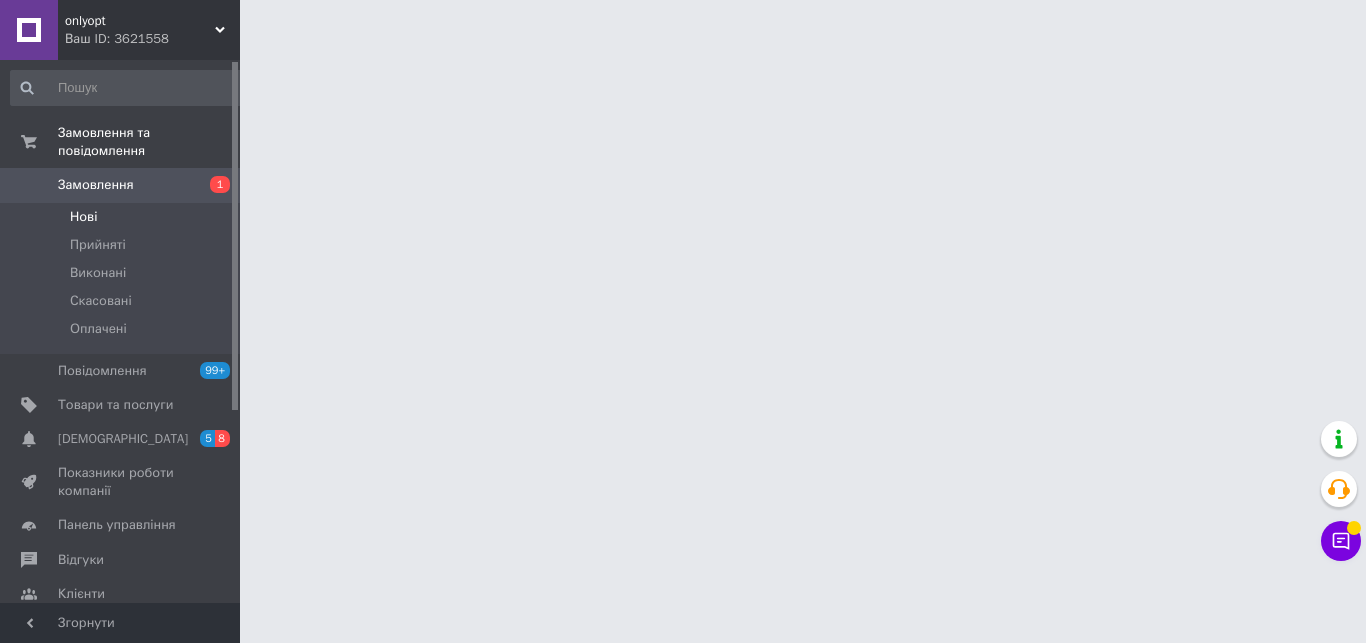 click on "Нові" at bounding box center (128, 217) 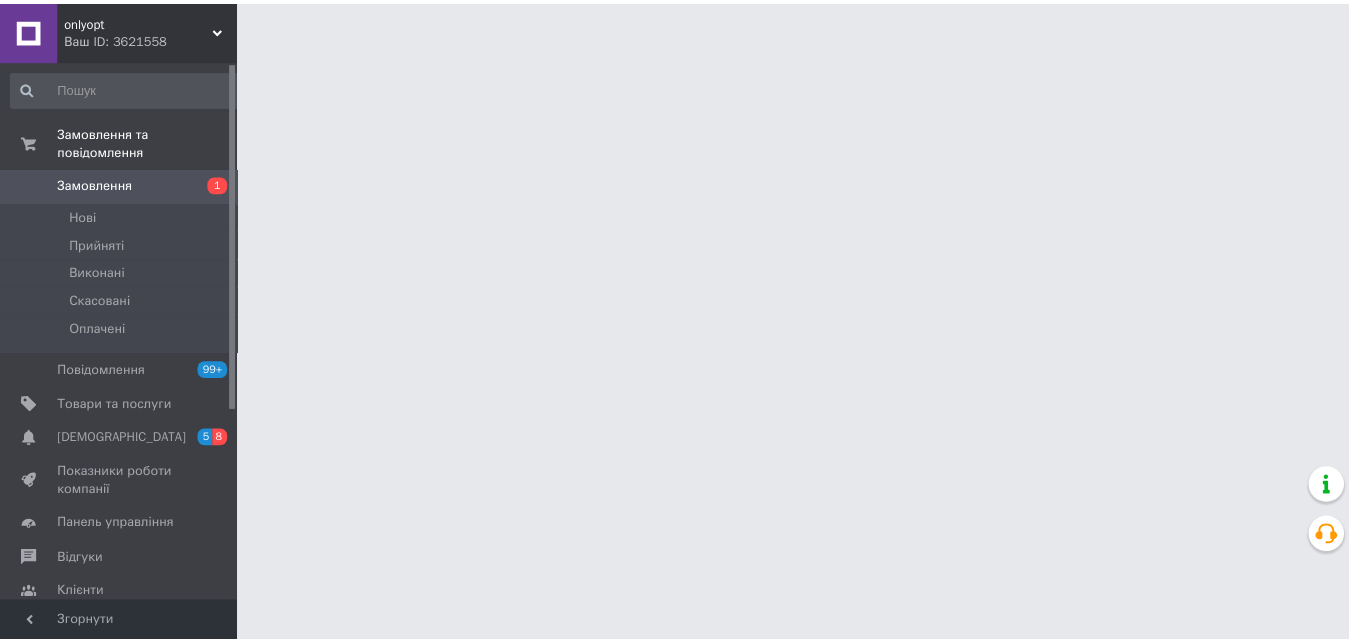 scroll, scrollTop: 0, scrollLeft: 0, axis: both 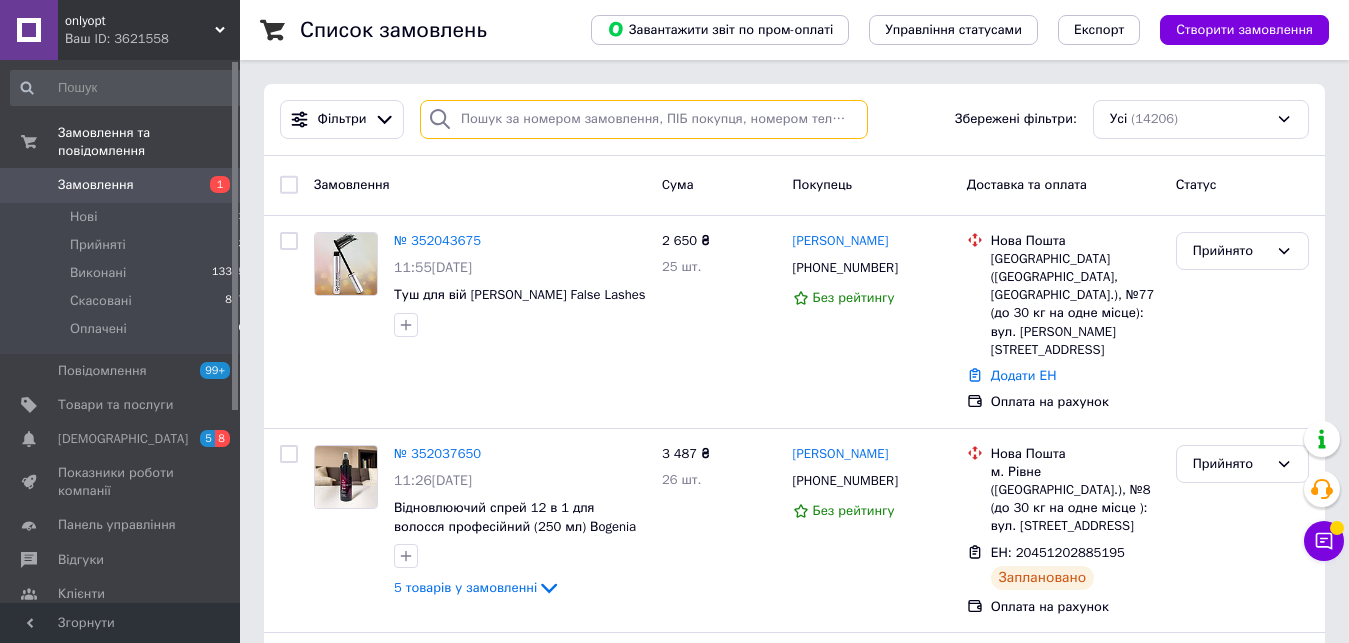 click at bounding box center [644, 119] 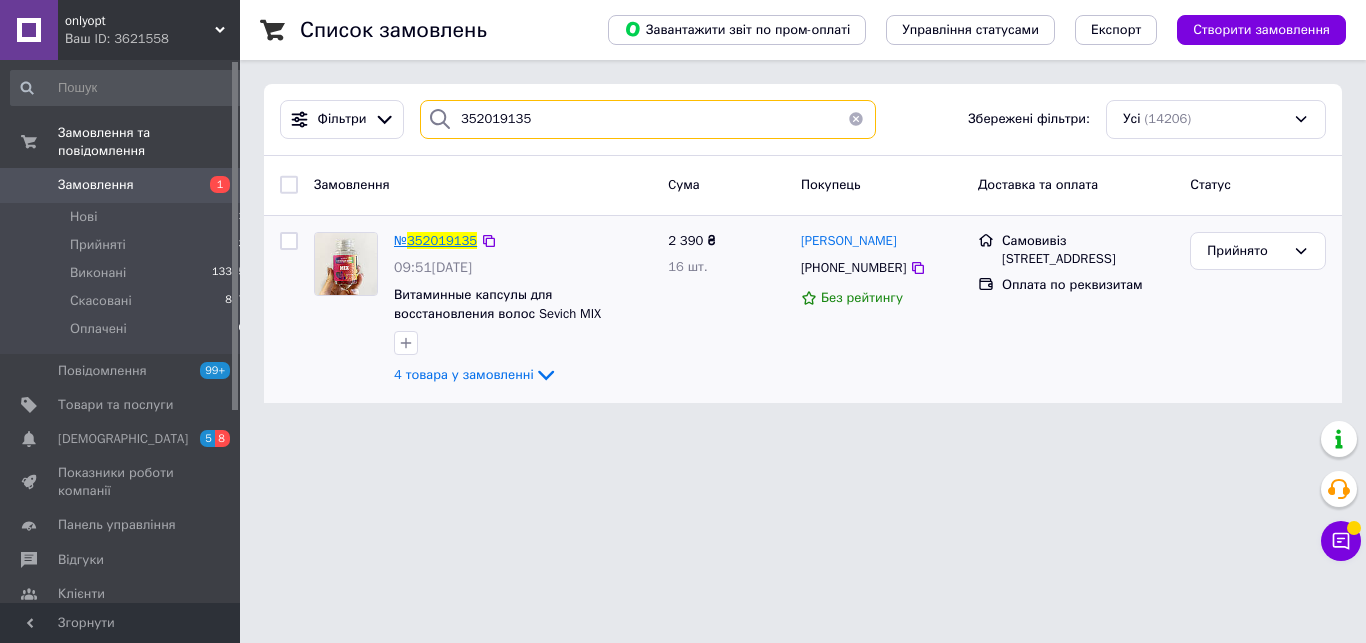 type on "352019135" 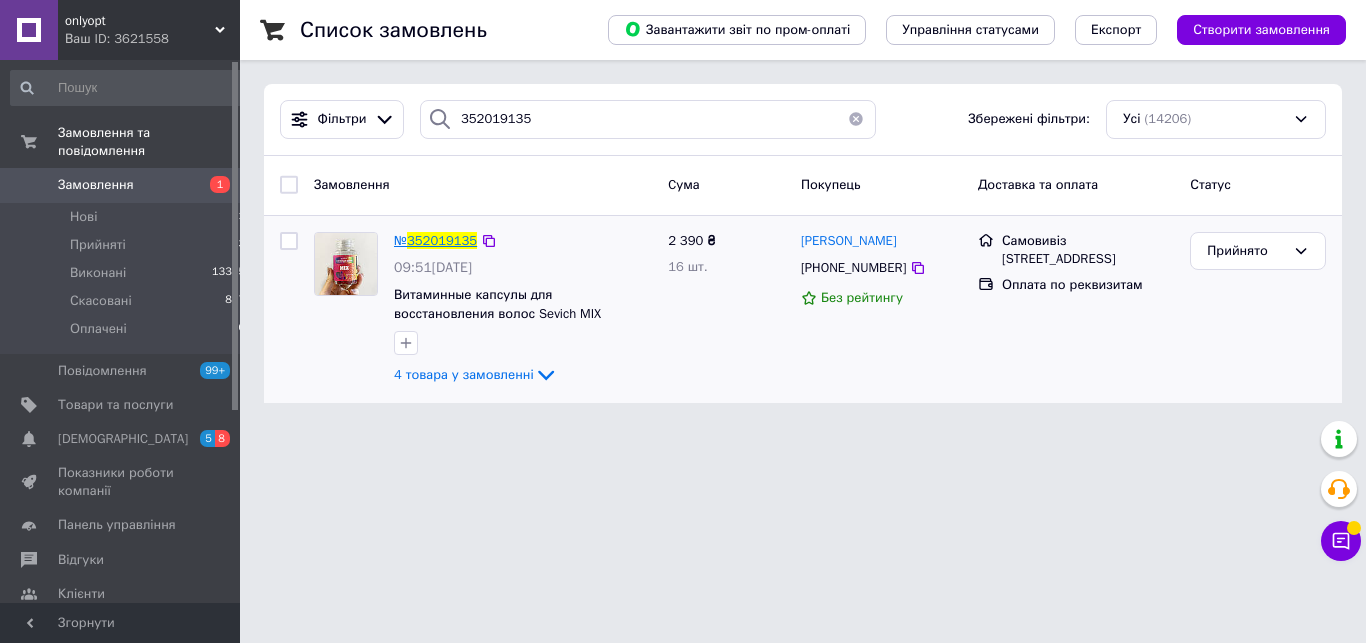 click on "352019135" at bounding box center (442, 240) 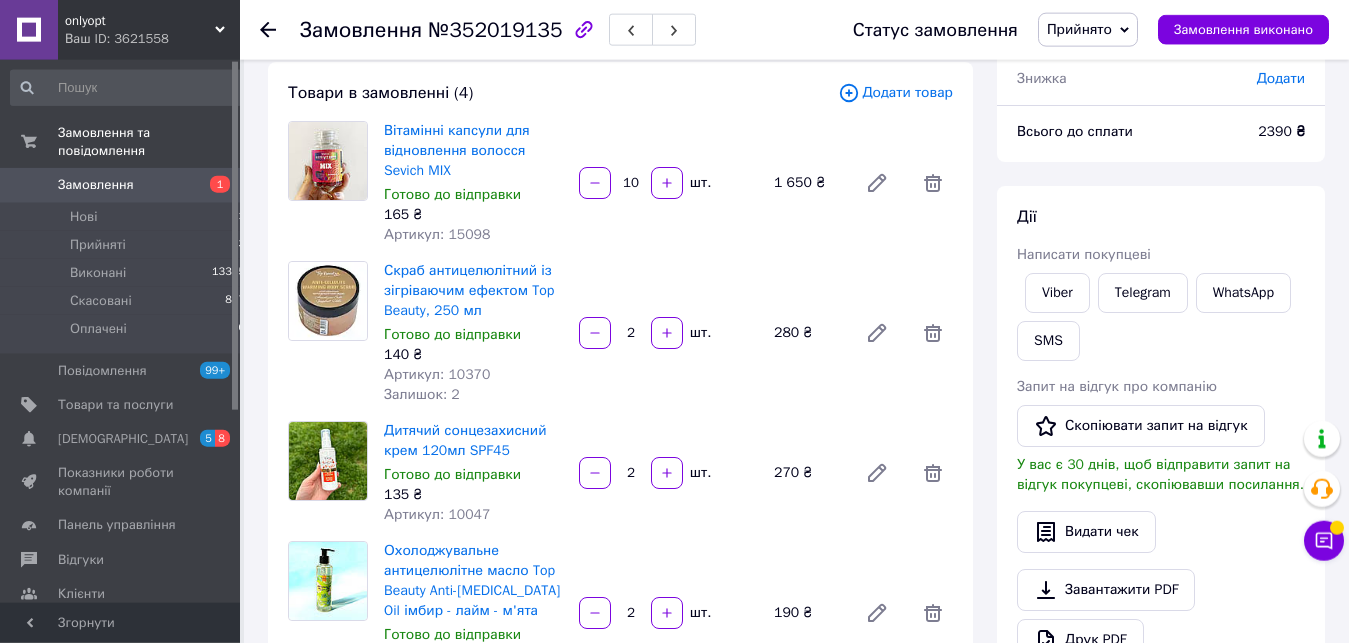 scroll, scrollTop: 0, scrollLeft: 0, axis: both 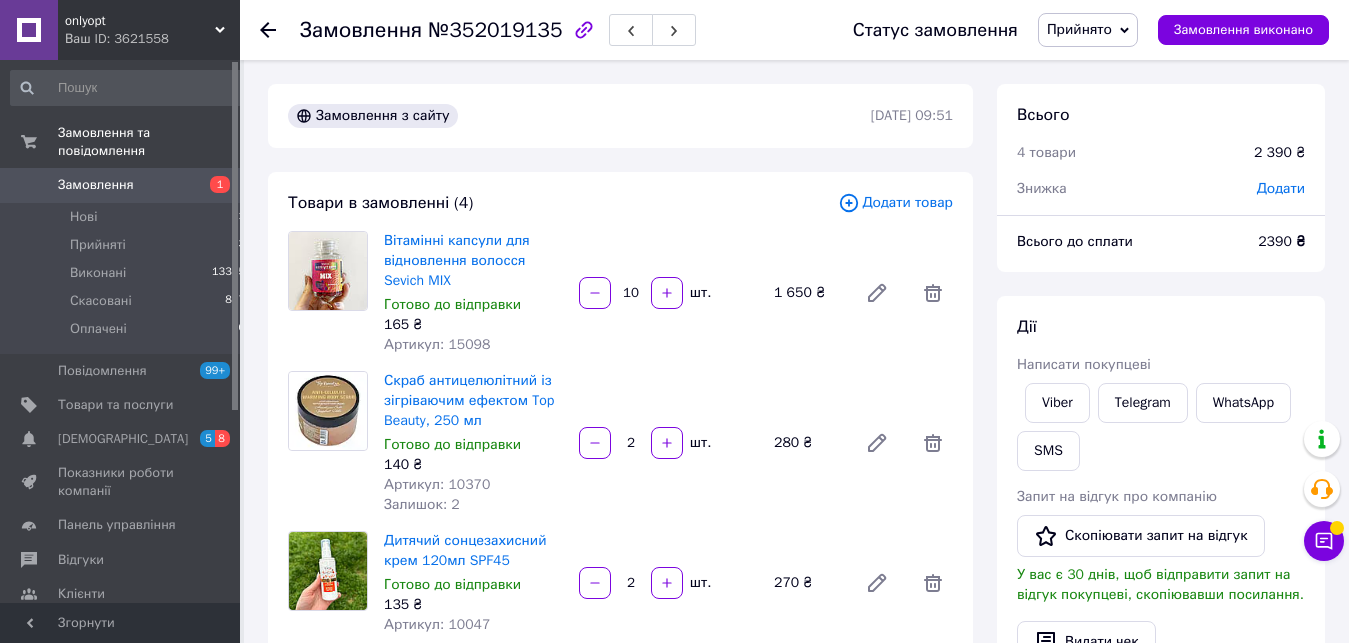 click 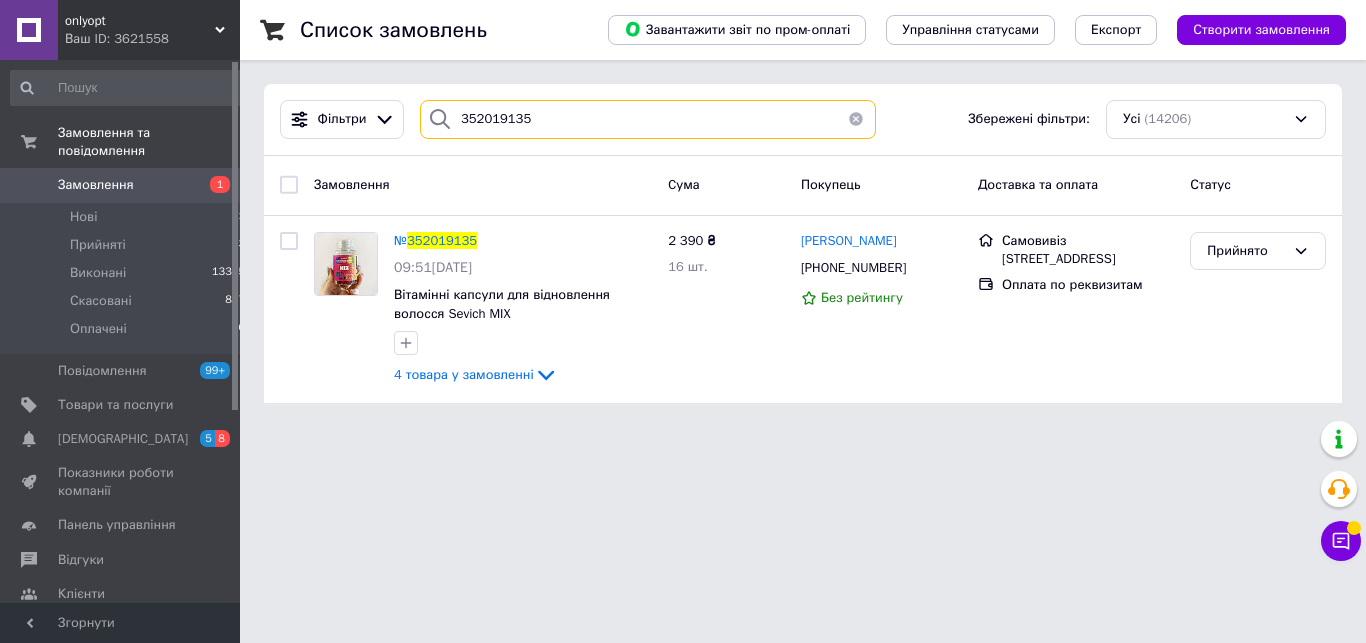 click on "352019135" at bounding box center (648, 119) 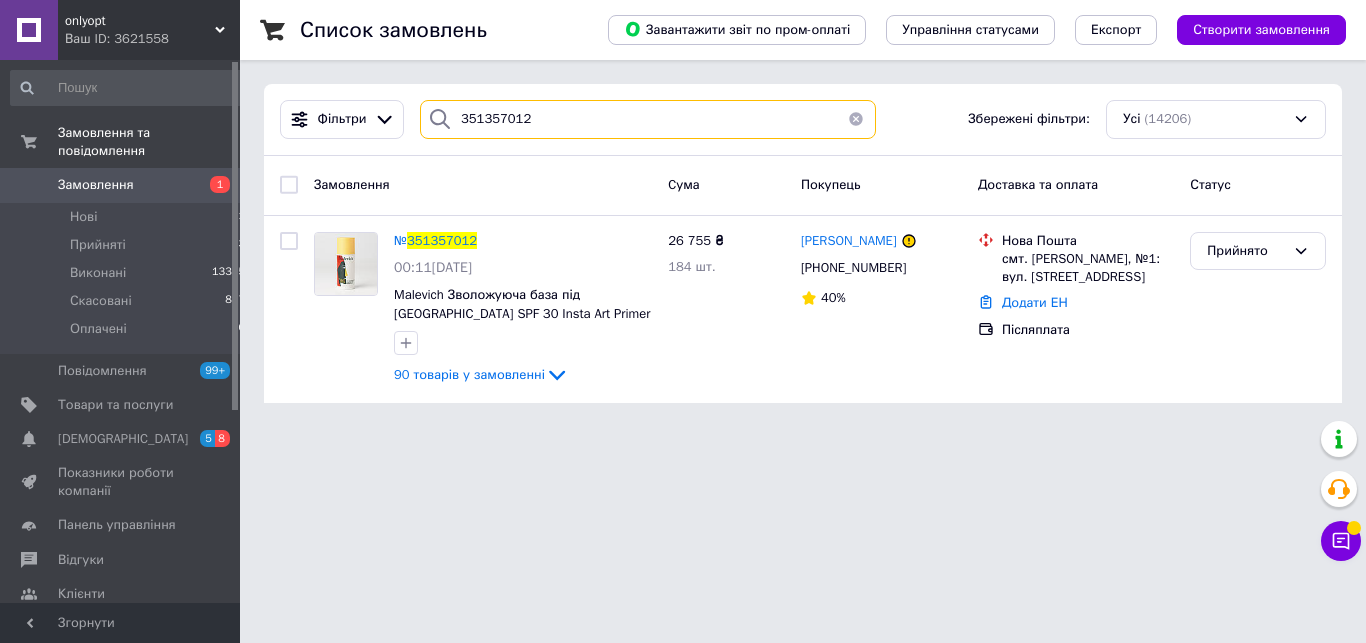 type on "351357012" 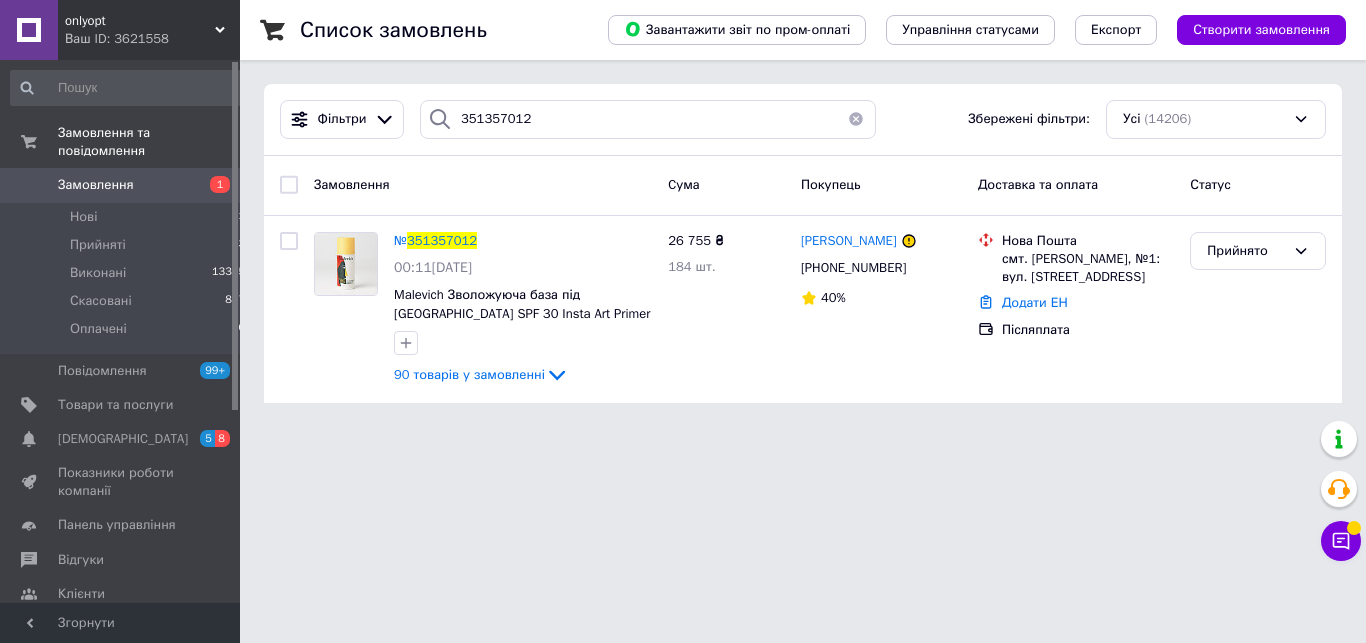 click on "351357012" at bounding box center [442, 240] 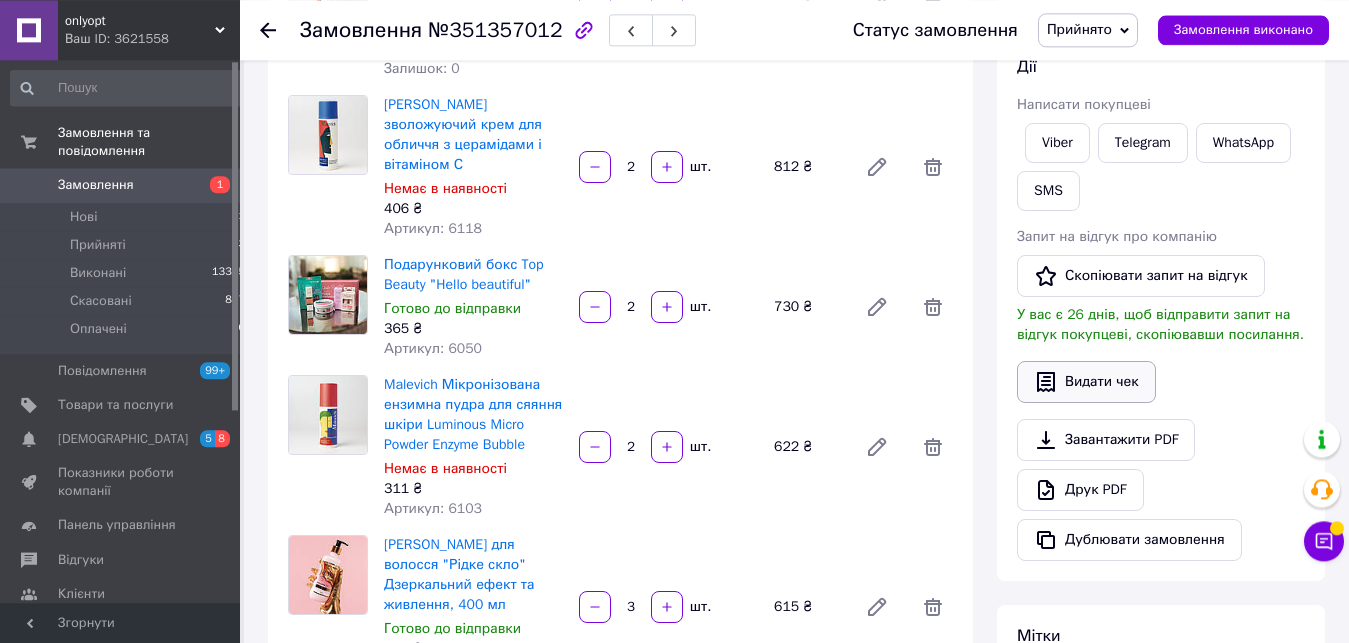scroll, scrollTop: 306, scrollLeft: 0, axis: vertical 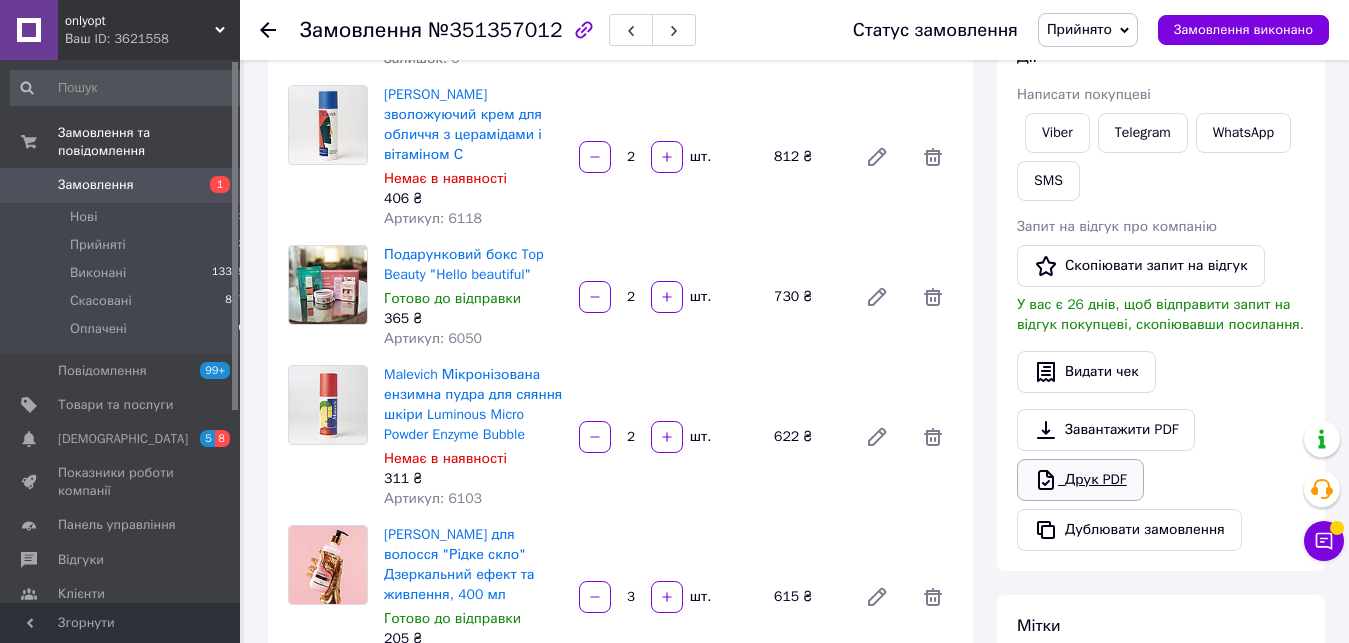 click on "Друк PDF" at bounding box center (1080, 480) 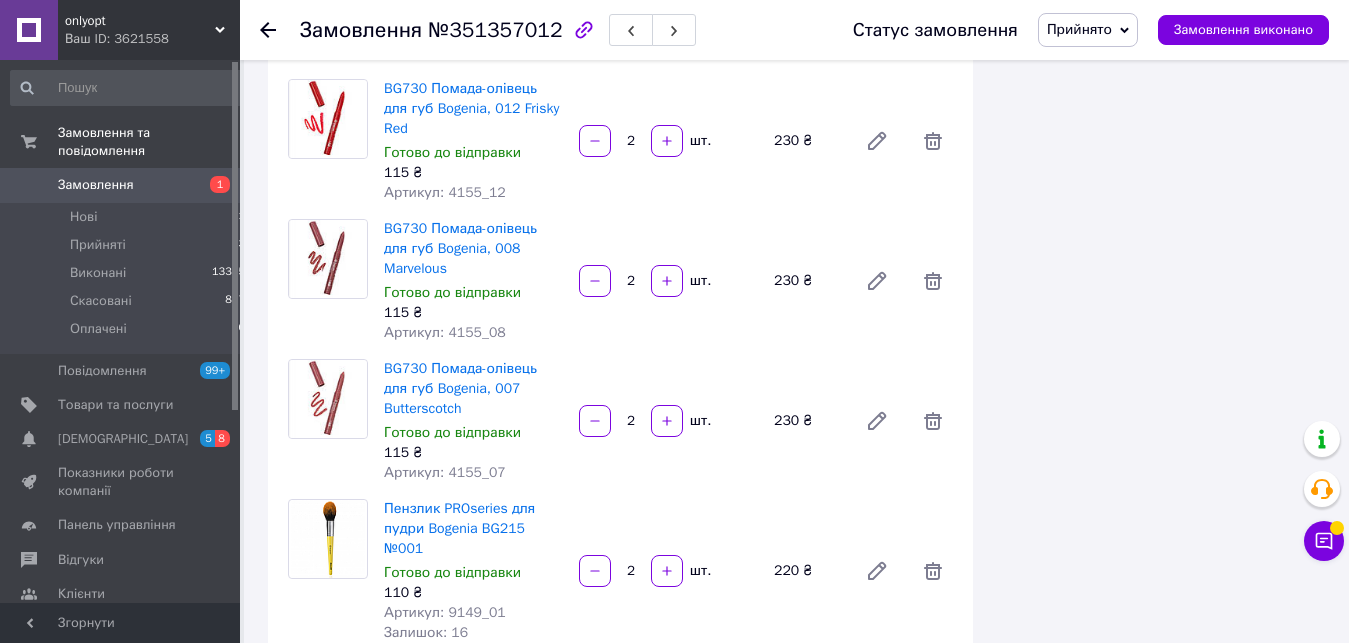 scroll, scrollTop: 7956, scrollLeft: 0, axis: vertical 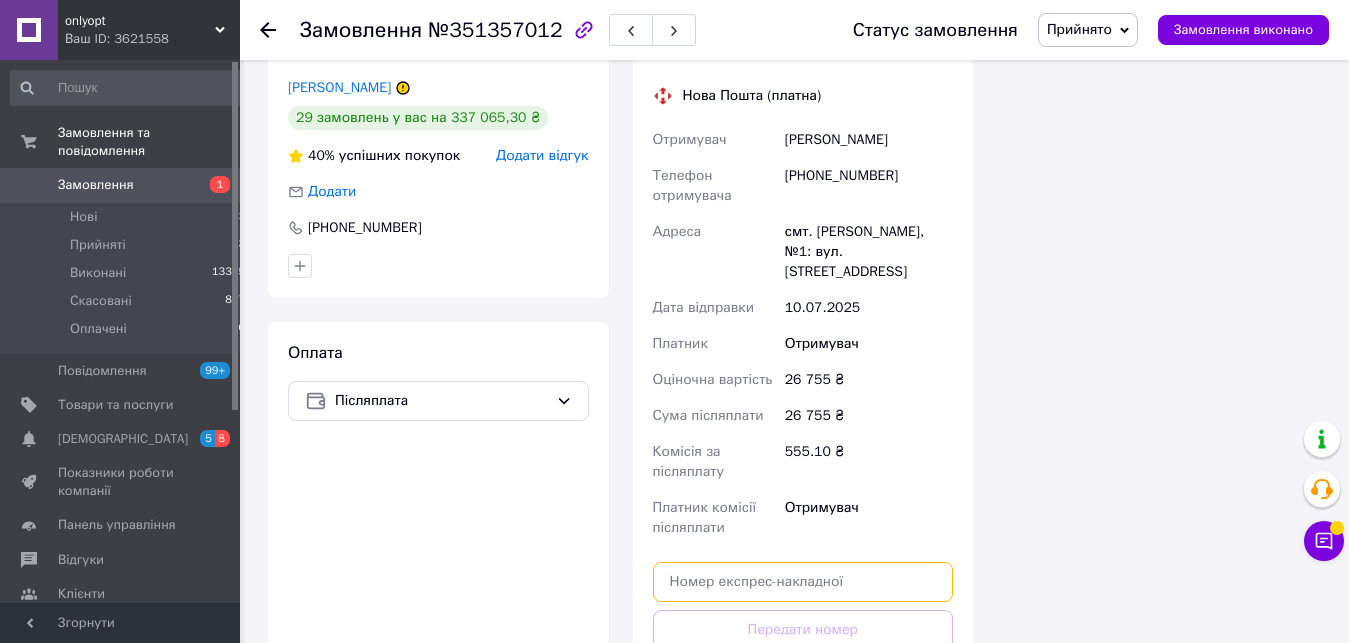 click at bounding box center (803, 582) 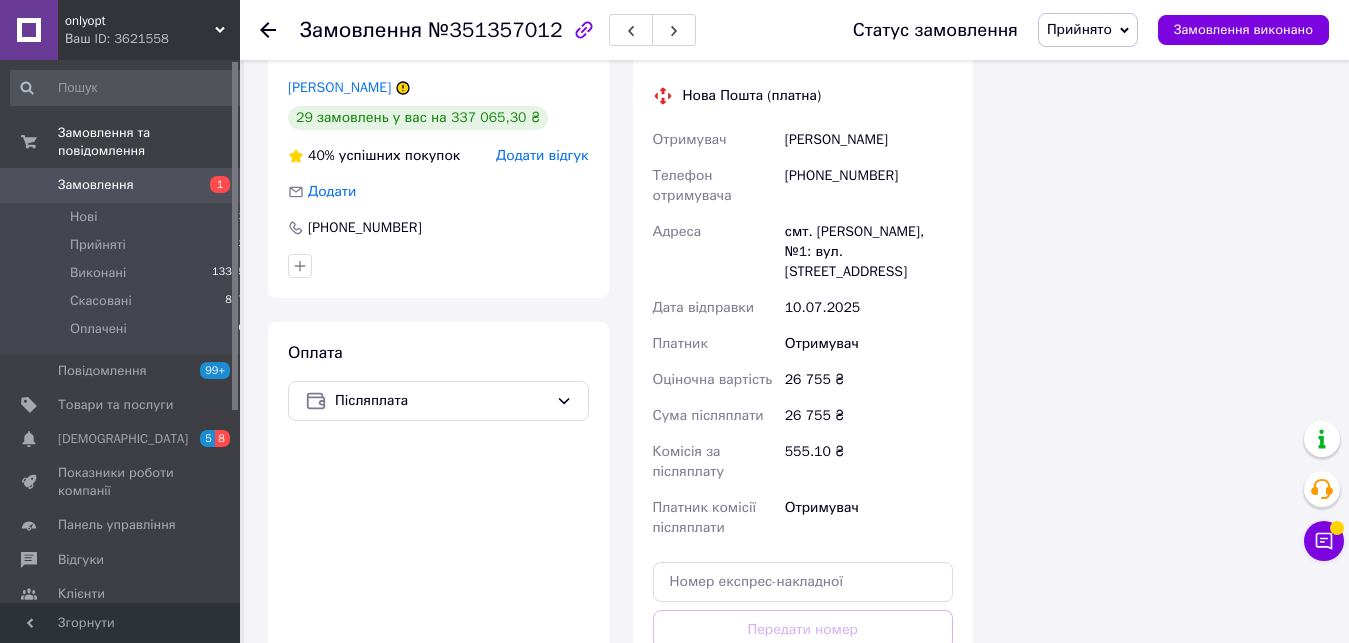 click 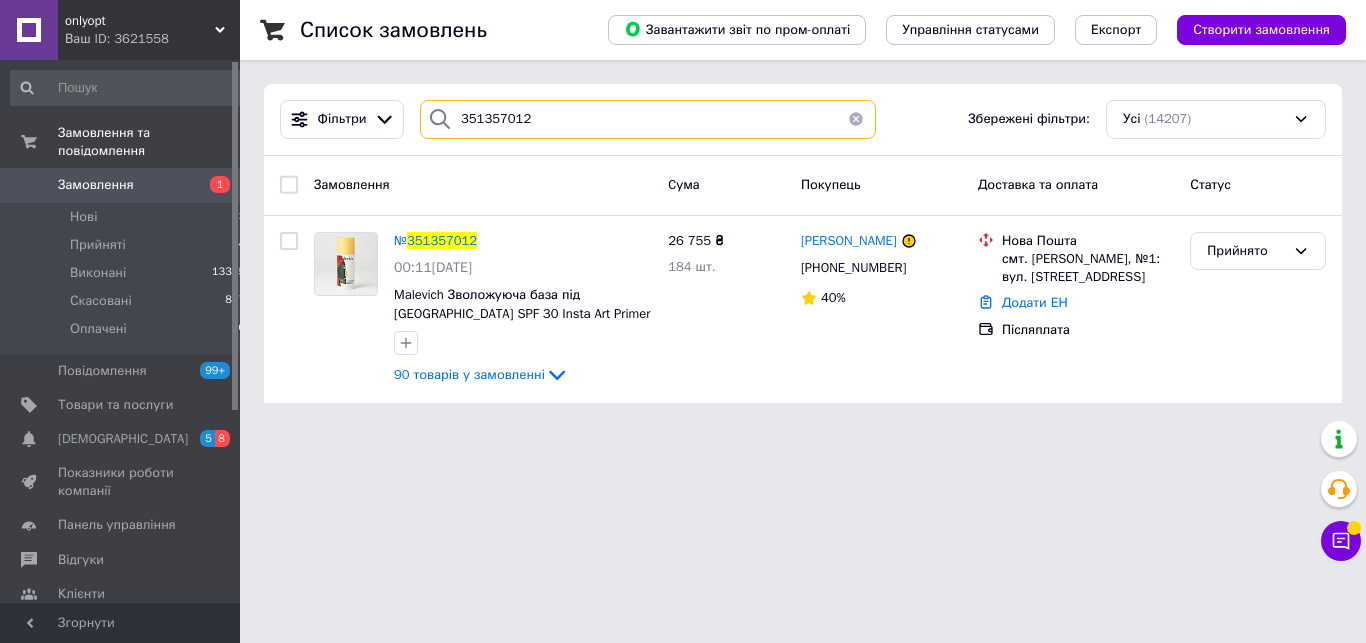click on "351357012" at bounding box center (648, 119) 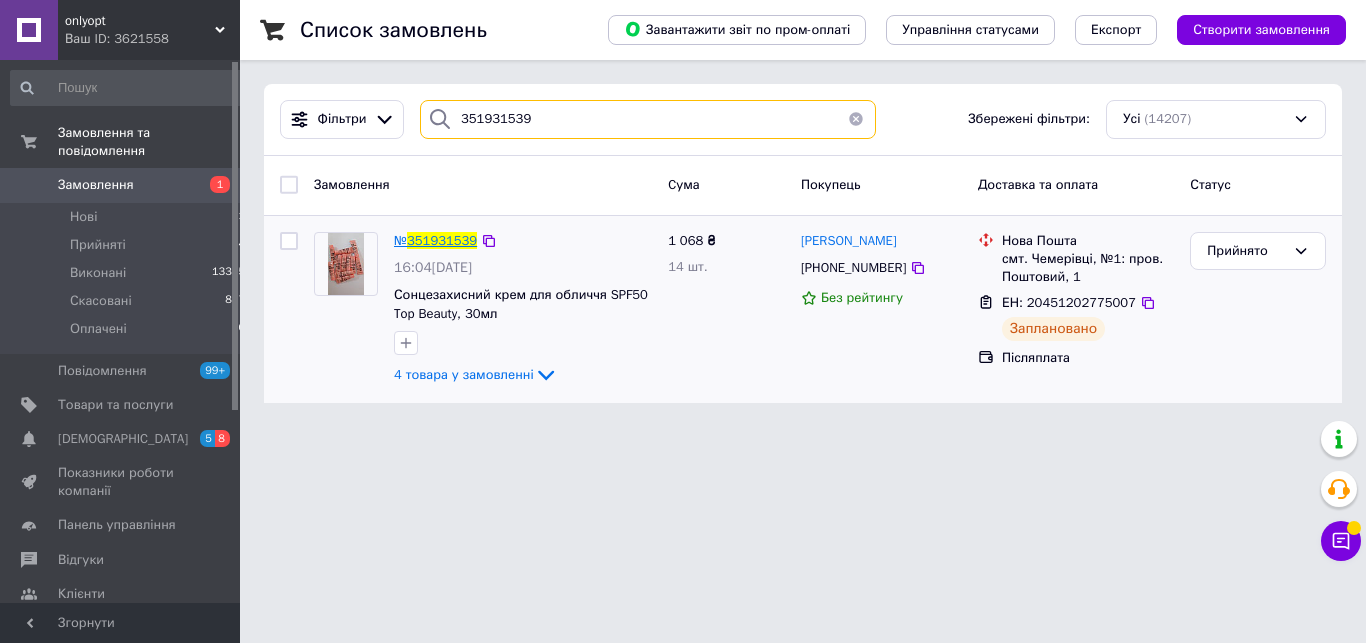 type on "351931539" 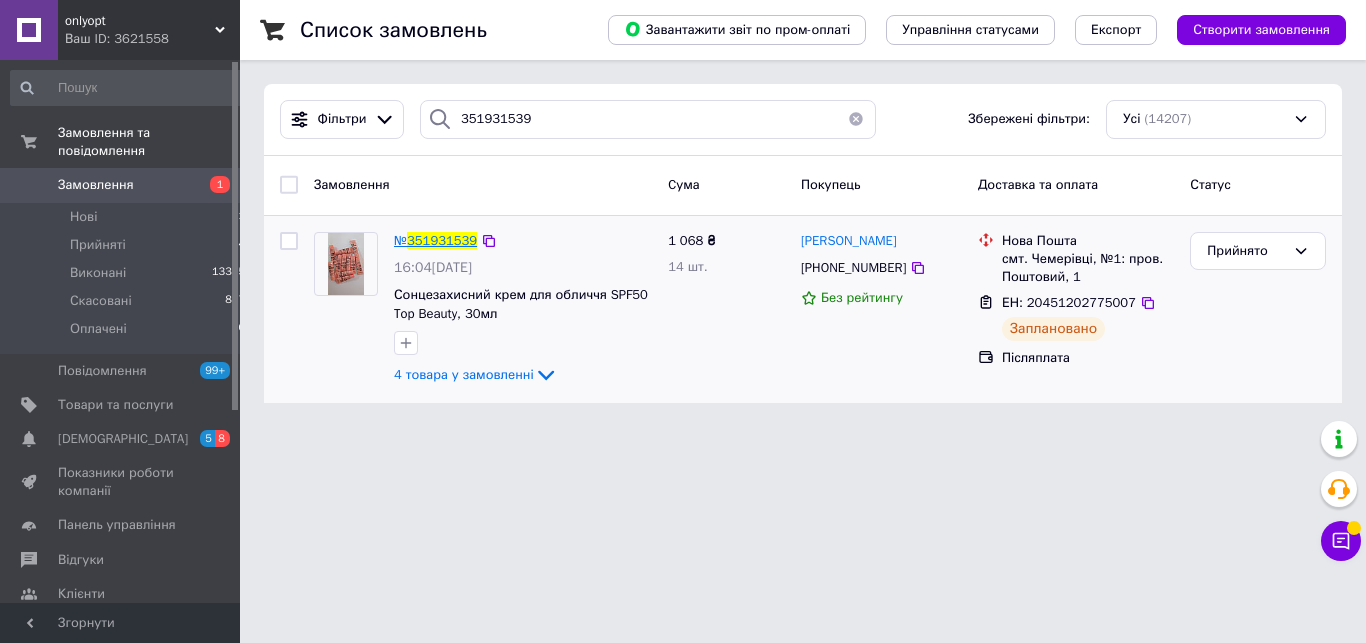 click on "351931539" at bounding box center [442, 240] 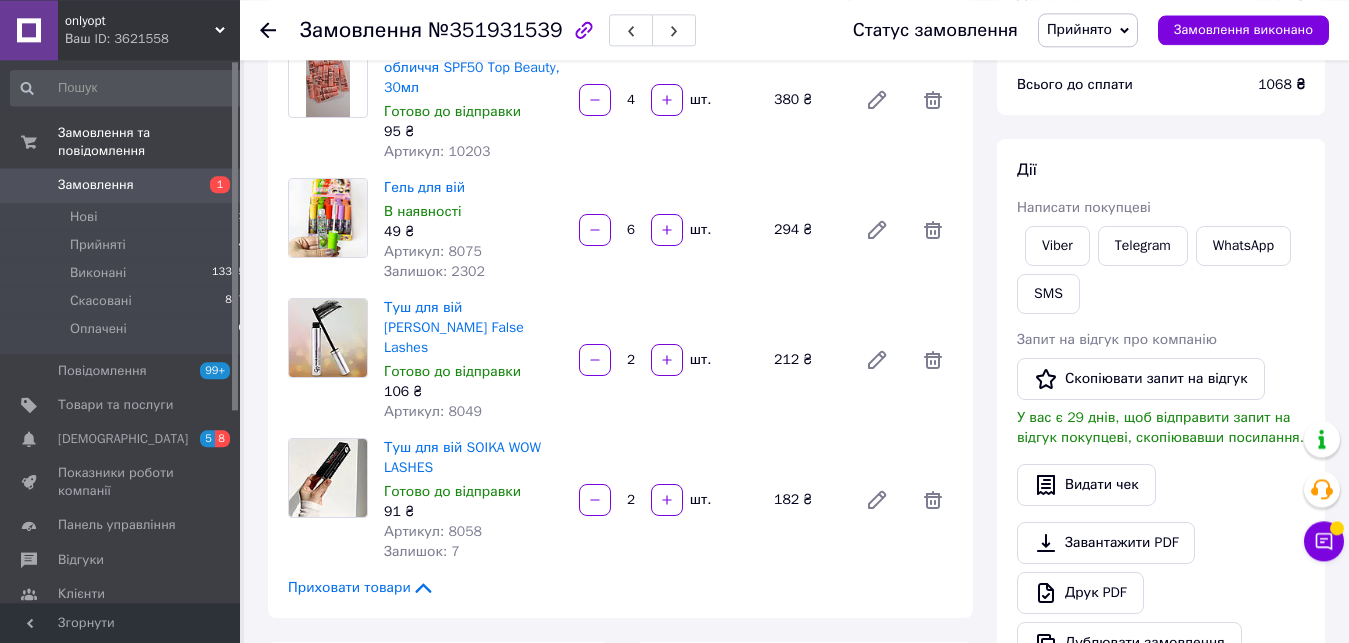 scroll, scrollTop: 204, scrollLeft: 0, axis: vertical 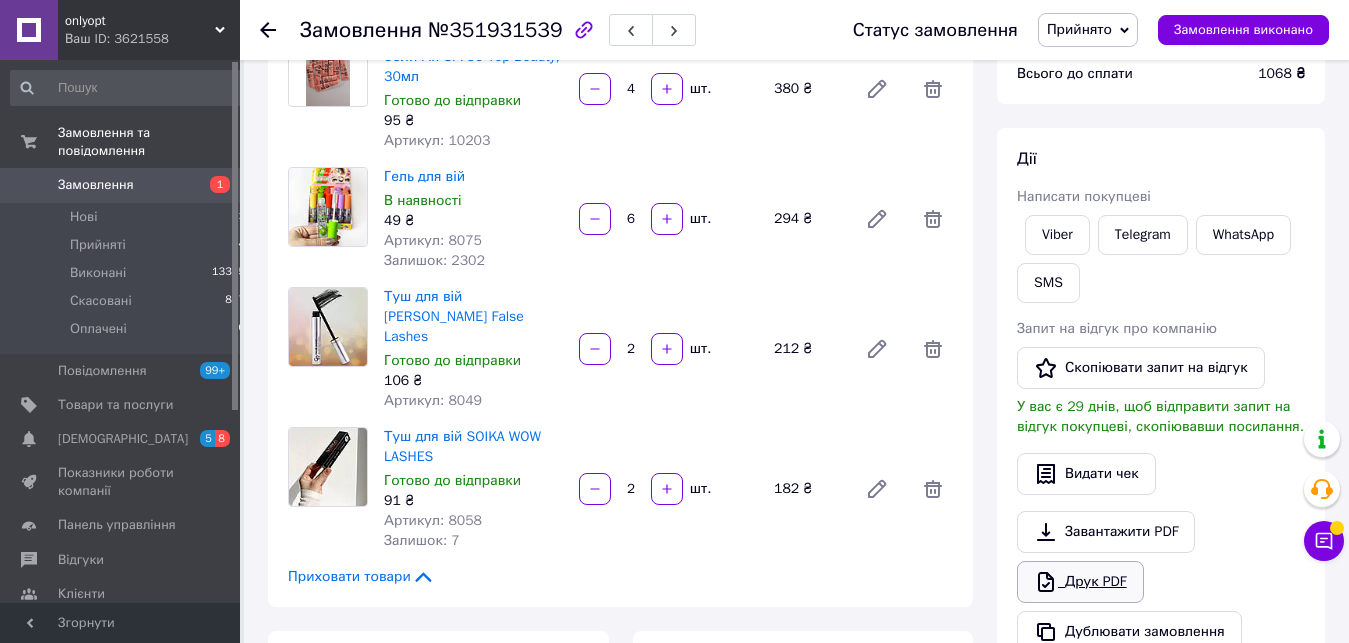 click on "Друк PDF" at bounding box center (1080, 582) 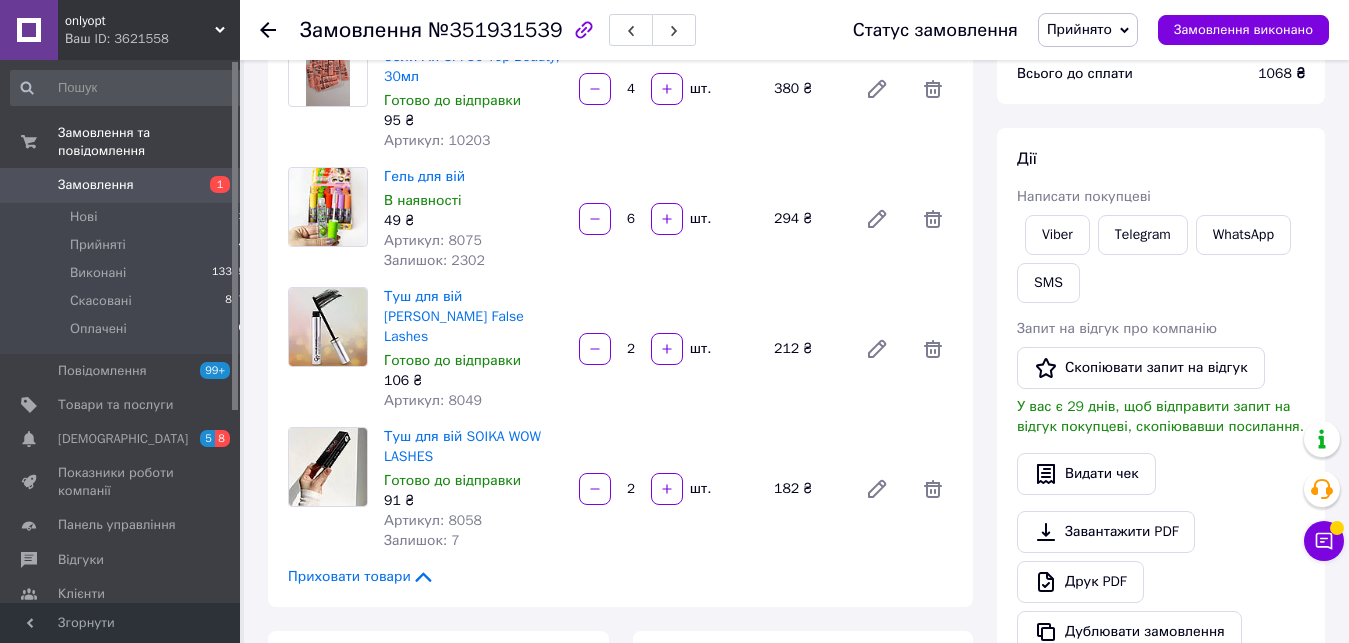 click on "Статус замовлення Прийнято Виконано Скасовано Оплачено Замовлення виконано" at bounding box center (1071, 30) 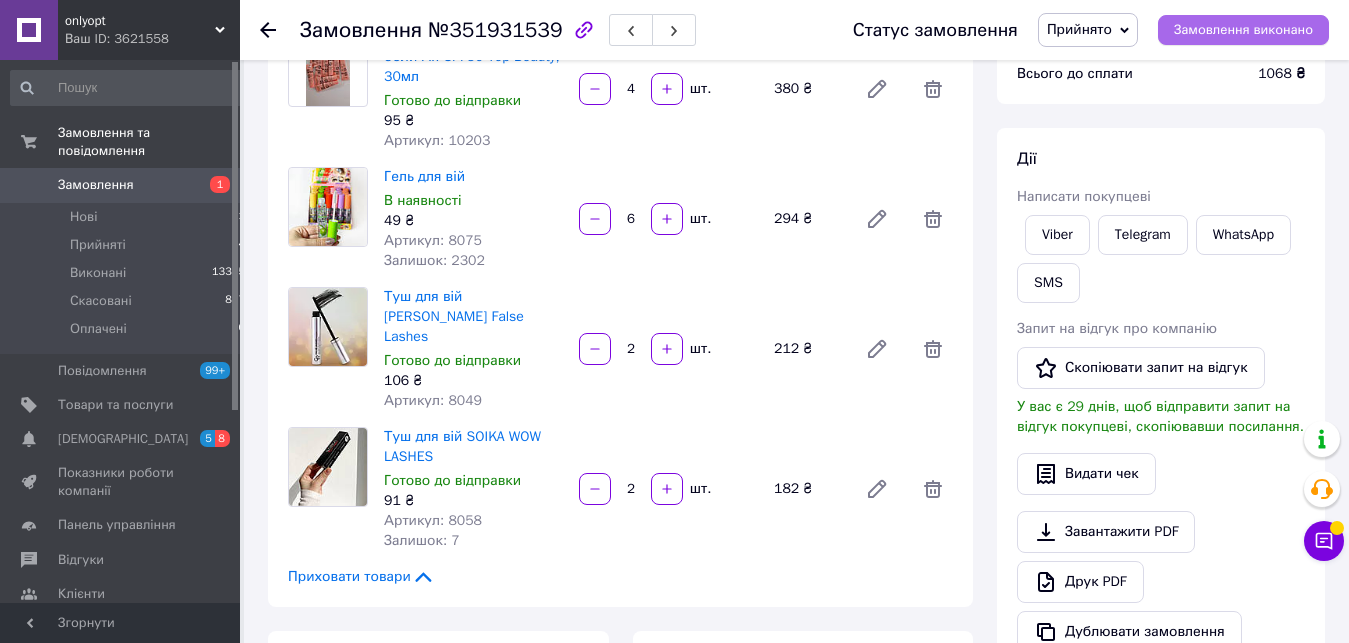 click on "Замовлення виконано" at bounding box center [1243, 30] 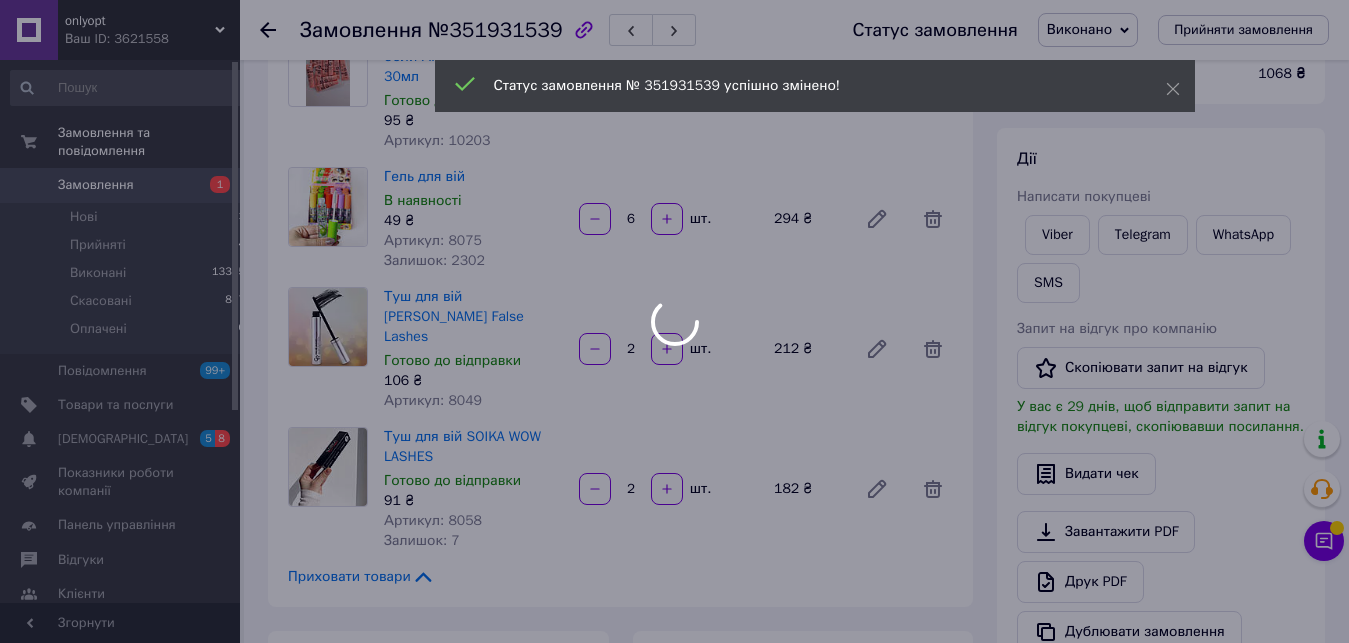 click 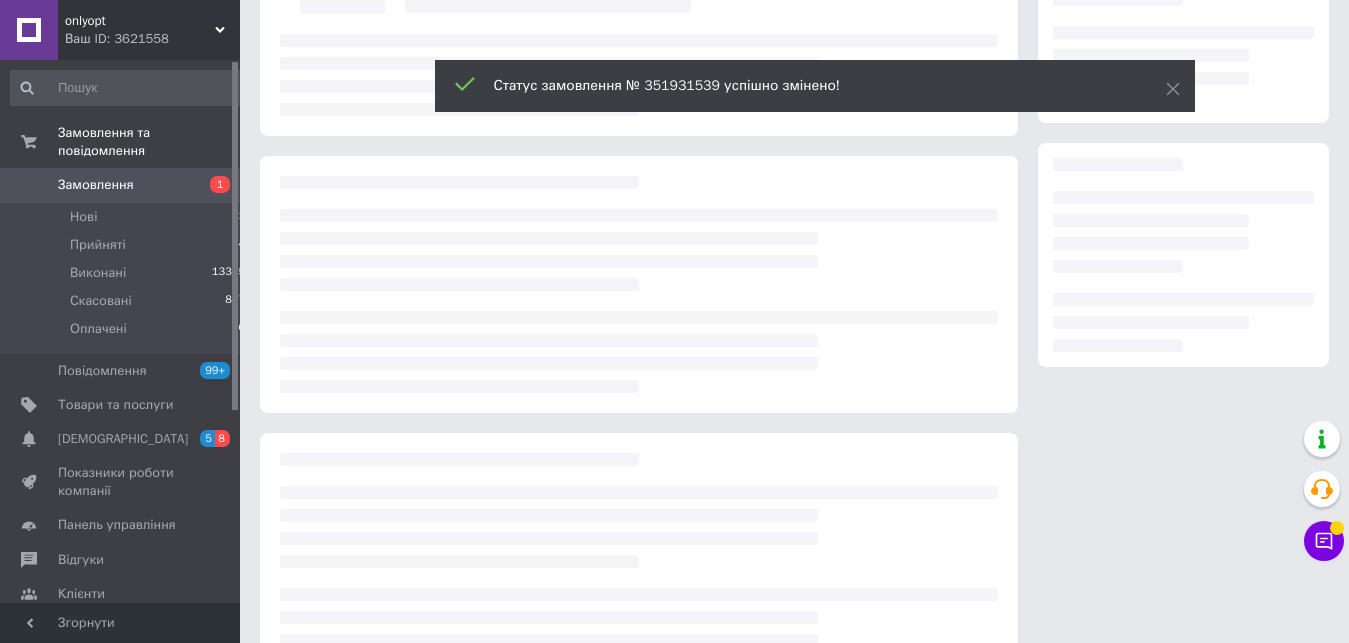 scroll, scrollTop: 0, scrollLeft: 0, axis: both 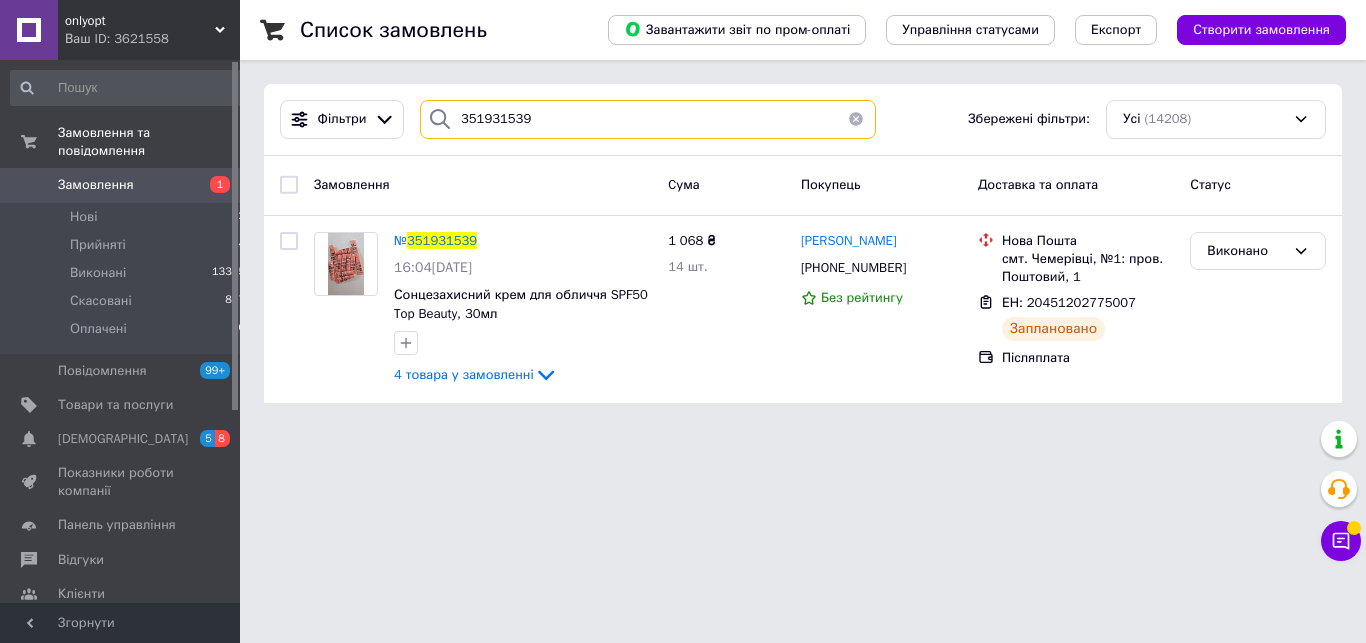 click on "351931539" at bounding box center (648, 119) 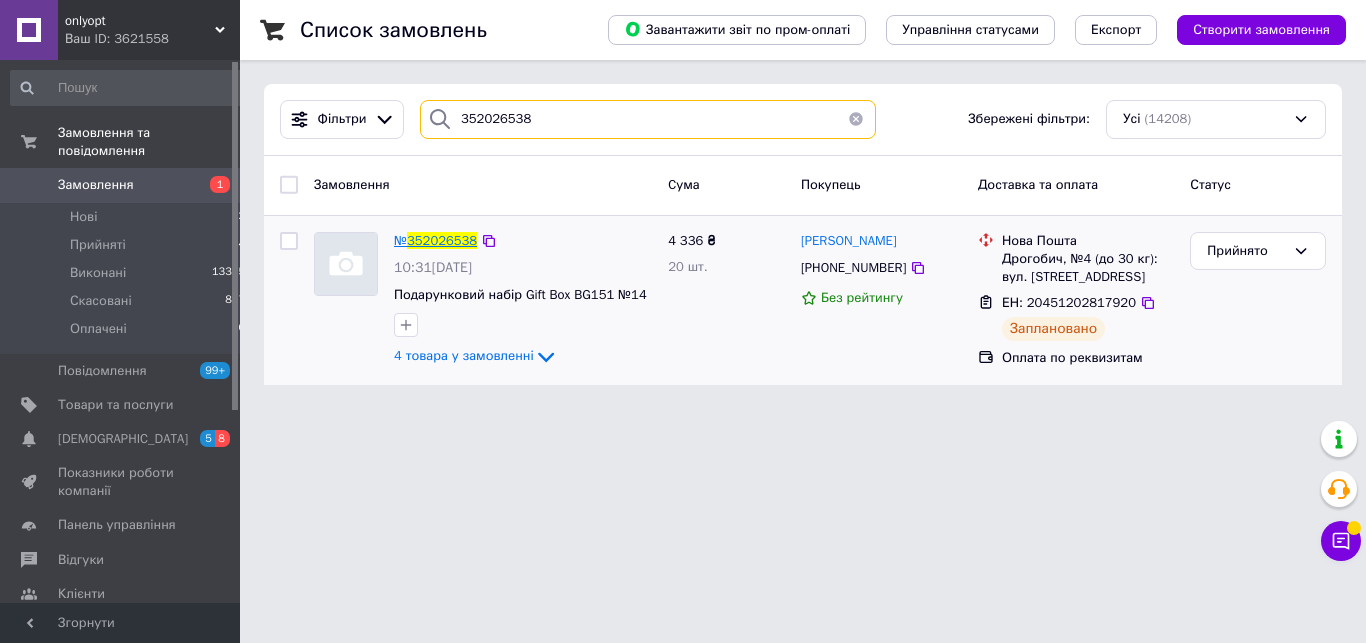 type on "352026538" 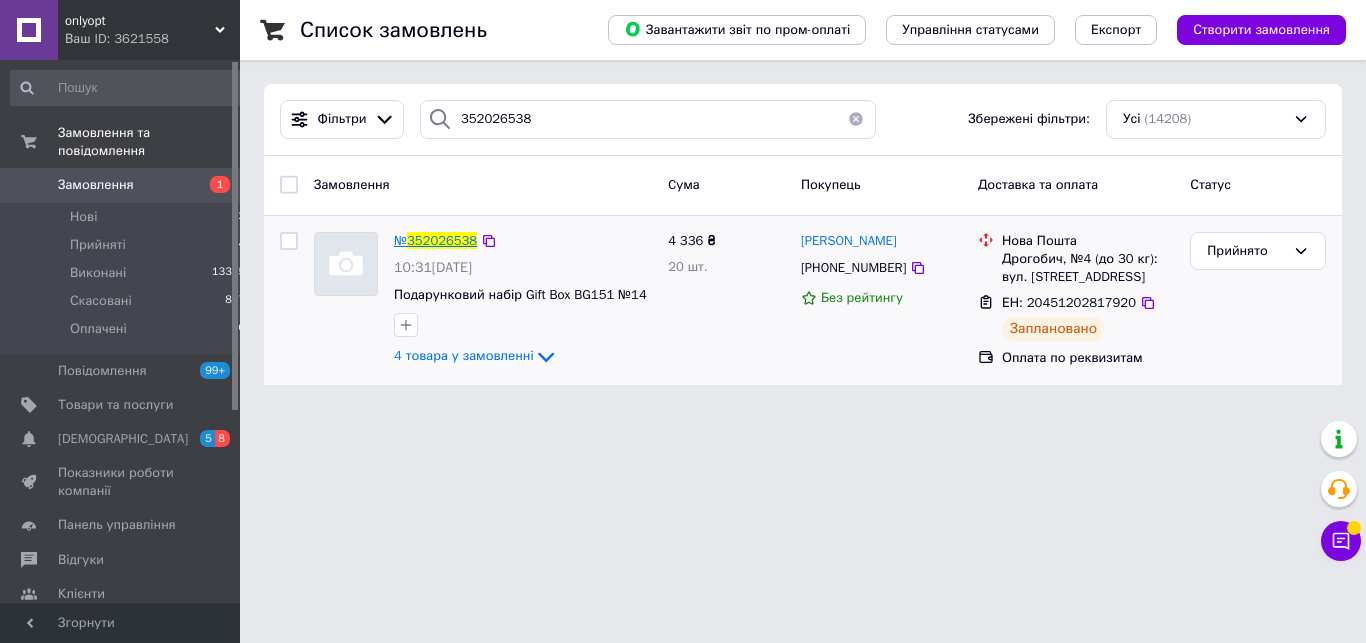 click on "352026538" at bounding box center [442, 240] 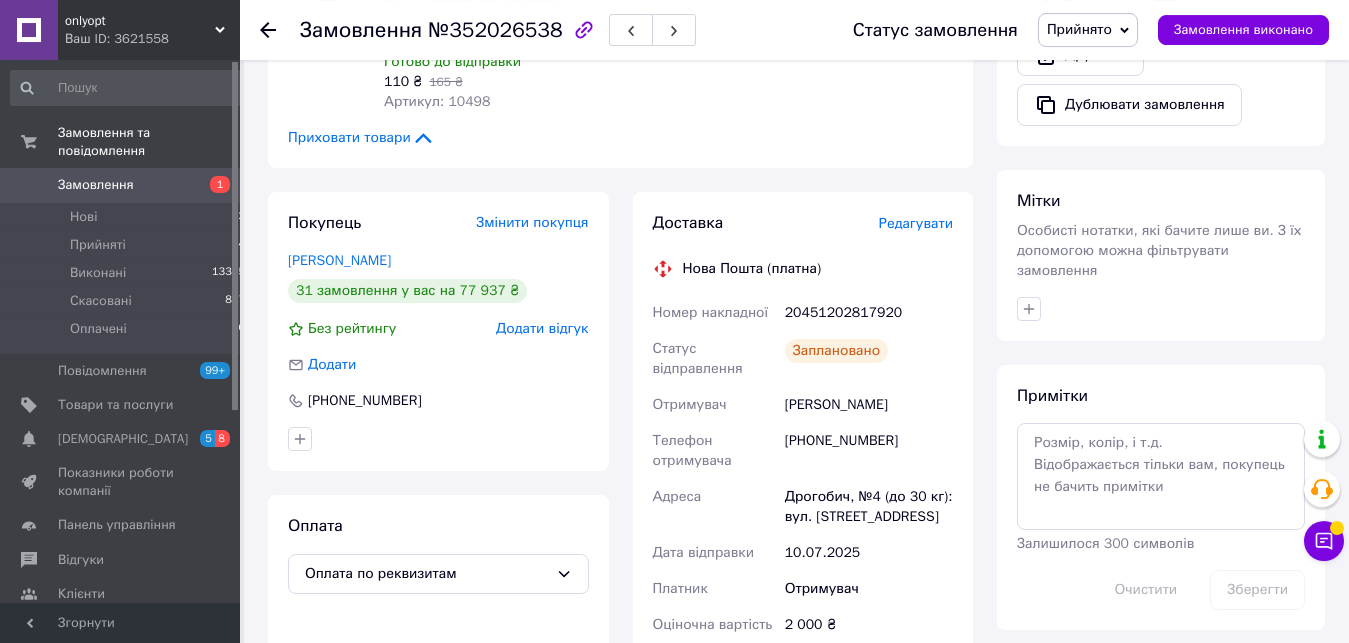 scroll, scrollTop: 816, scrollLeft: 0, axis: vertical 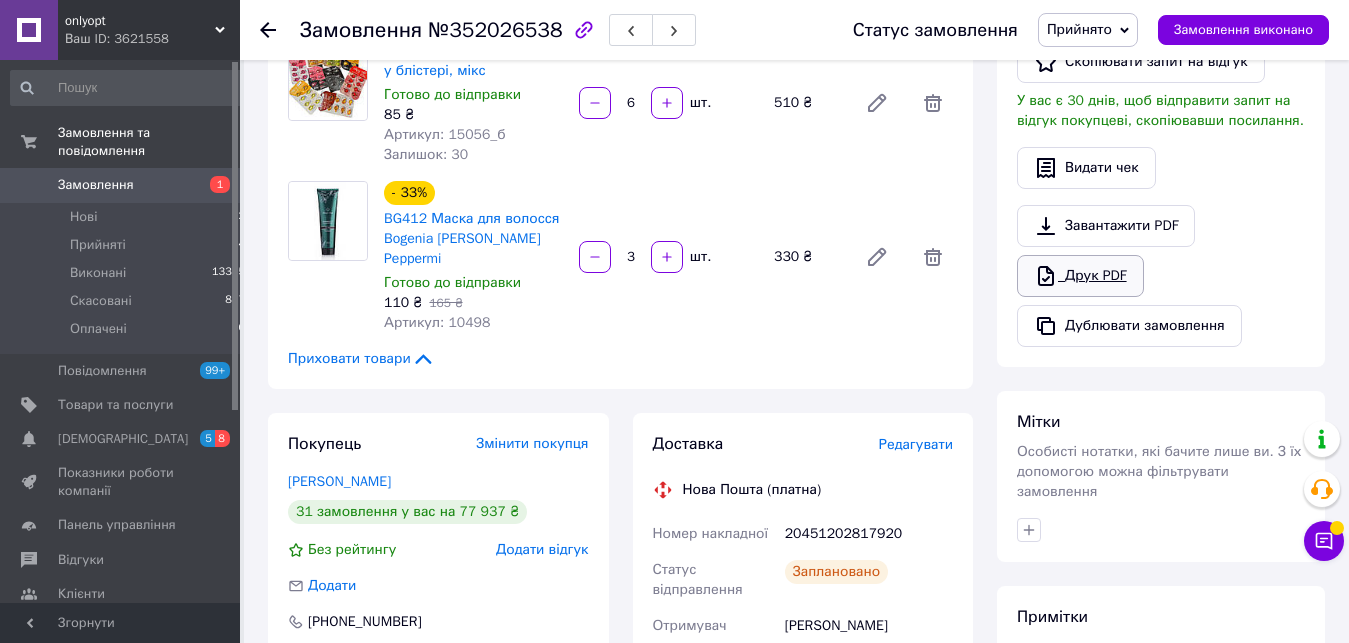 click on "Друк PDF" at bounding box center [1080, 276] 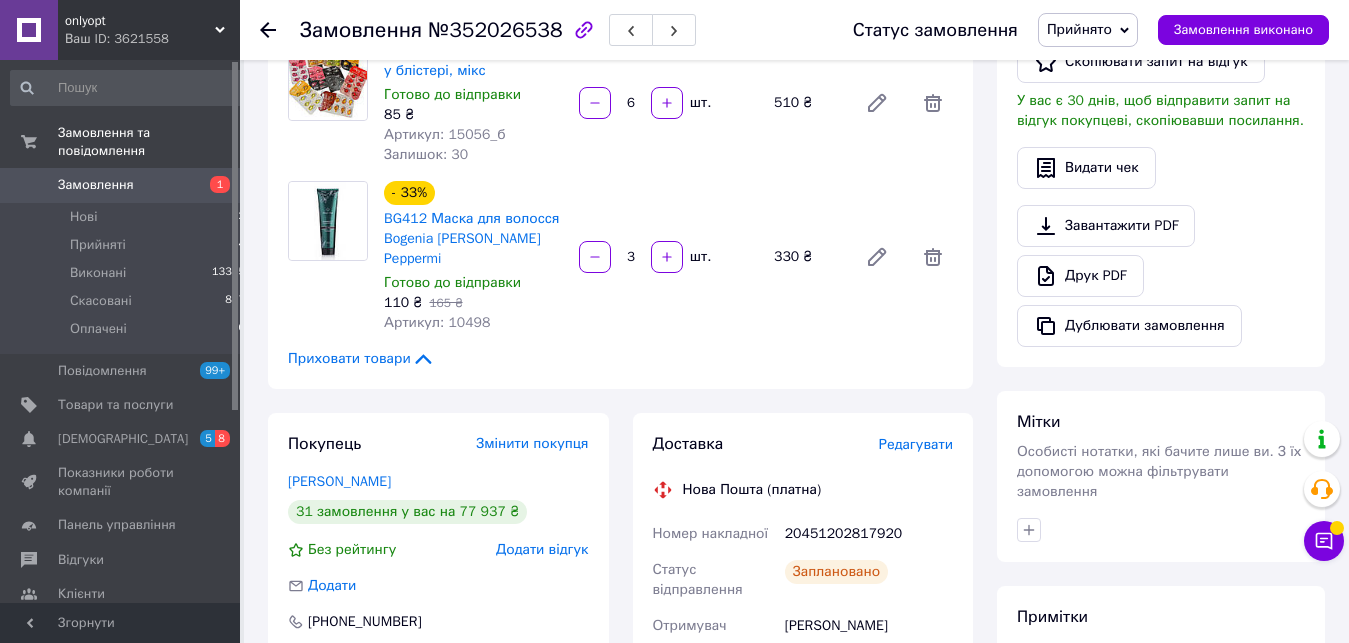 click 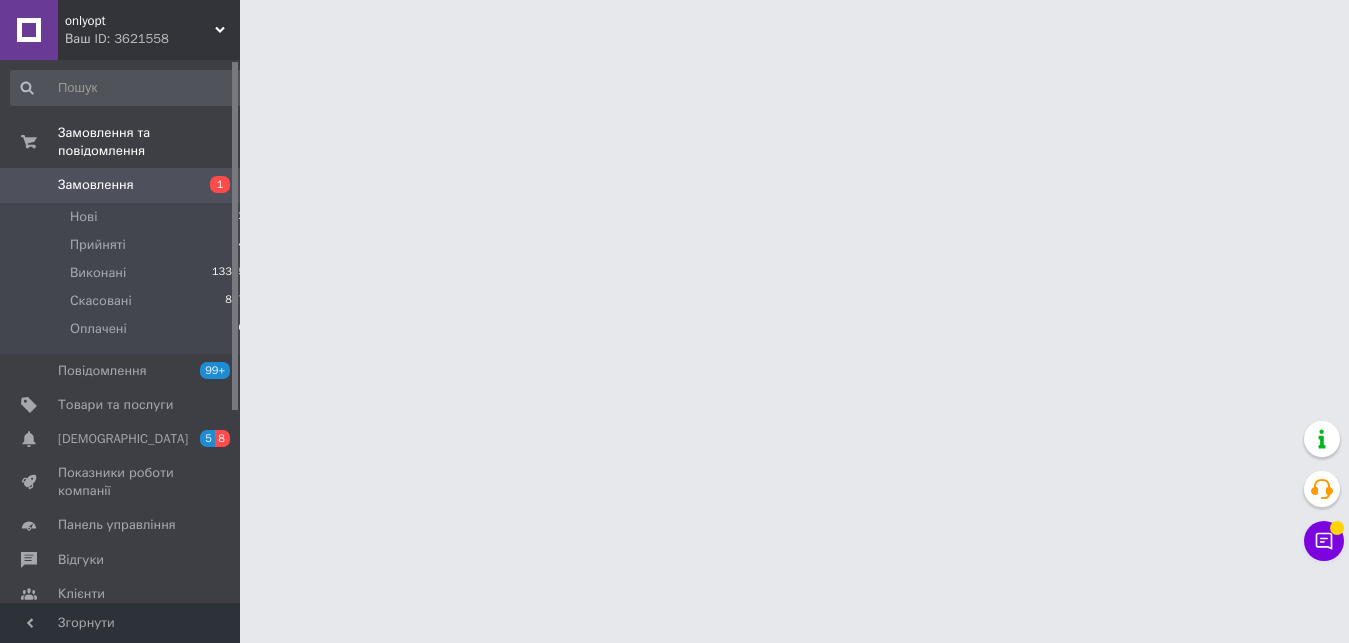 scroll, scrollTop: 0, scrollLeft: 0, axis: both 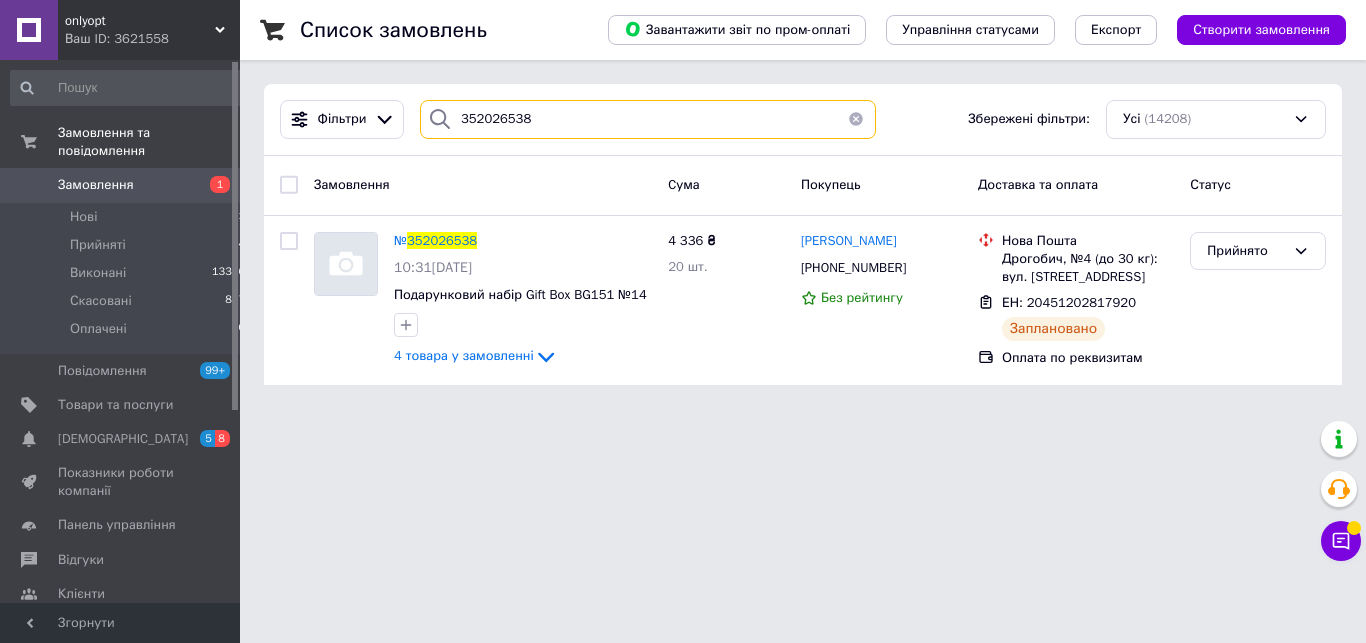click on "352026538" at bounding box center [648, 119] 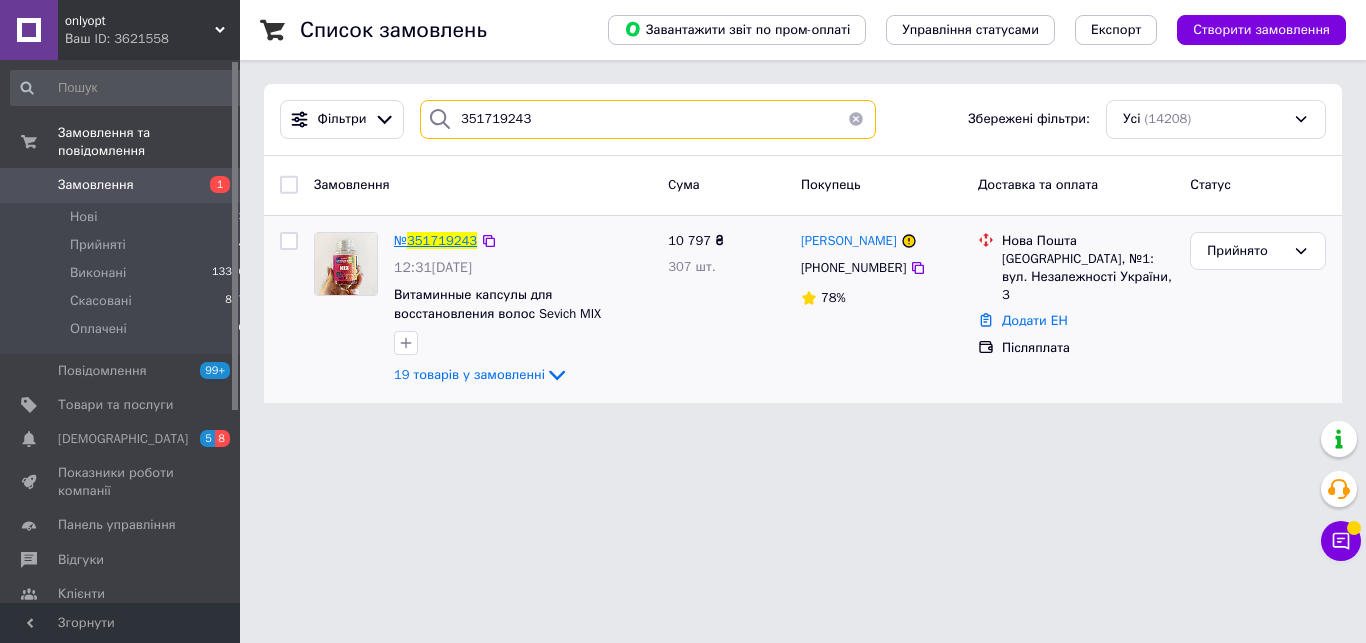 type on "351719243" 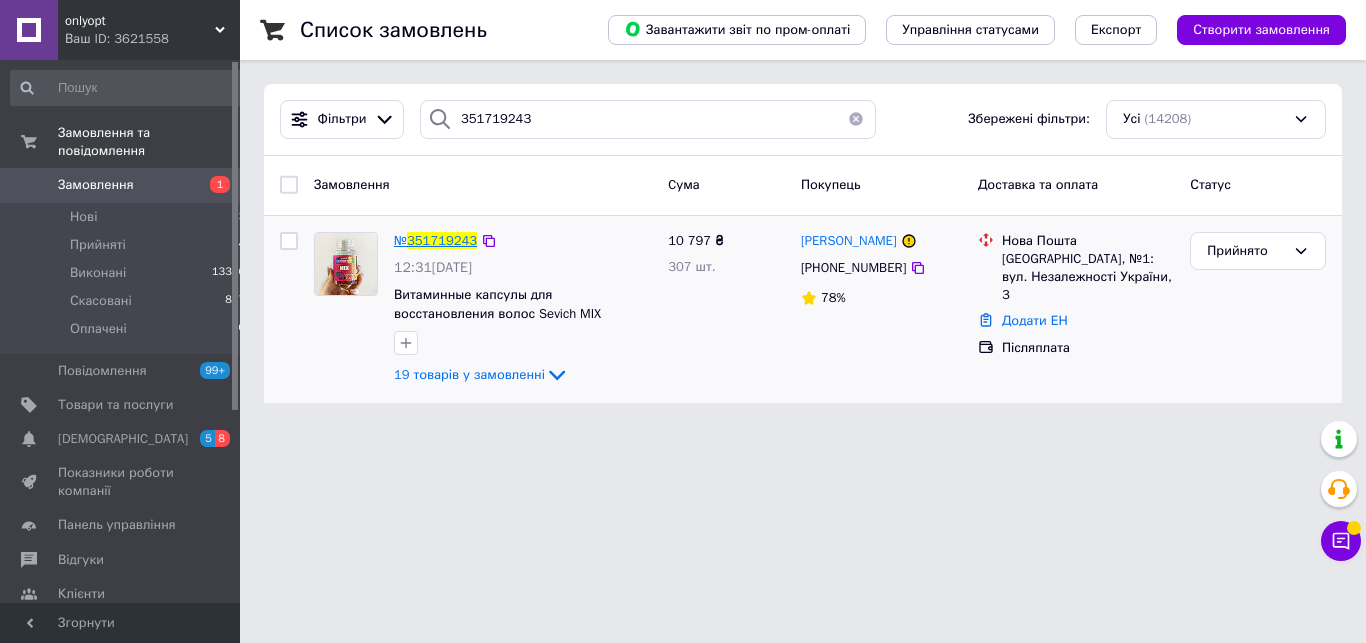 click on "351719243" at bounding box center [442, 240] 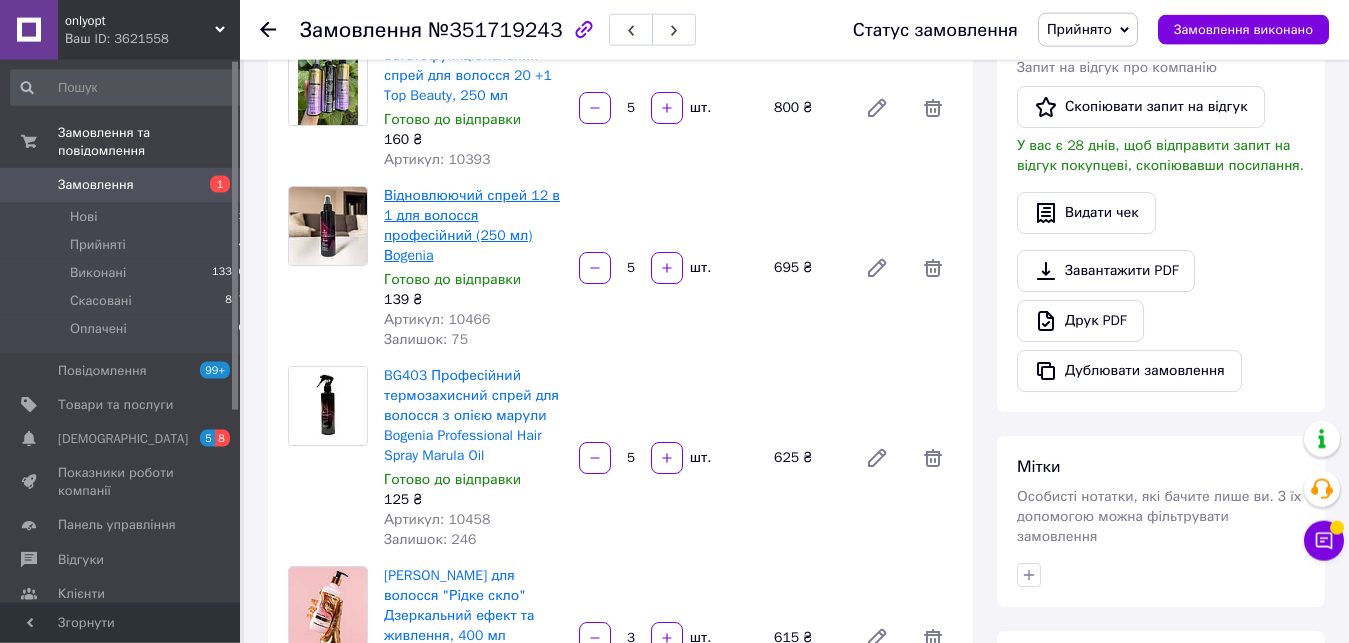 scroll, scrollTop: 306, scrollLeft: 0, axis: vertical 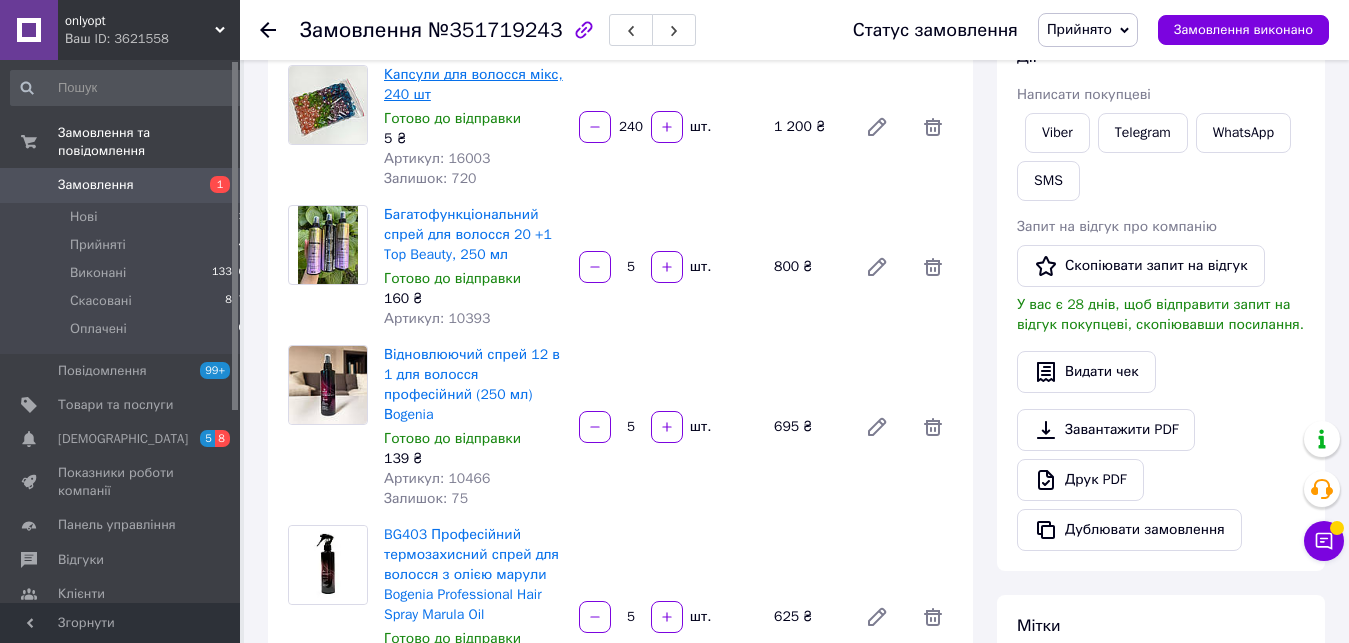 click on "Капсули  для волосся мікс, 240 шт" at bounding box center (473, 84) 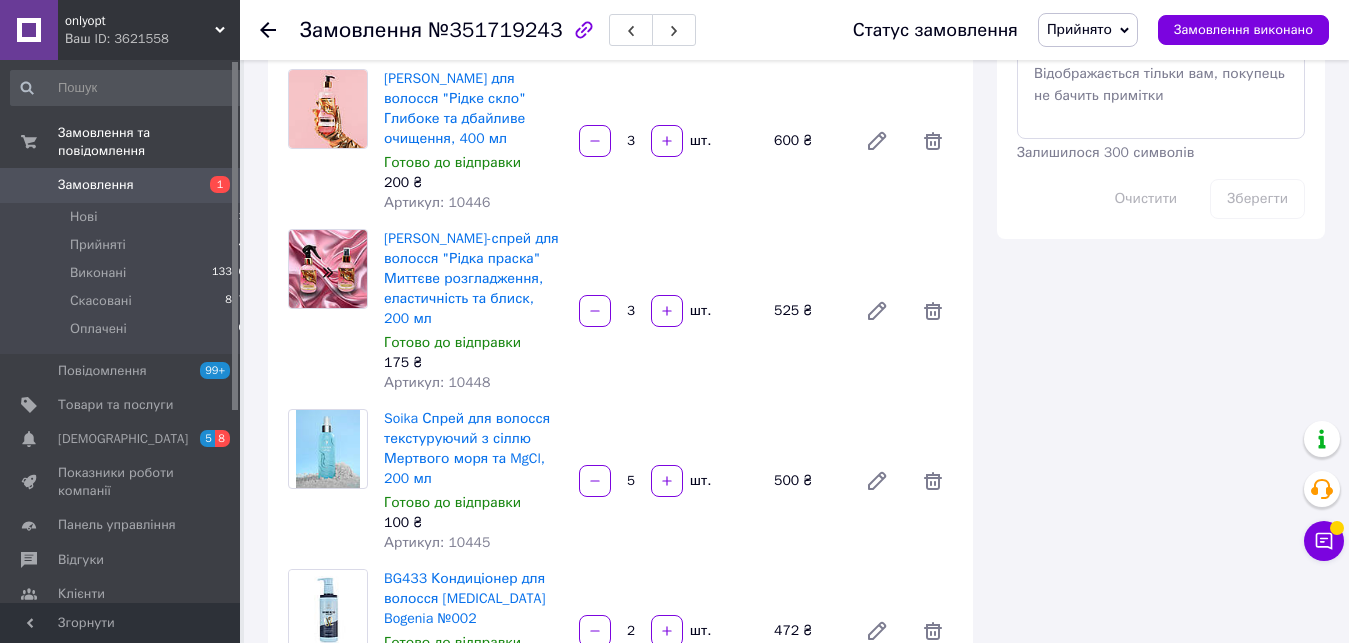 scroll, scrollTop: 714, scrollLeft: 0, axis: vertical 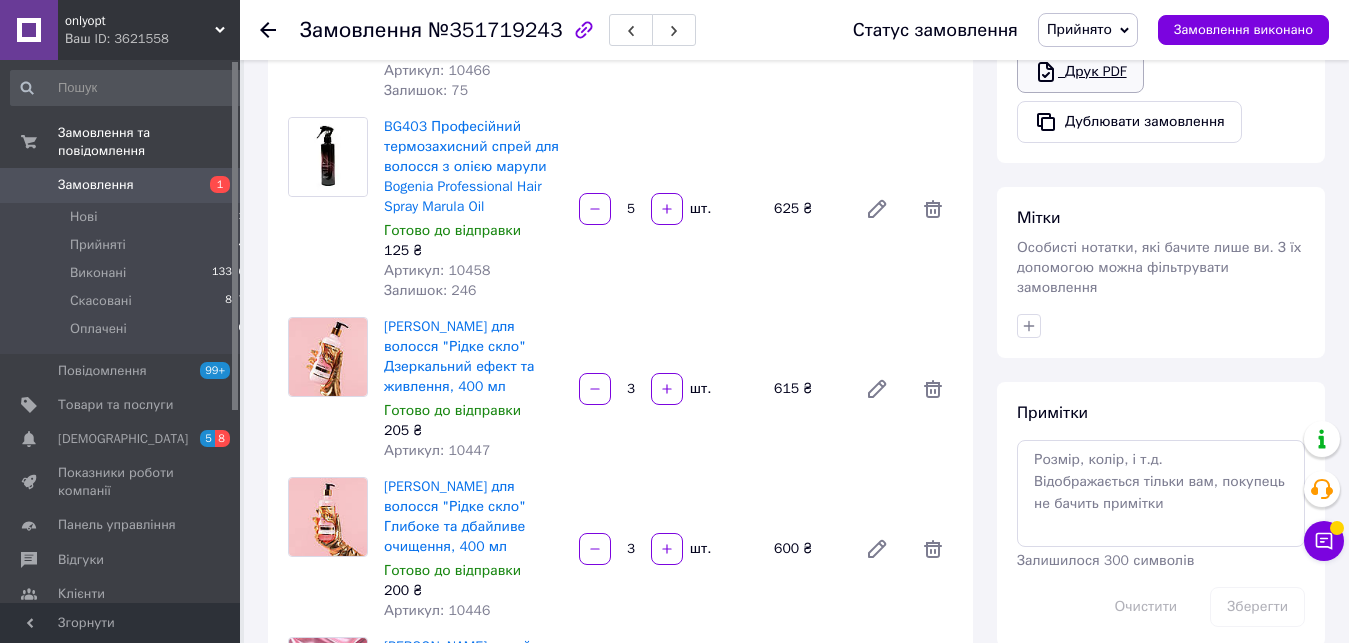click on "Друк PDF" at bounding box center (1080, 72) 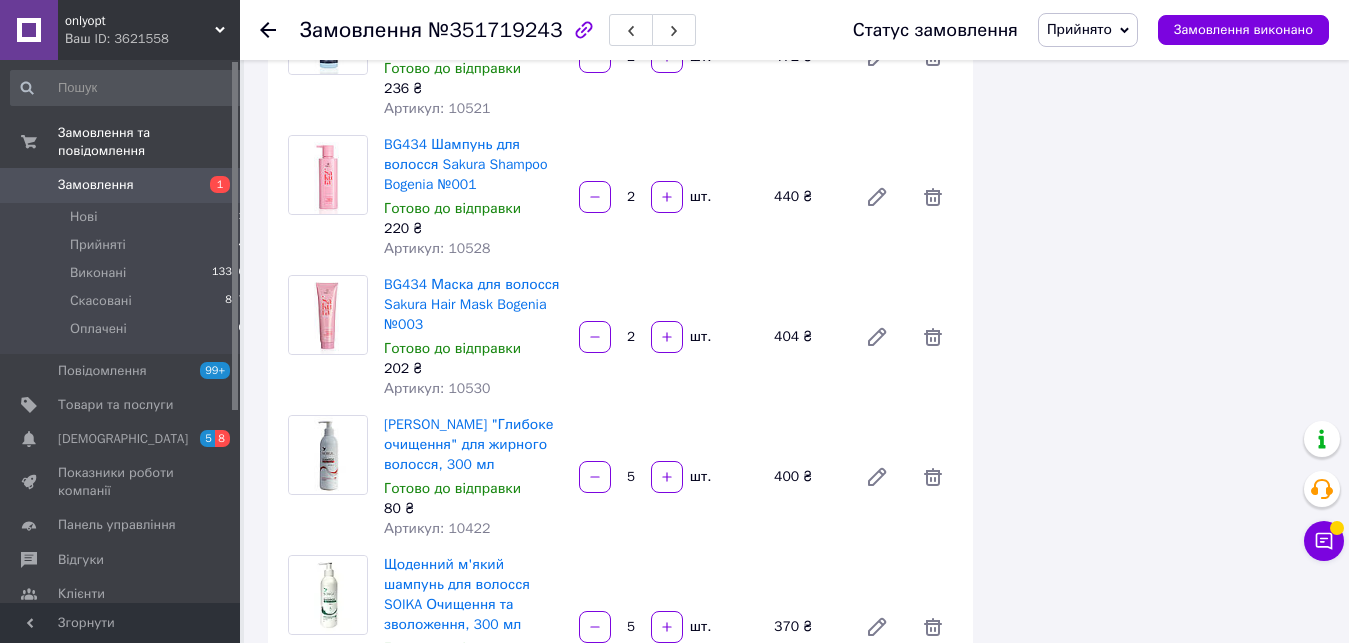scroll, scrollTop: 1428, scrollLeft: 0, axis: vertical 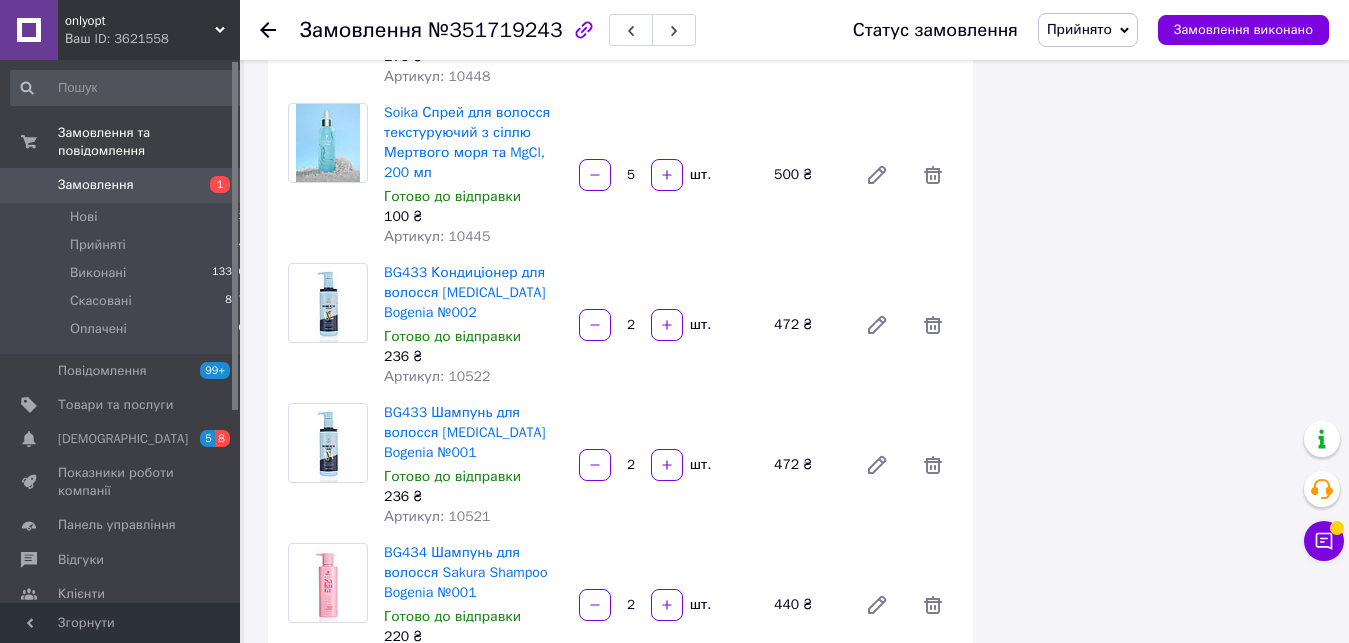 click 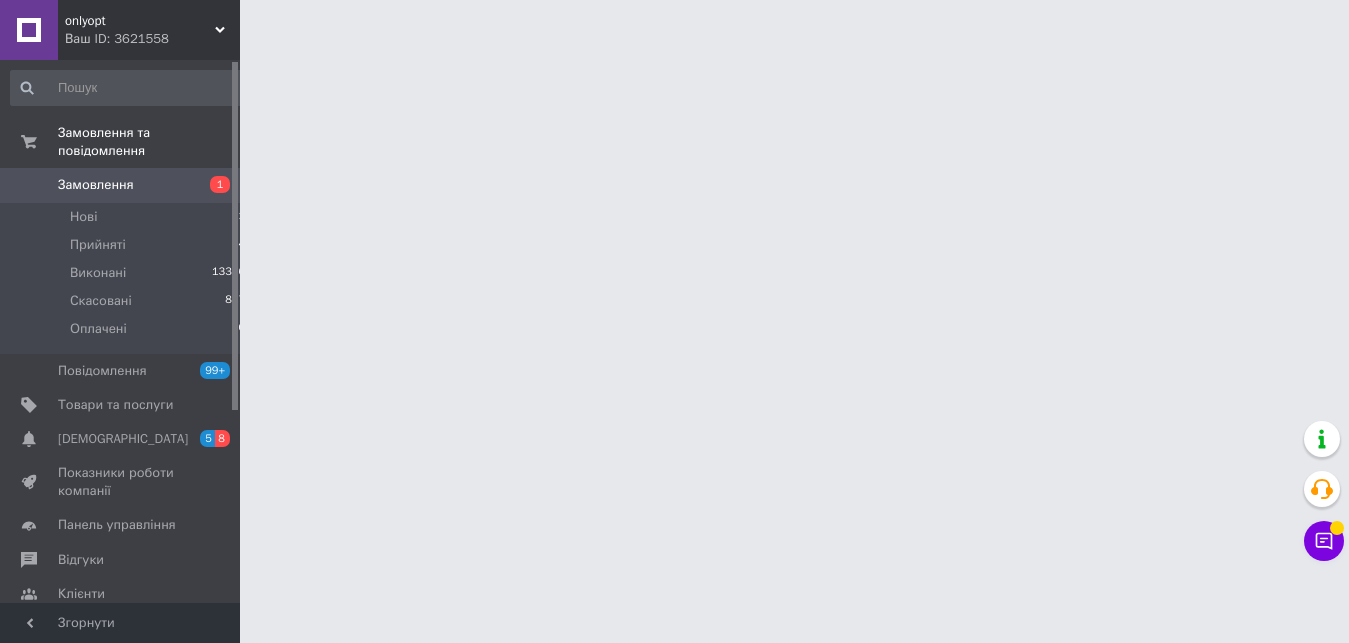 scroll, scrollTop: 0, scrollLeft: 0, axis: both 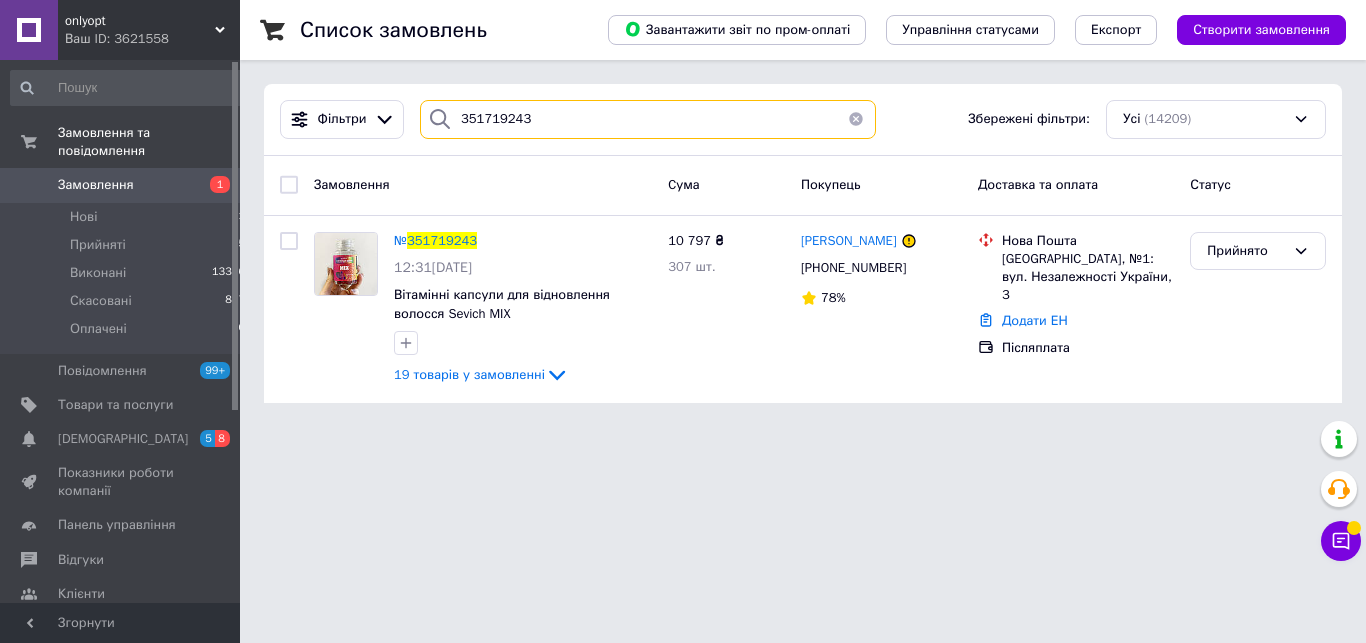 click on "351719243" at bounding box center (648, 119) 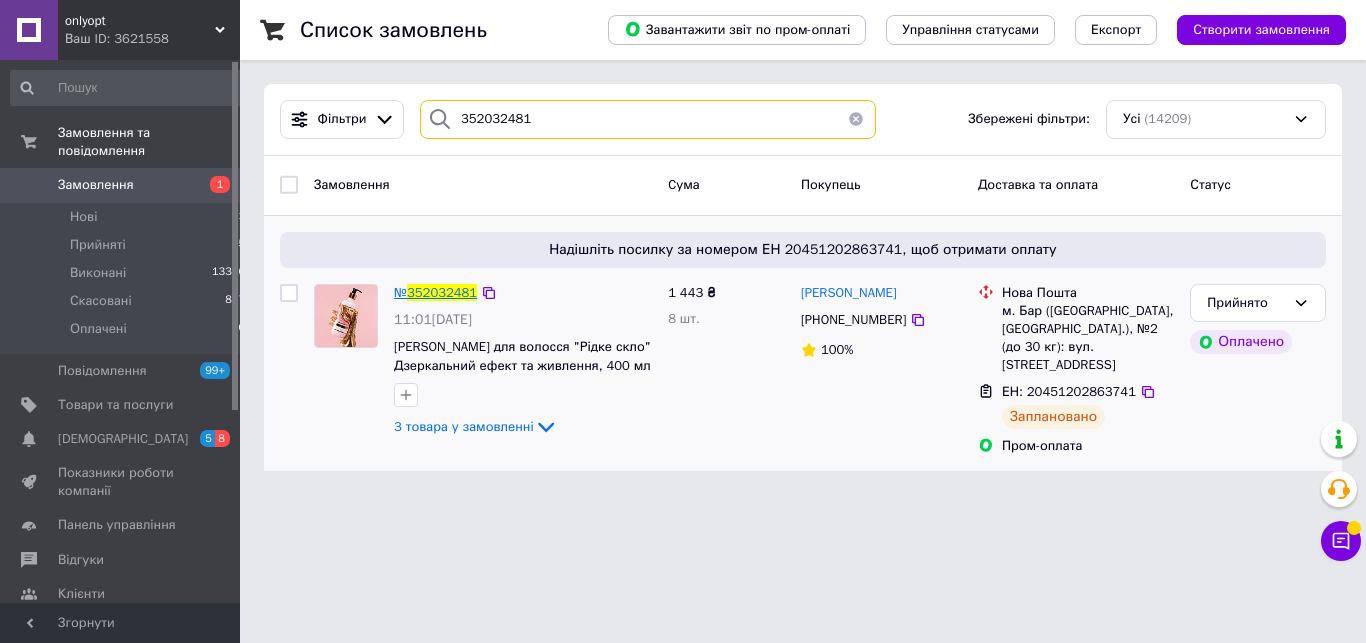 type on "352032481" 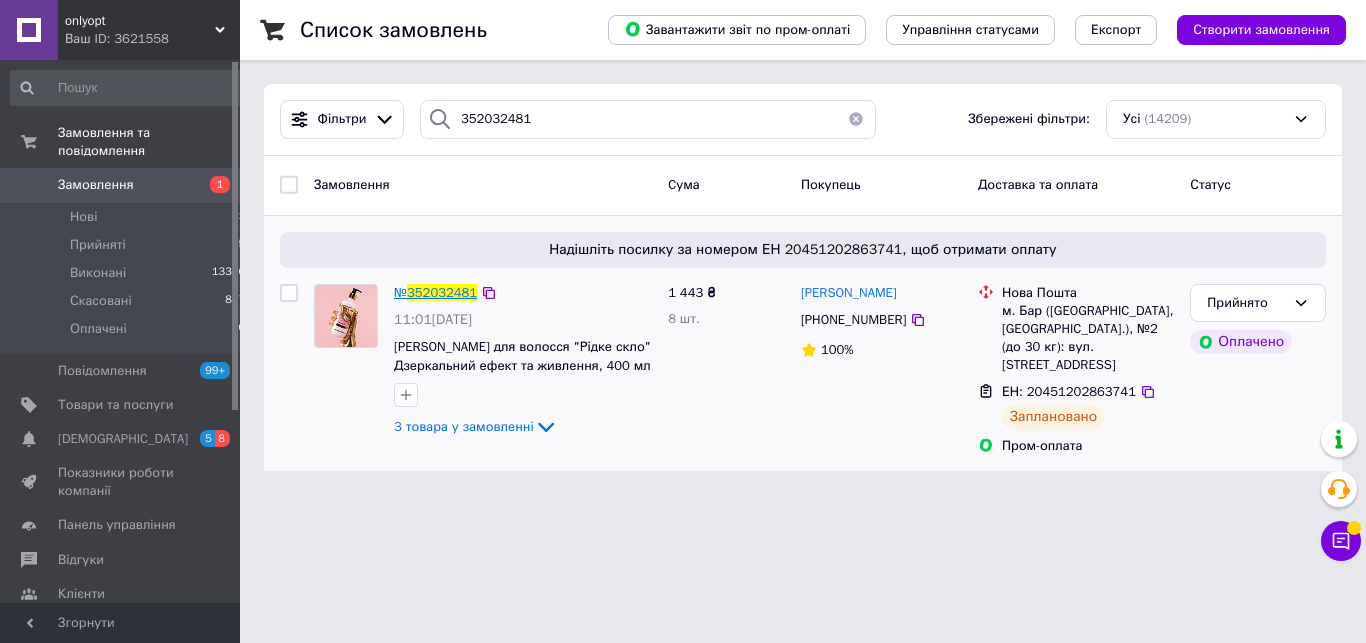 click on "352032481" at bounding box center (442, 292) 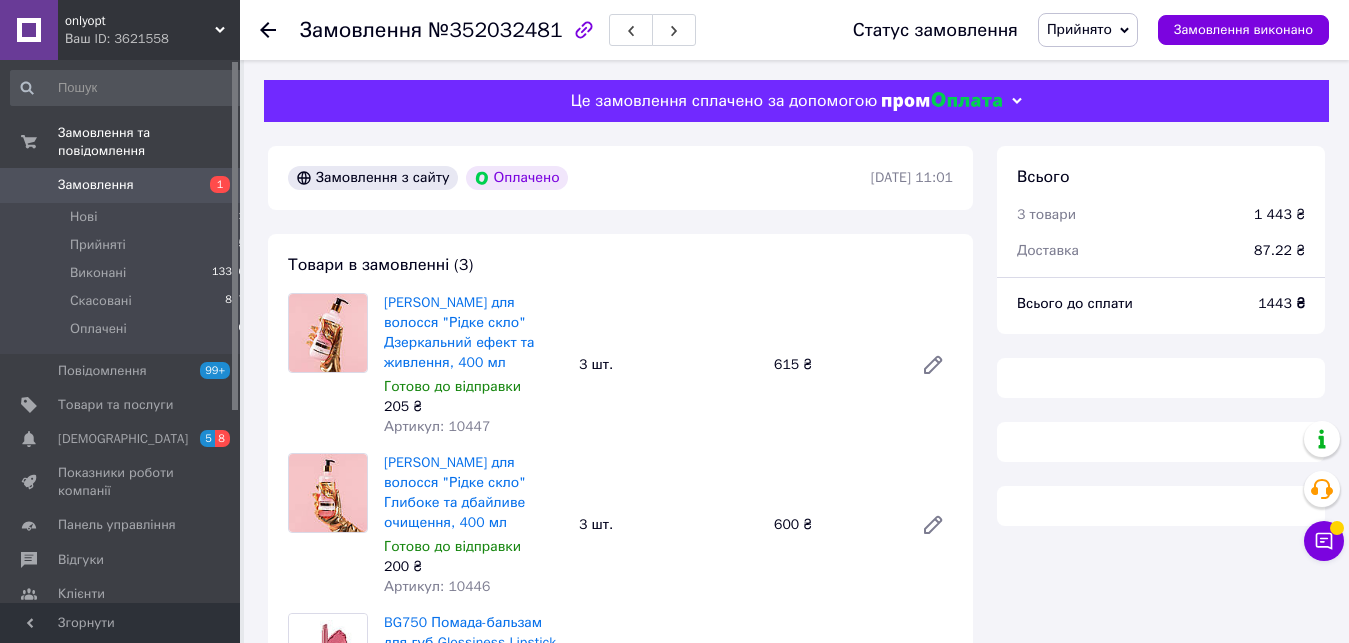 scroll, scrollTop: 204, scrollLeft: 0, axis: vertical 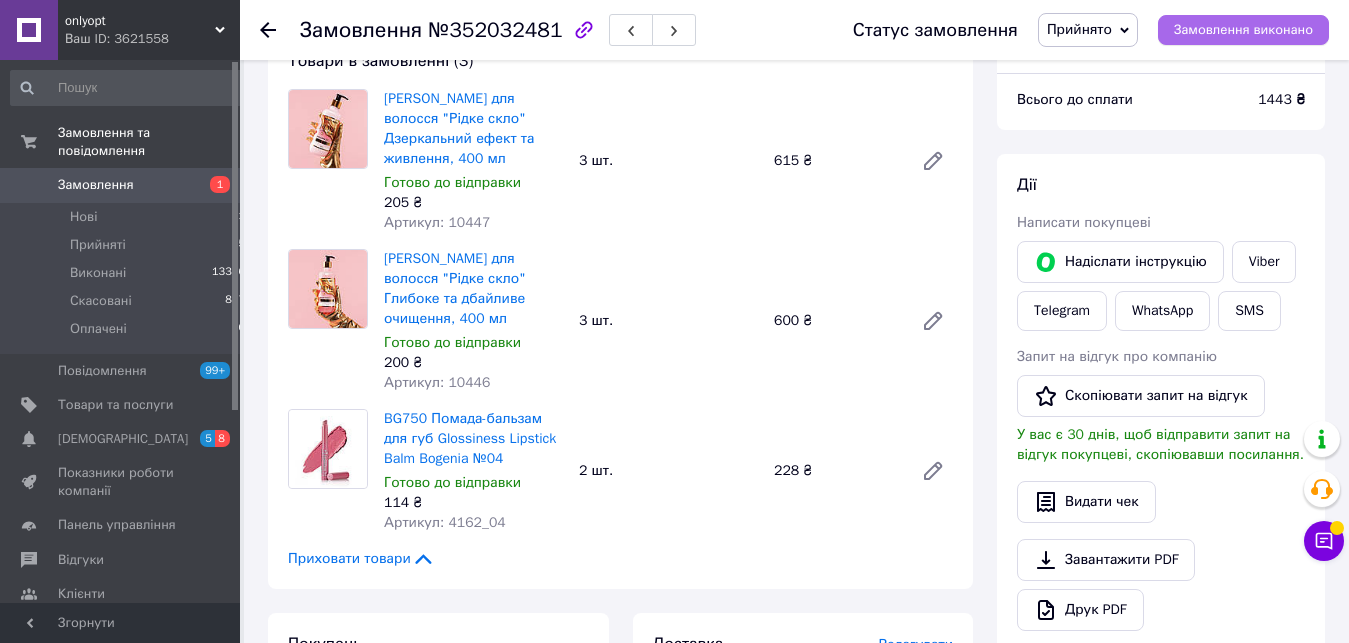 click on "Замовлення виконано" at bounding box center (1243, 30) 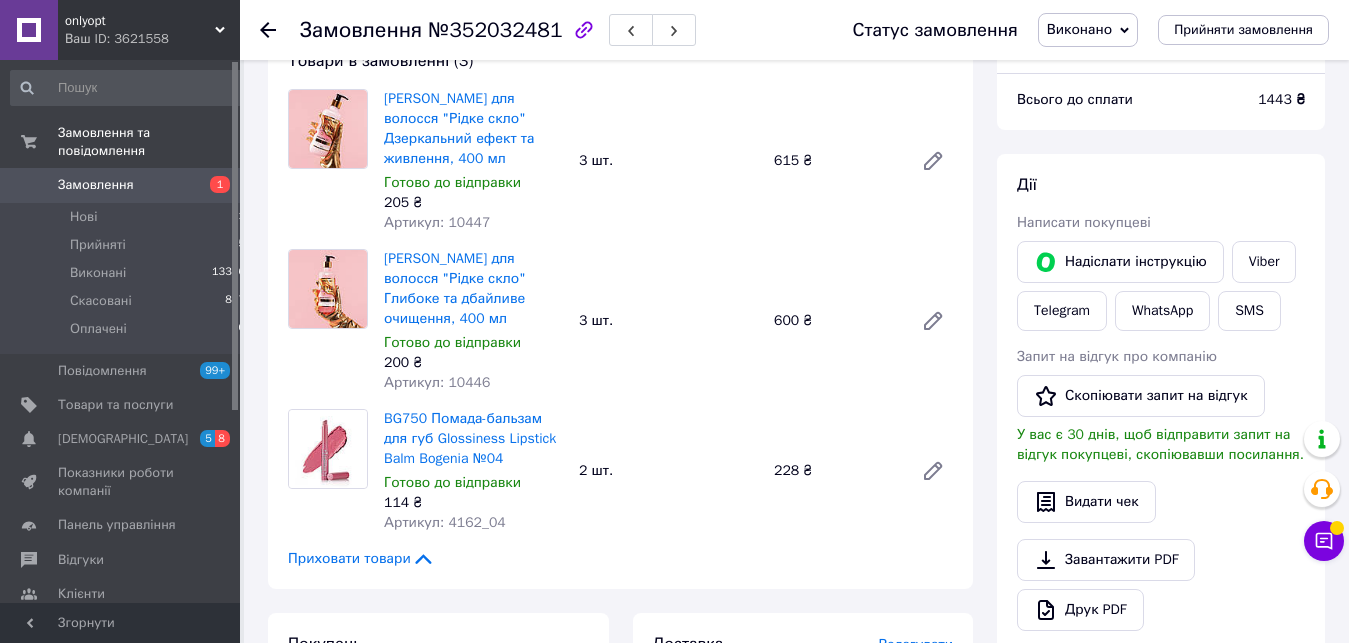 click 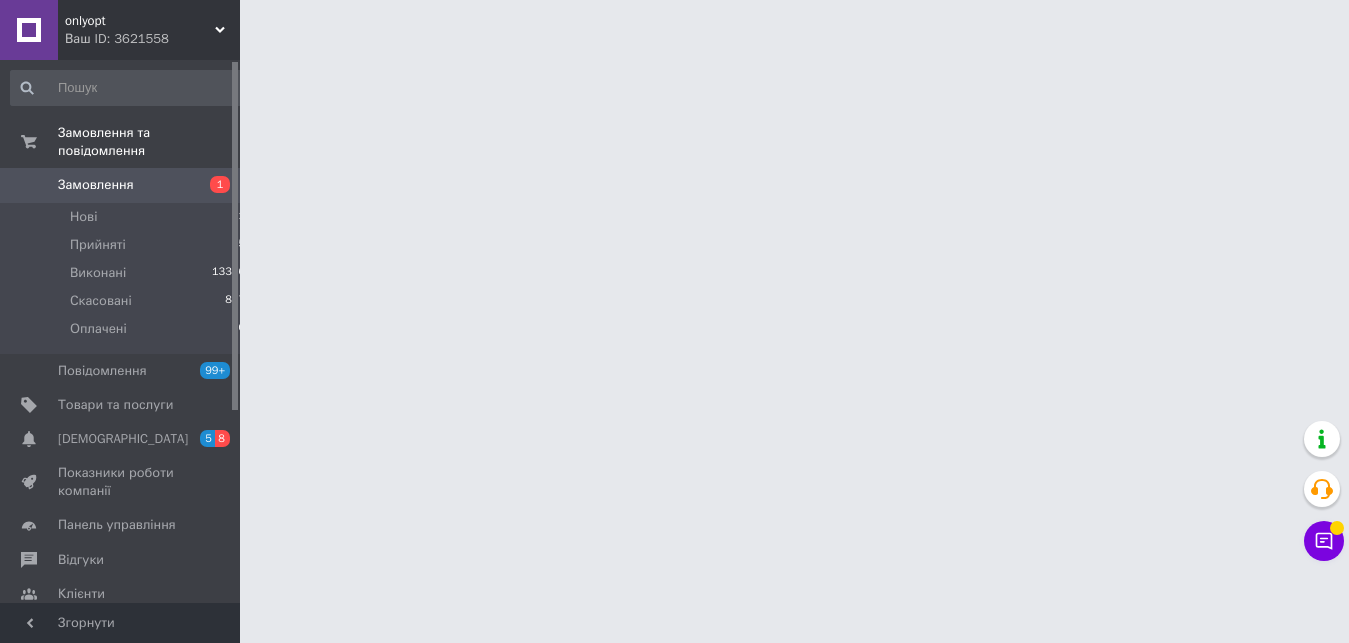scroll, scrollTop: 0, scrollLeft: 0, axis: both 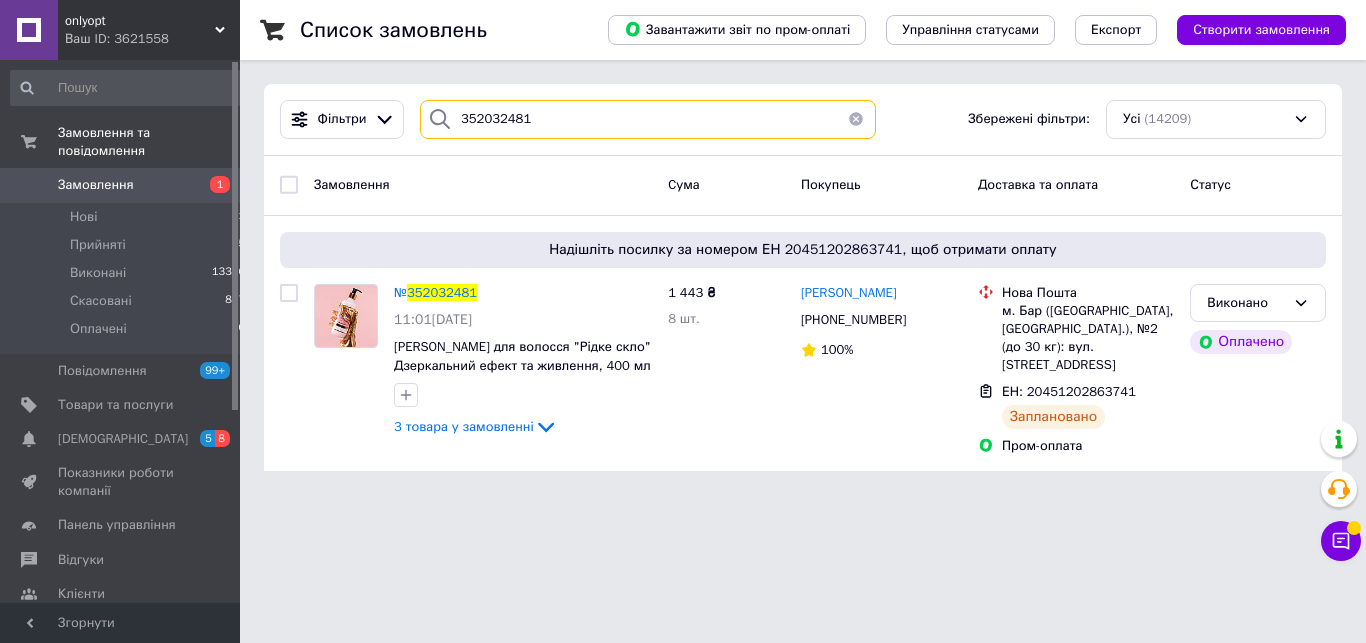 click on "352032481" at bounding box center (648, 119) 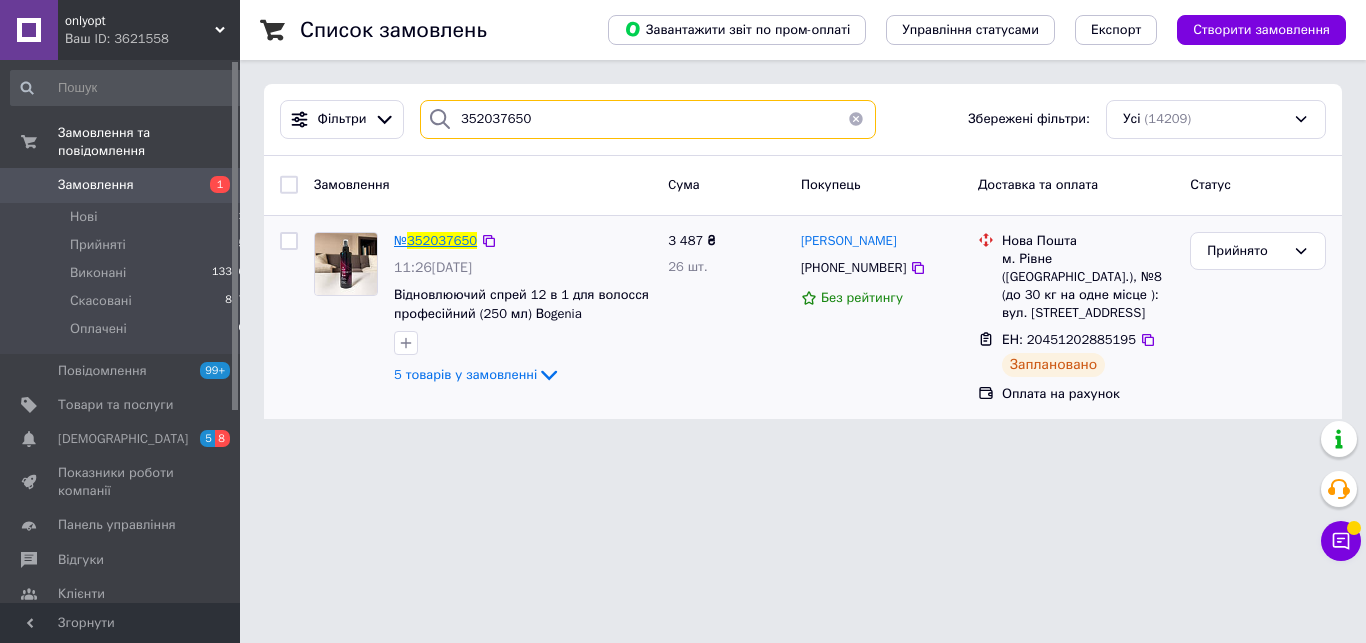 type on "352037650" 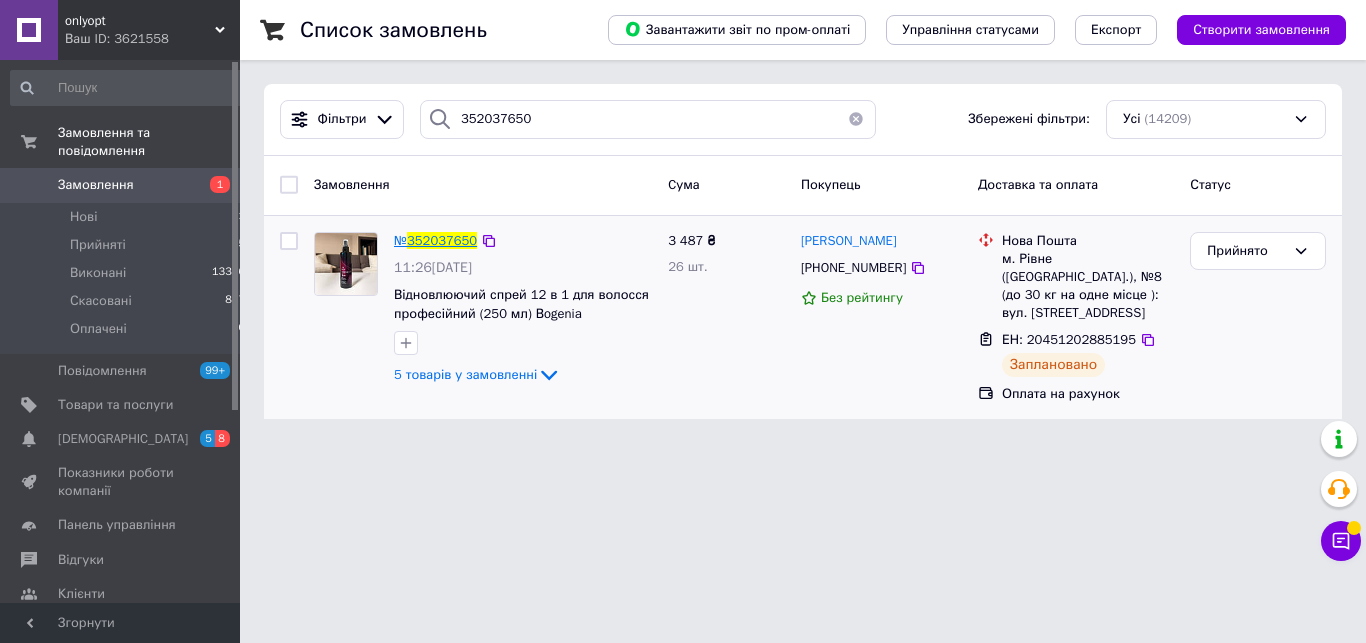 click on "352037650" at bounding box center (442, 240) 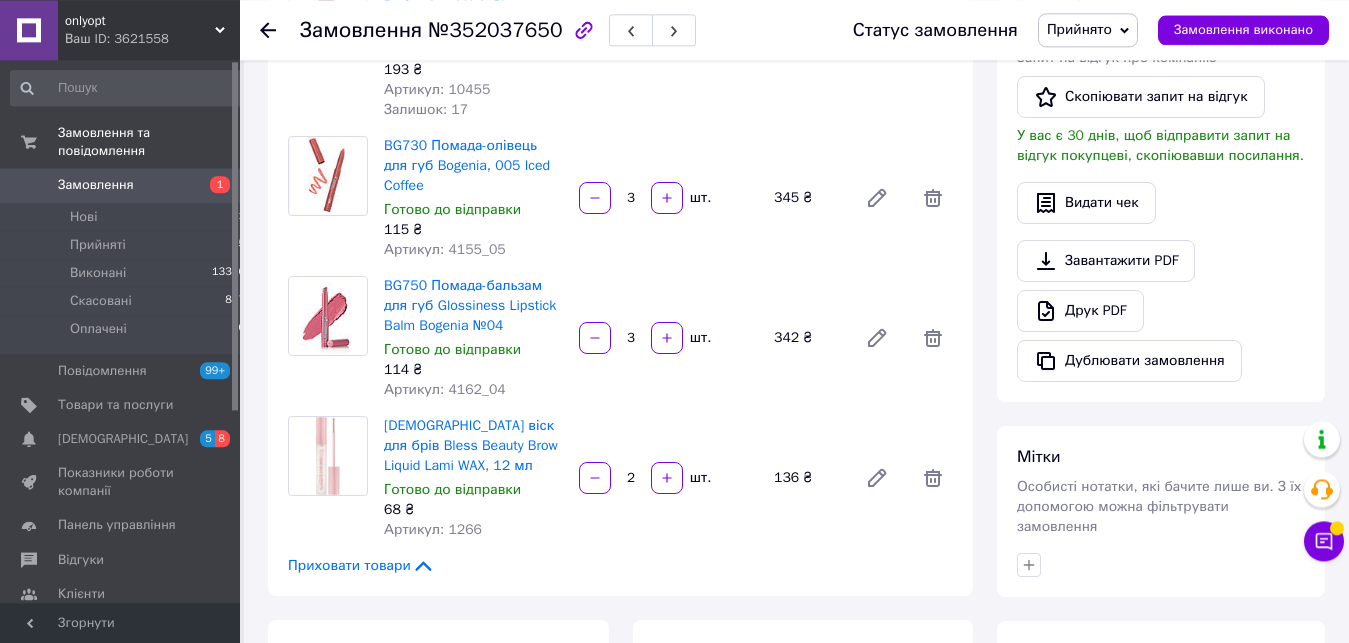 scroll, scrollTop: 510, scrollLeft: 0, axis: vertical 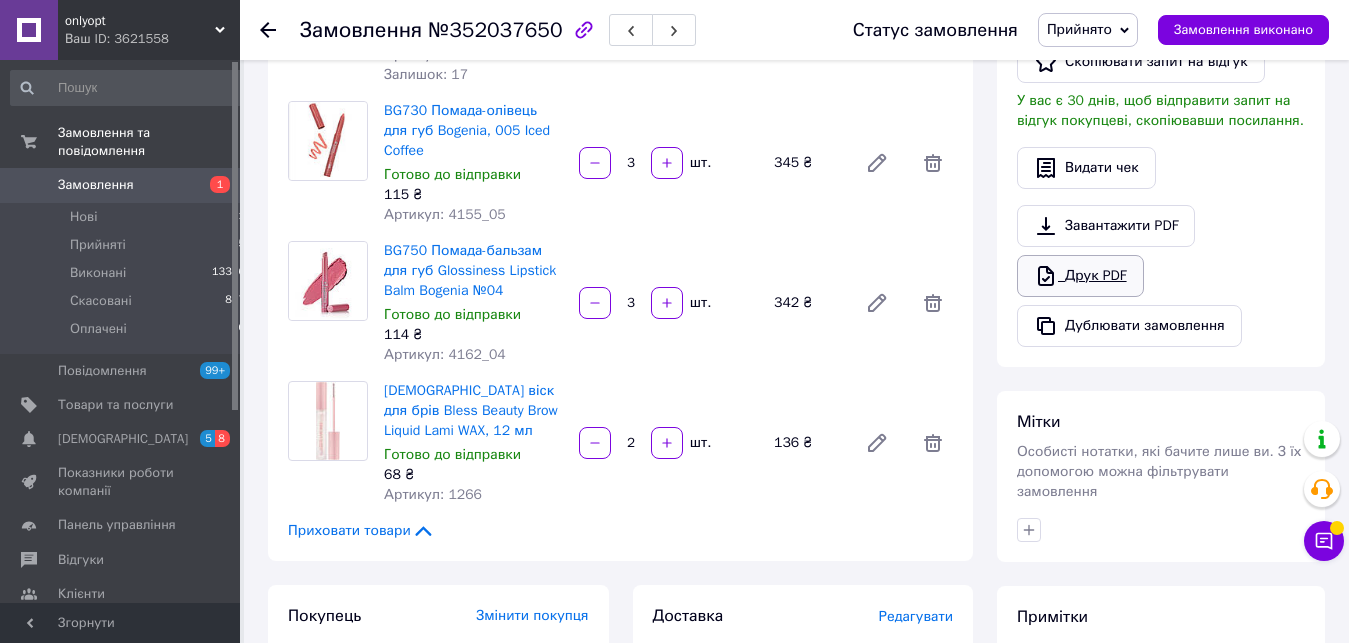 click on "Друк PDF" at bounding box center (1080, 276) 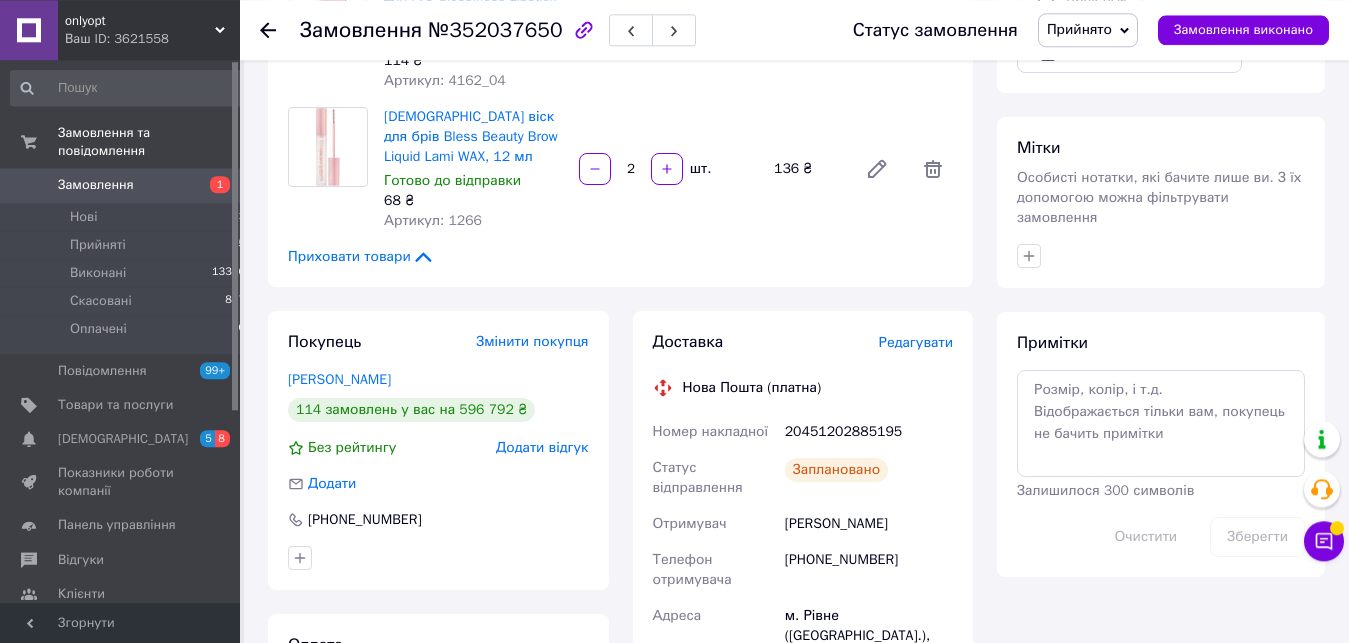 scroll, scrollTop: 816, scrollLeft: 0, axis: vertical 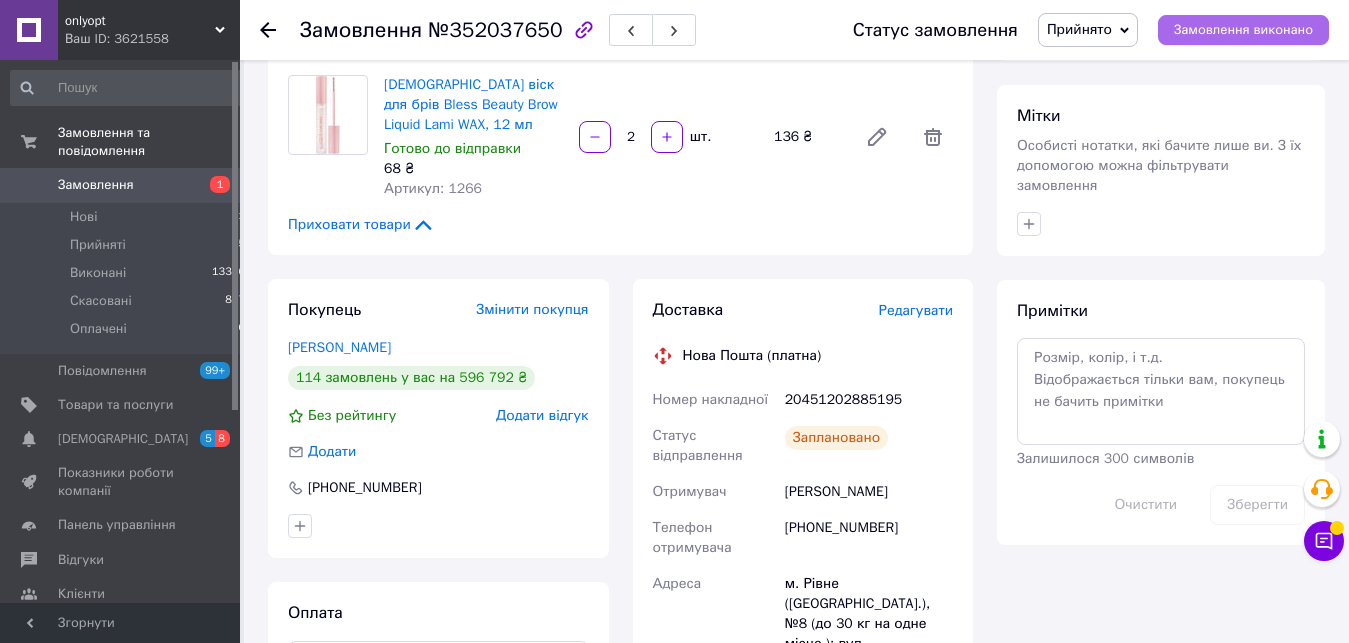 click on "Замовлення виконано" at bounding box center (1243, 30) 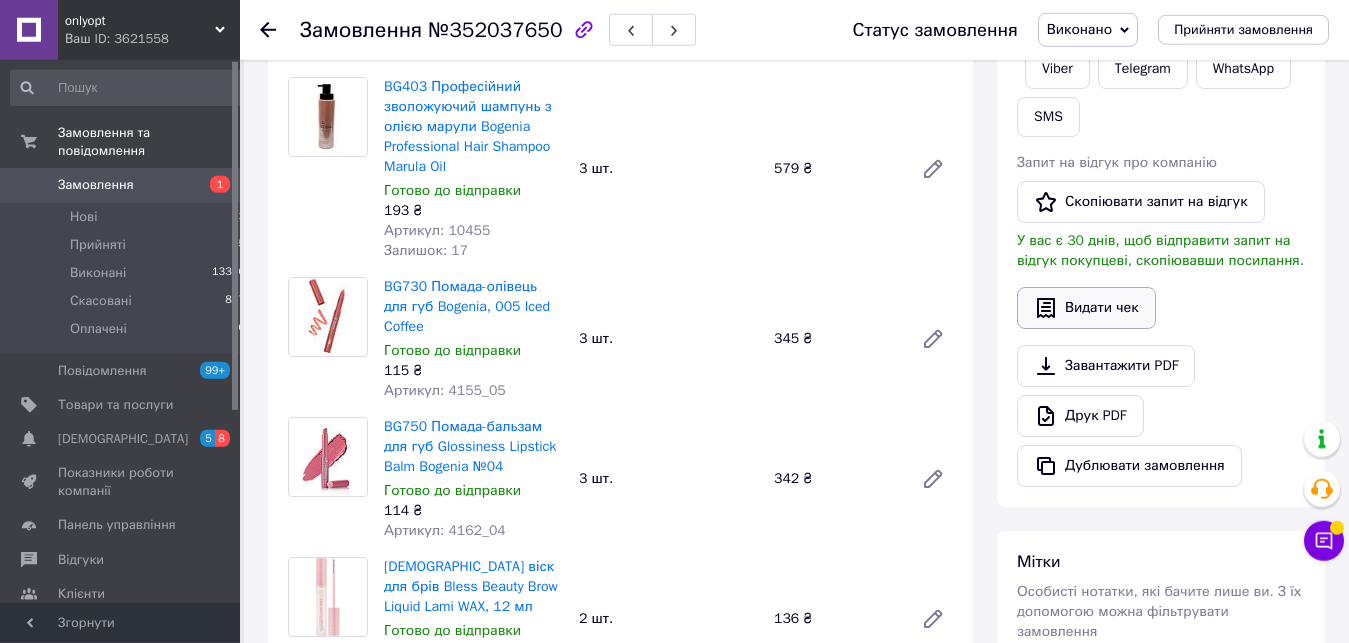 scroll, scrollTop: 306, scrollLeft: 0, axis: vertical 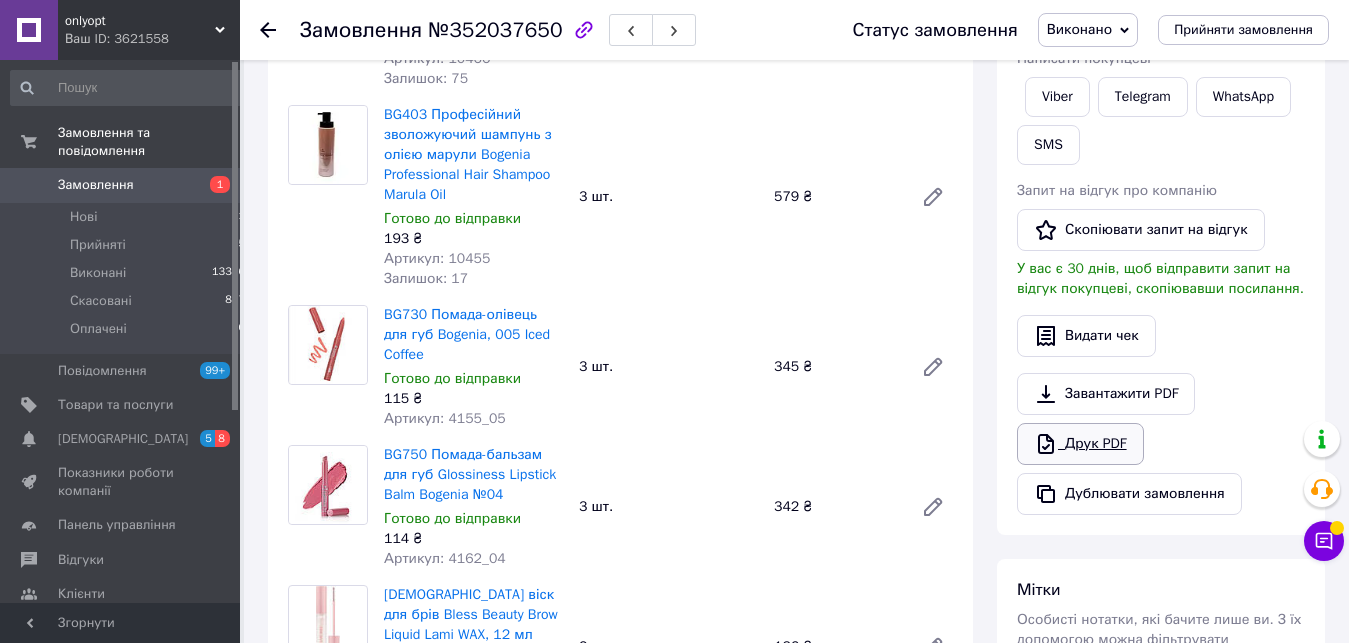 click on "Друк PDF" at bounding box center [1080, 444] 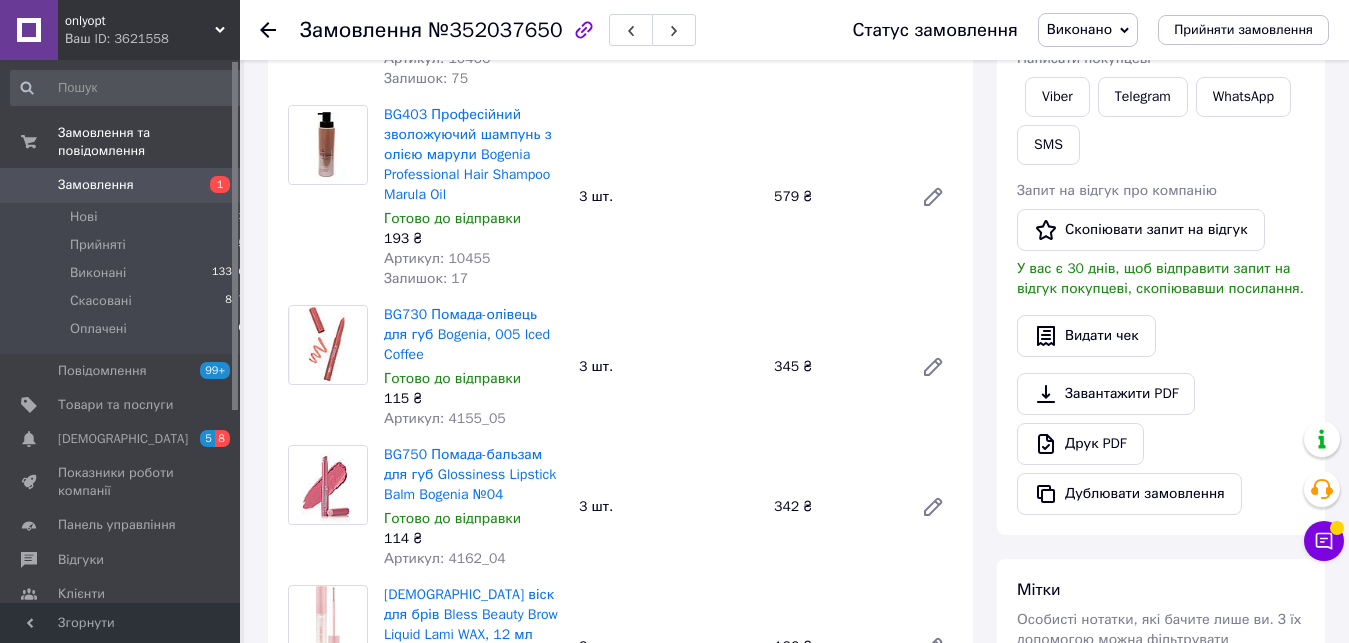 click 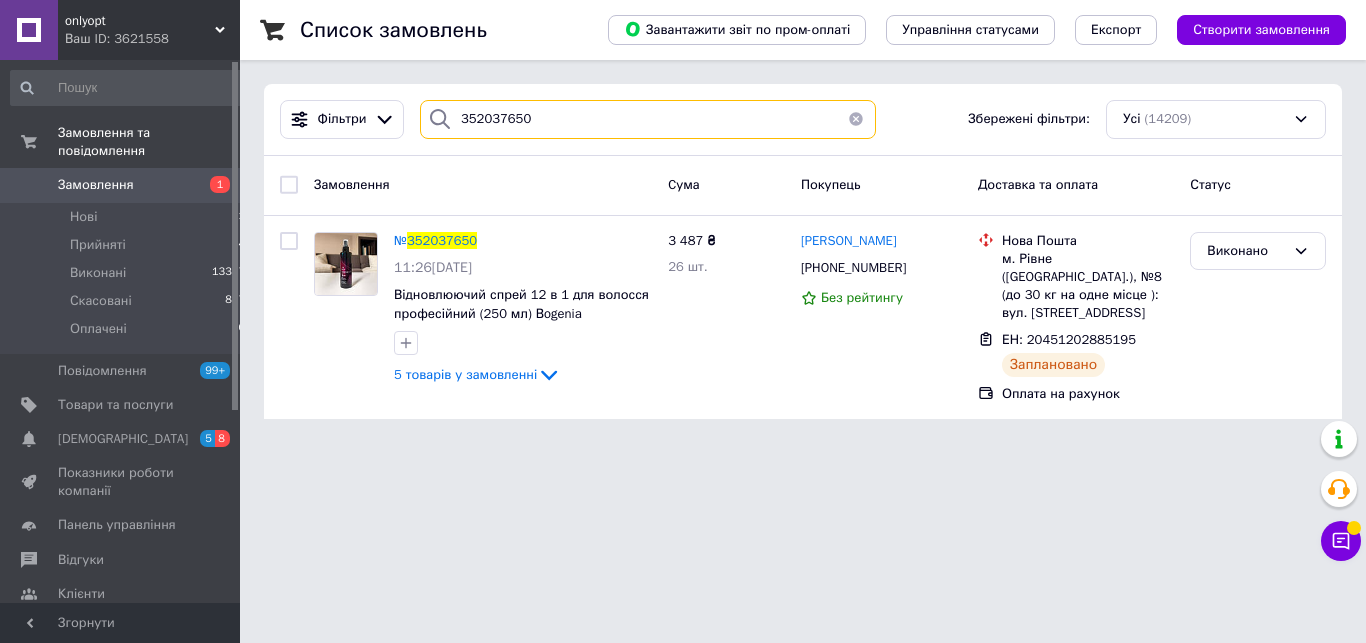 click on "352037650" at bounding box center (648, 119) 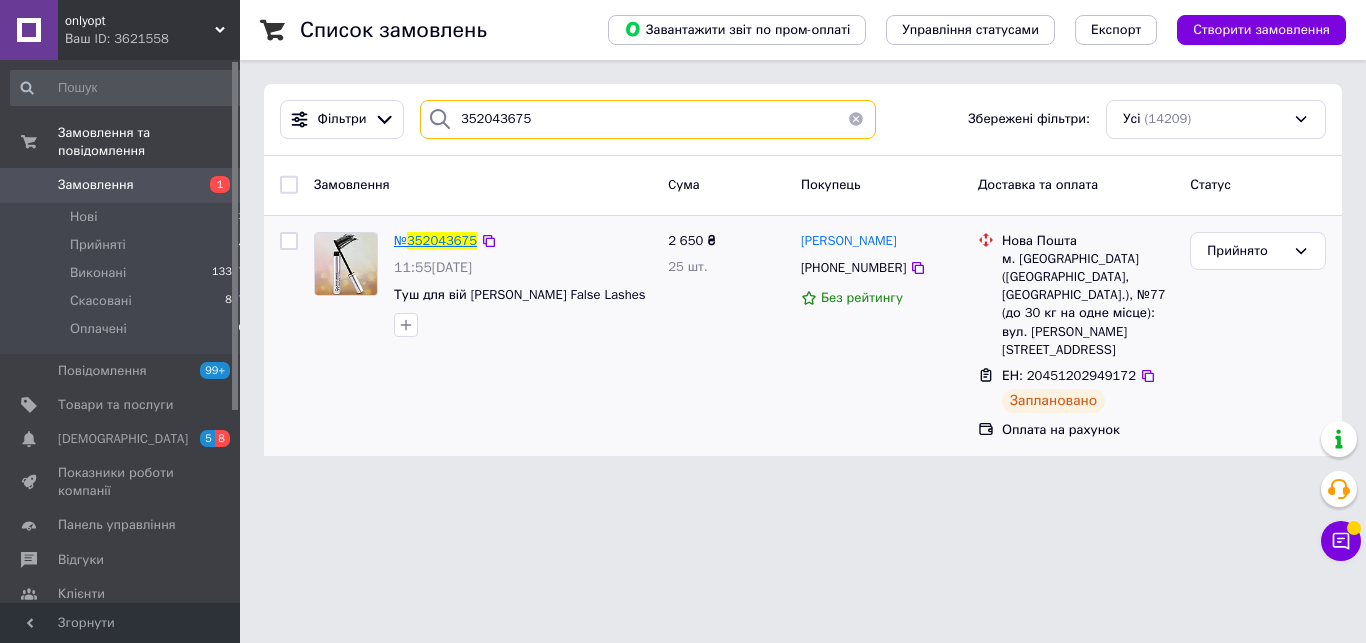 type on "352043675" 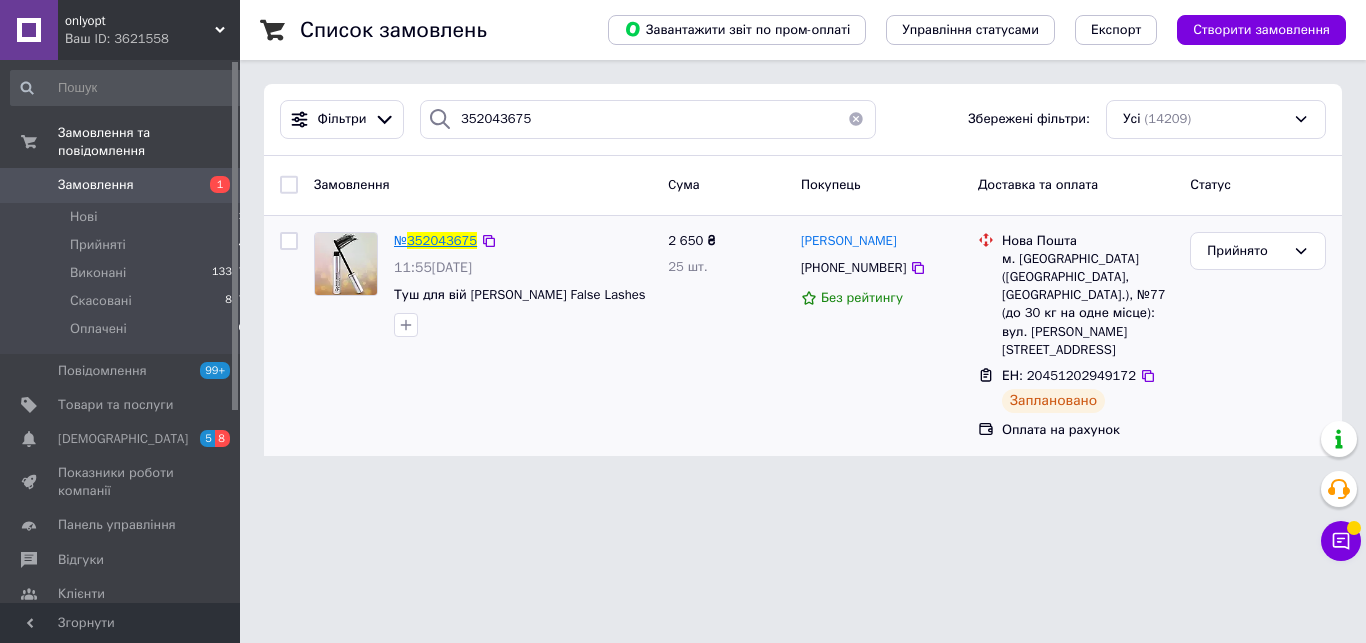 click on "352043675" at bounding box center [442, 240] 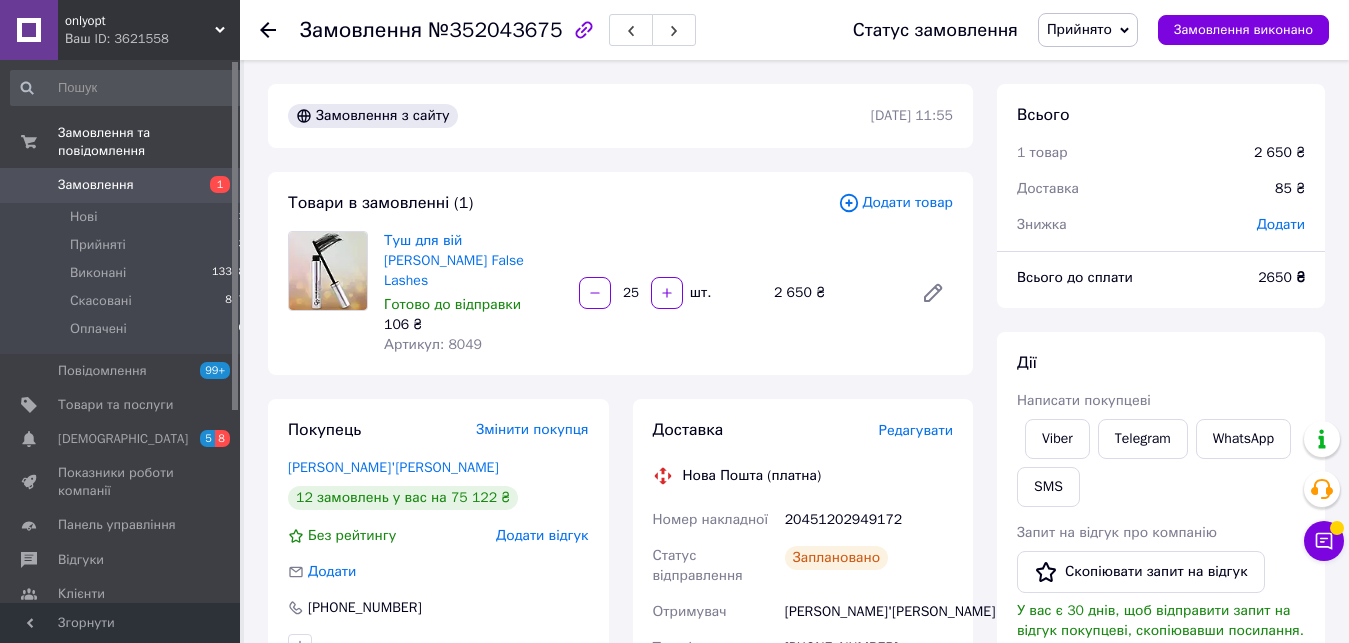 click on "20451202949172" at bounding box center [869, 520] 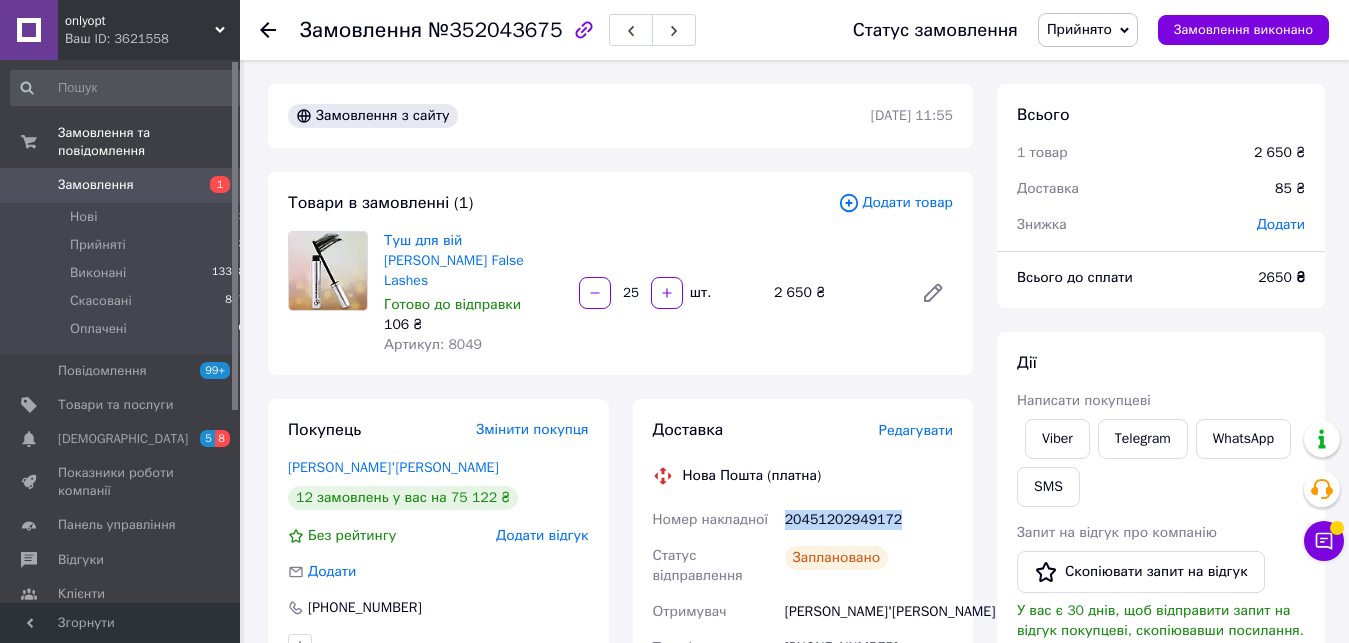 click on "20451202949172" at bounding box center (869, 520) 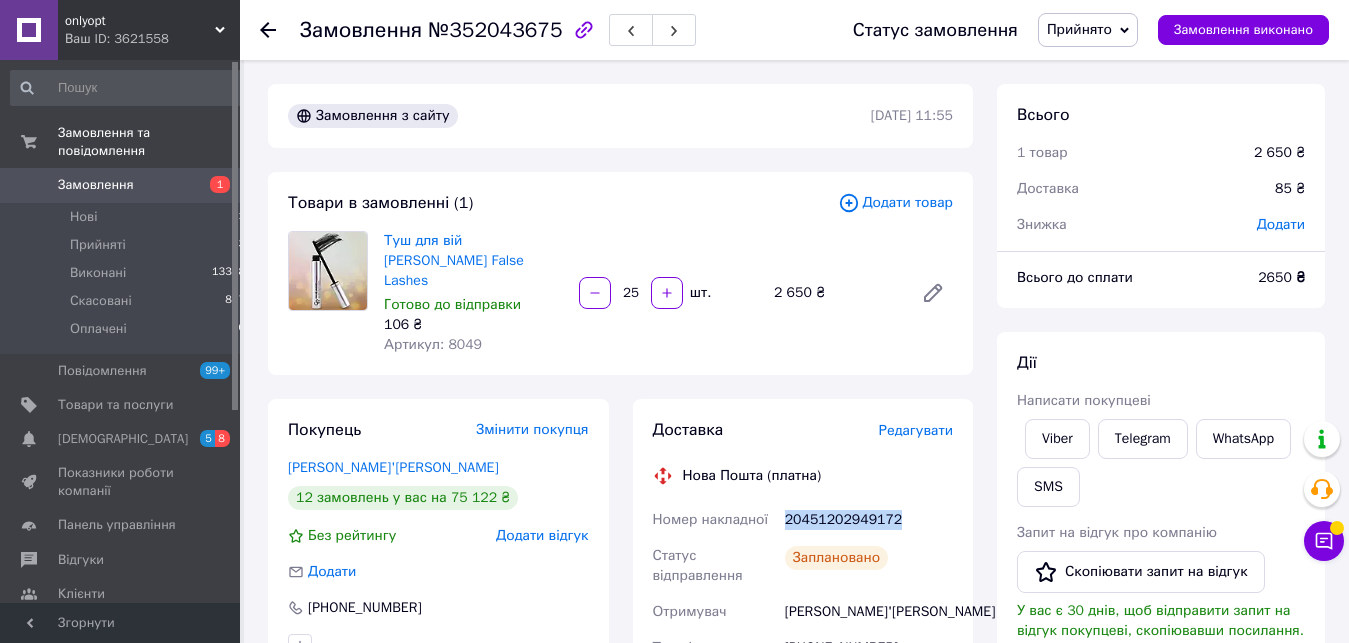 copy on "20451202949172" 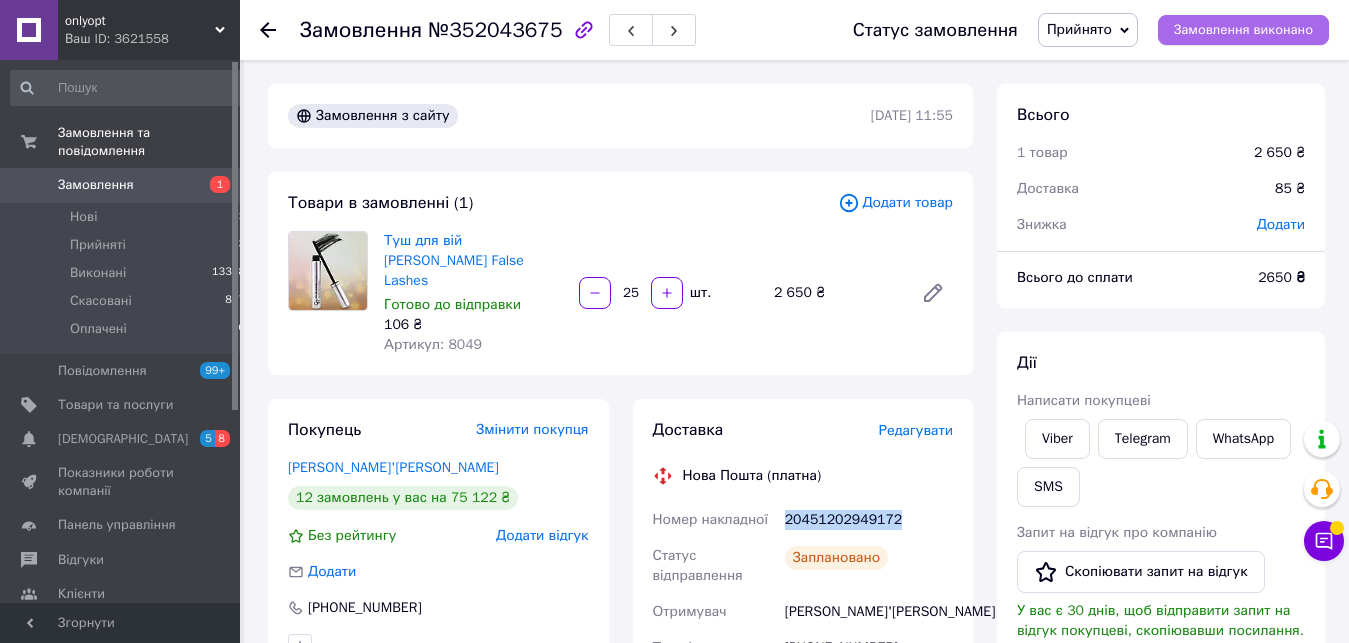 click on "Замовлення виконано" at bounding box center (1243, 30) 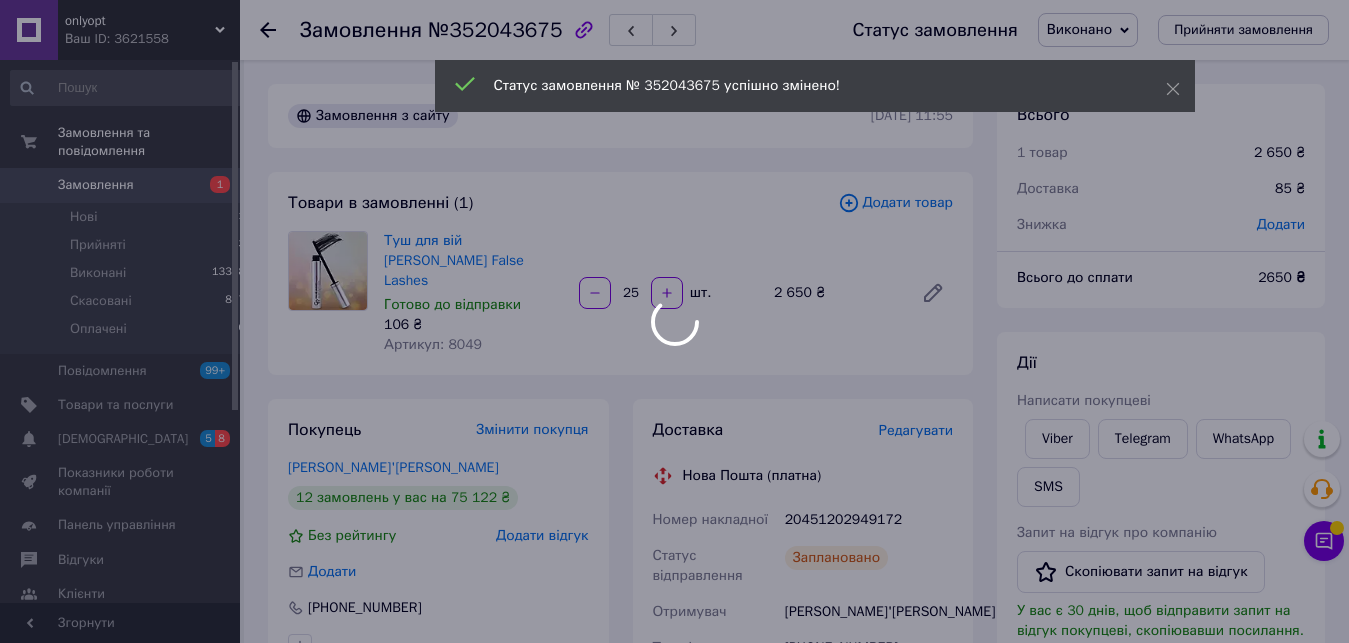 click at bounding box center [674, 321] 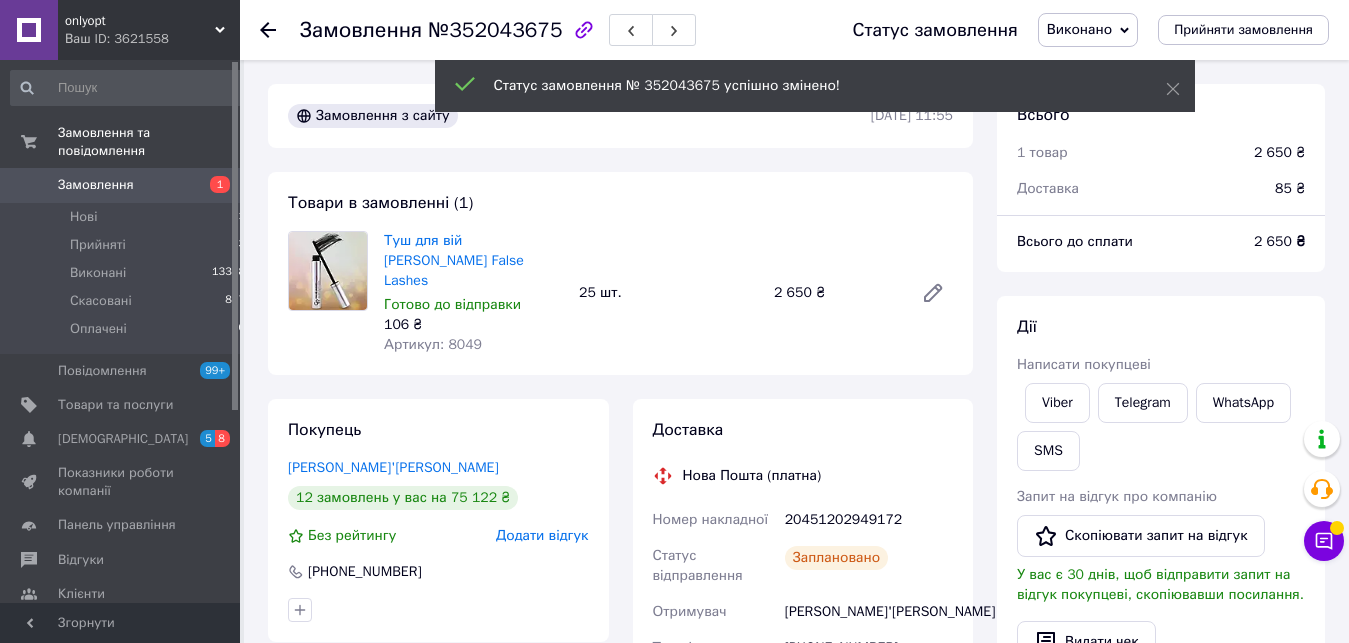 click 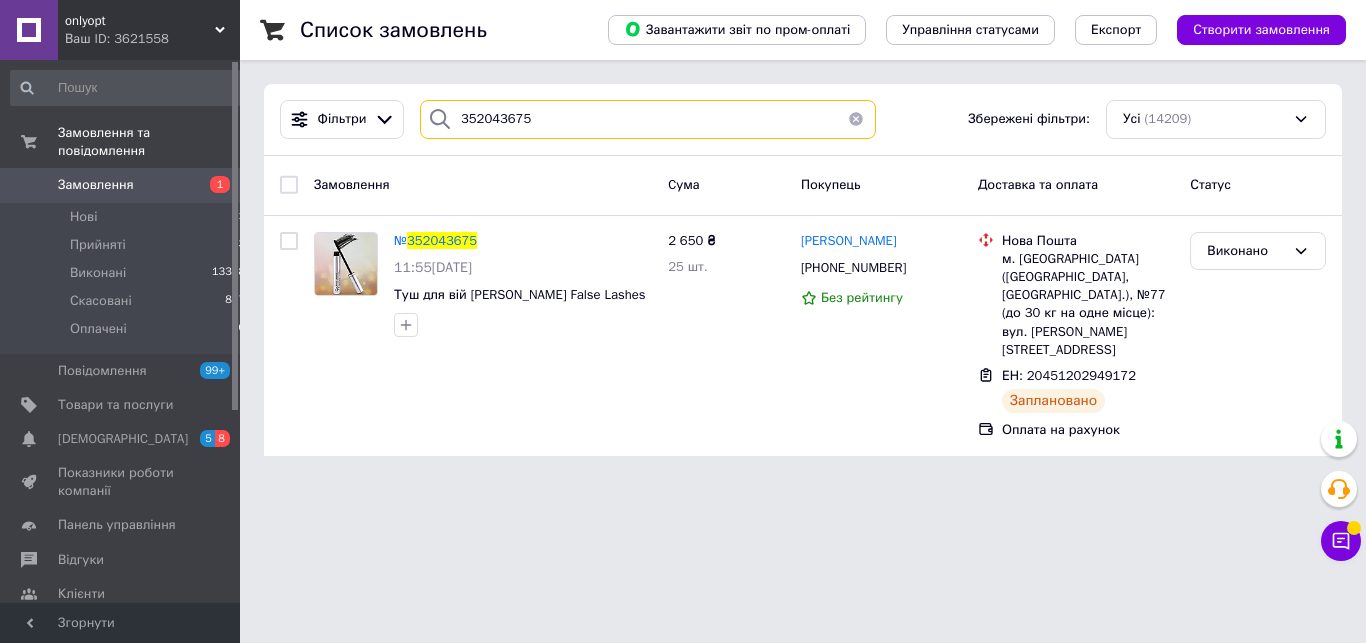 click on "352043675" at bounding box center [648, 119] 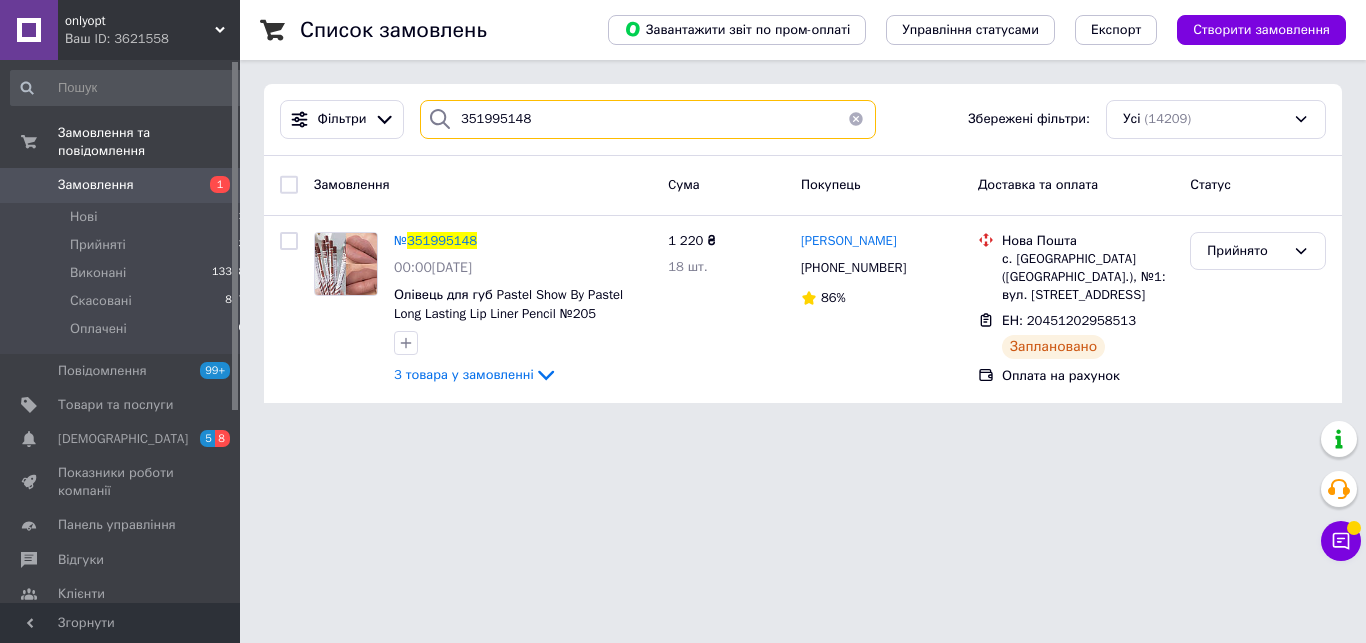 type on "351995148" 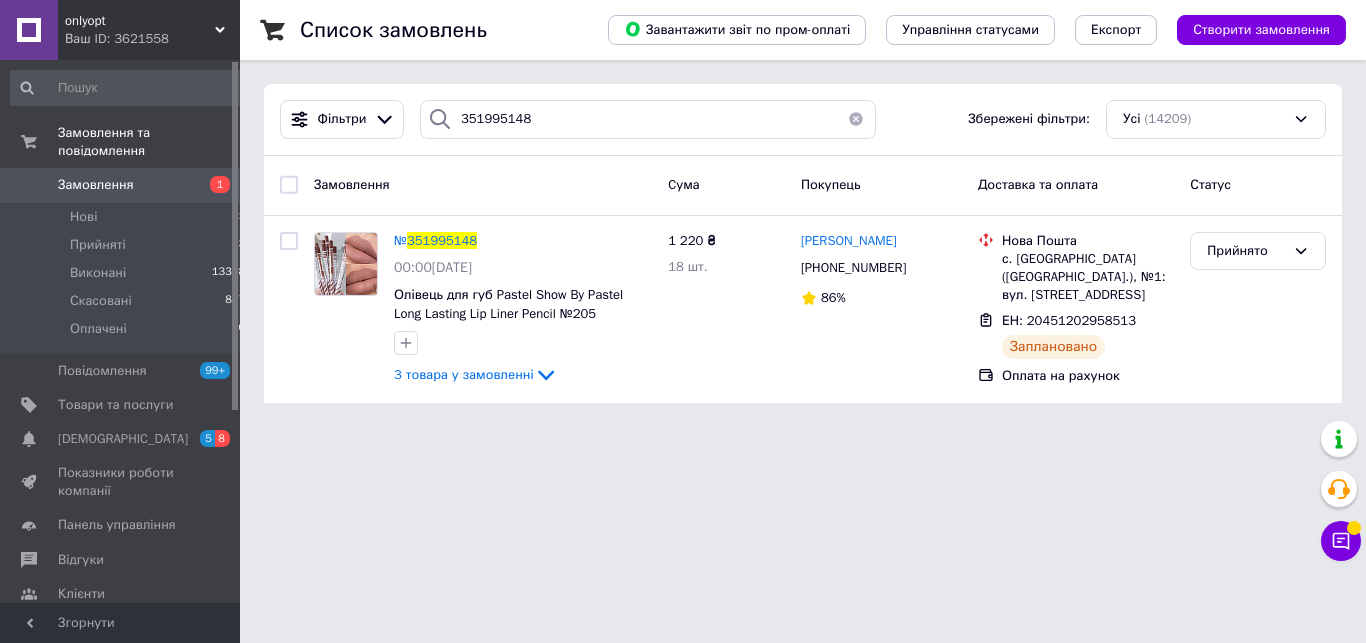 click on "351995148" at bounding box center [442, 240] 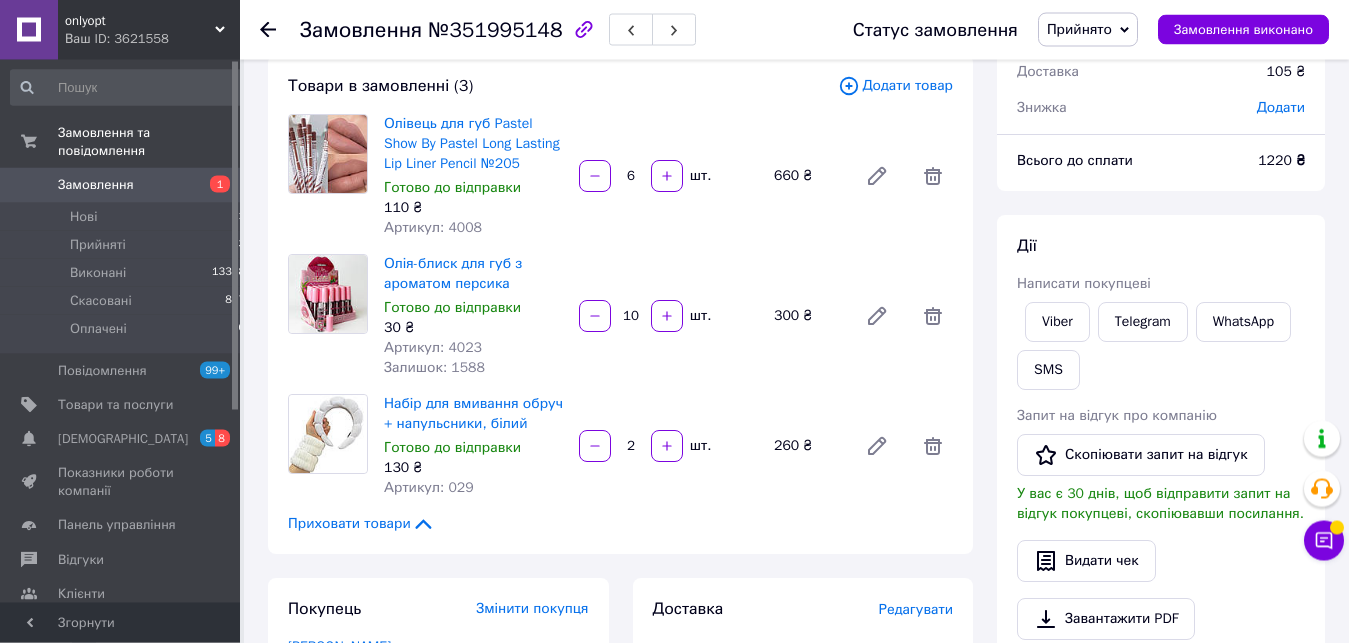scroll, scrollTop: 102, scrollLeft: 0, axis: vertical 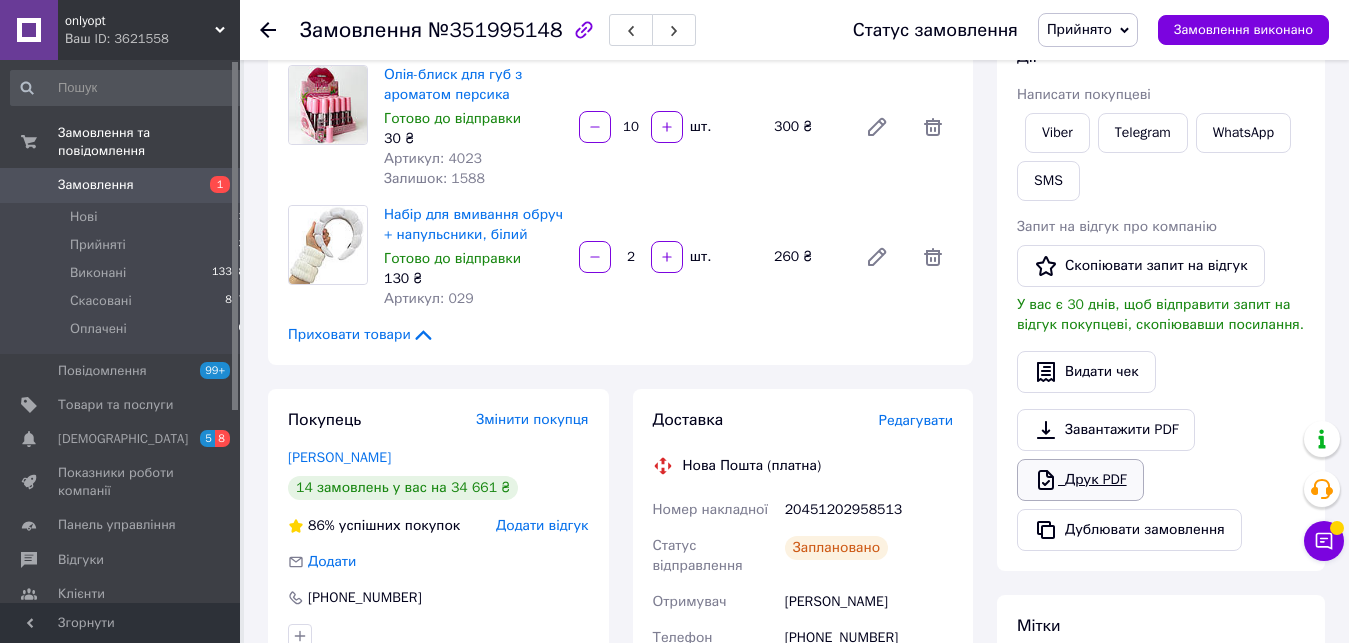 click on "Друк PDF" at bounding box center (1080, 480) 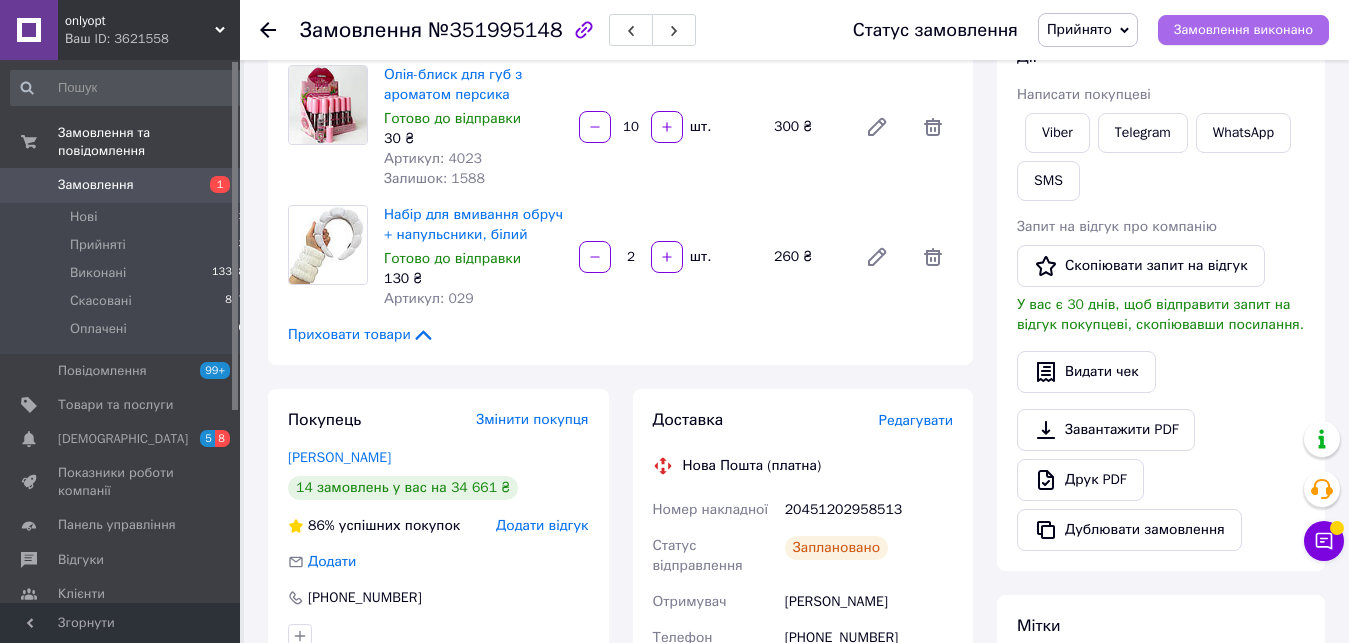 click on "Замовлення виконано" at bounding box center [1243, 30] 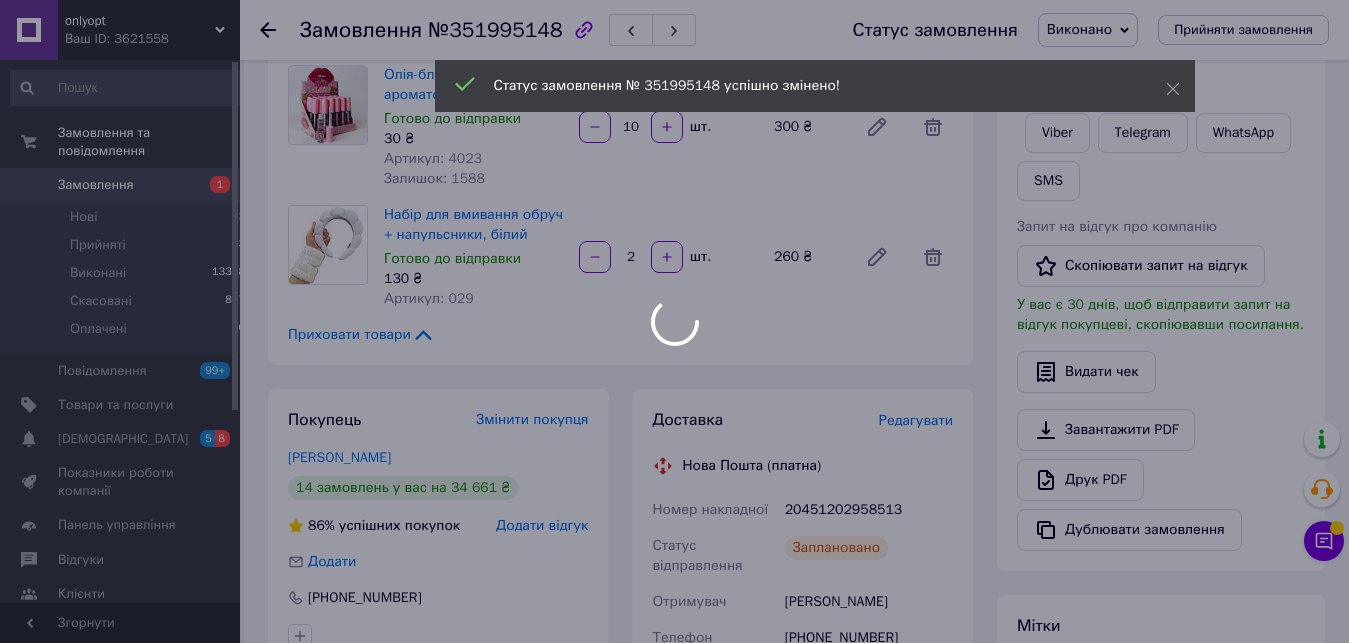 click on "onlyopt Ваш ID: 3621558 Сайт onlyopt Кабінет покупця Перевірити стан системи Сторінка на порталі OnlyBest - найкраще тільки для Вас Довідка Вийти Замовлення та повідомлення Замовлення 1 Нові 1 Прийняті 13 Виконані 13318 Скасовані 877 Оплачені 0 Повідомлення 99+ Товари та послуги Сповіщення 5 8 Показники роботи компанії Панель управління Відгуки Клієнти Каталог ProSale Аналітика Інструменти веб-майстра та SEO Управління сайтом Гаманець компанії [PERSON_NAME] Тарифи та рахунки Prom топ Згорнути
Замовлення №351995148 110 ₴ 6 2" at bounding box center (674, 558) 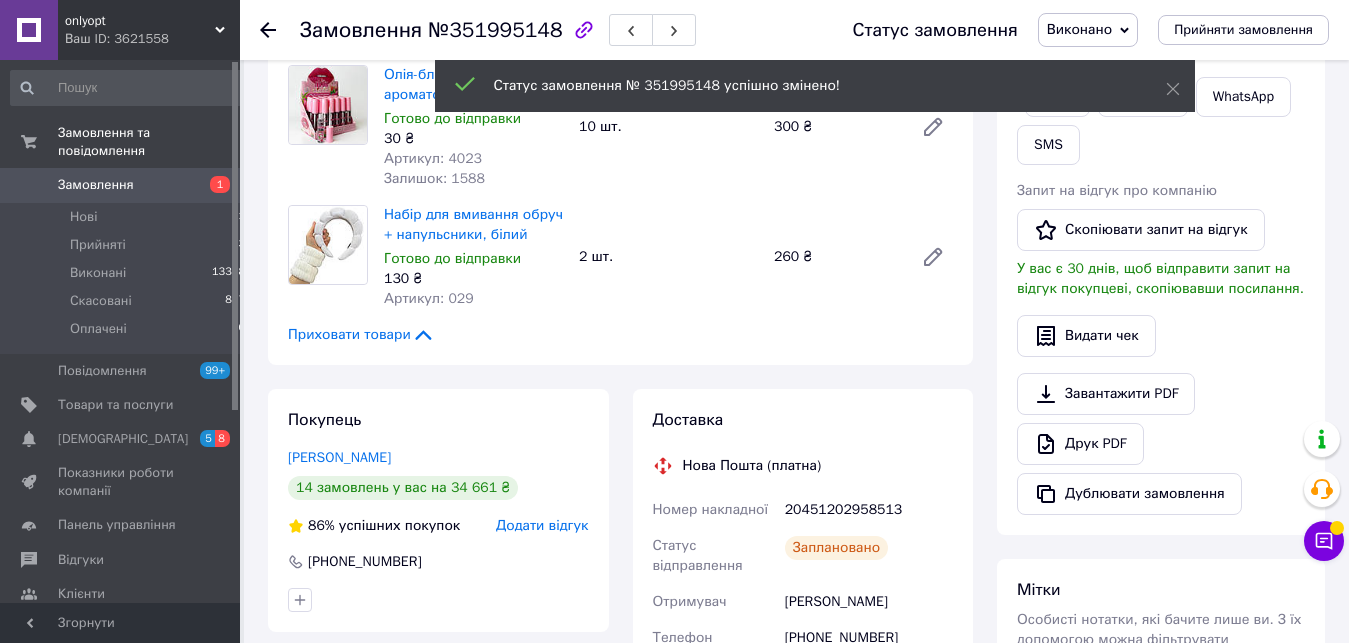 click 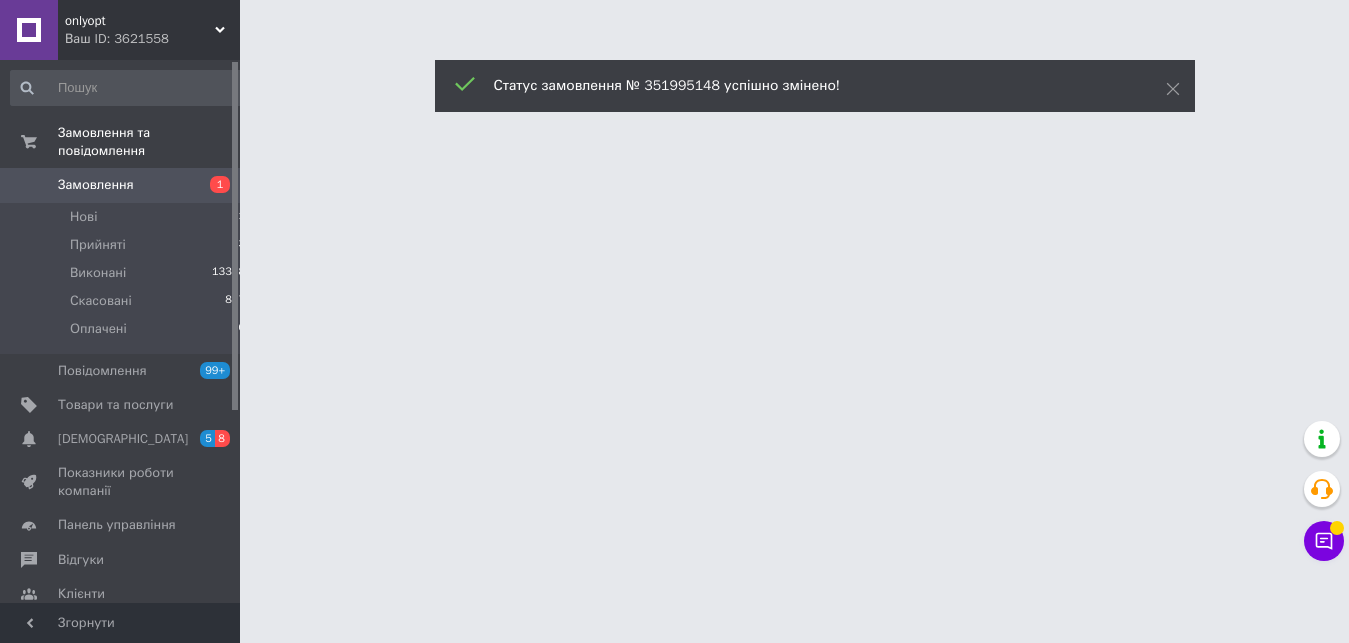 scroll, scrollTop: 0, scrollLeft: 0, axis: both 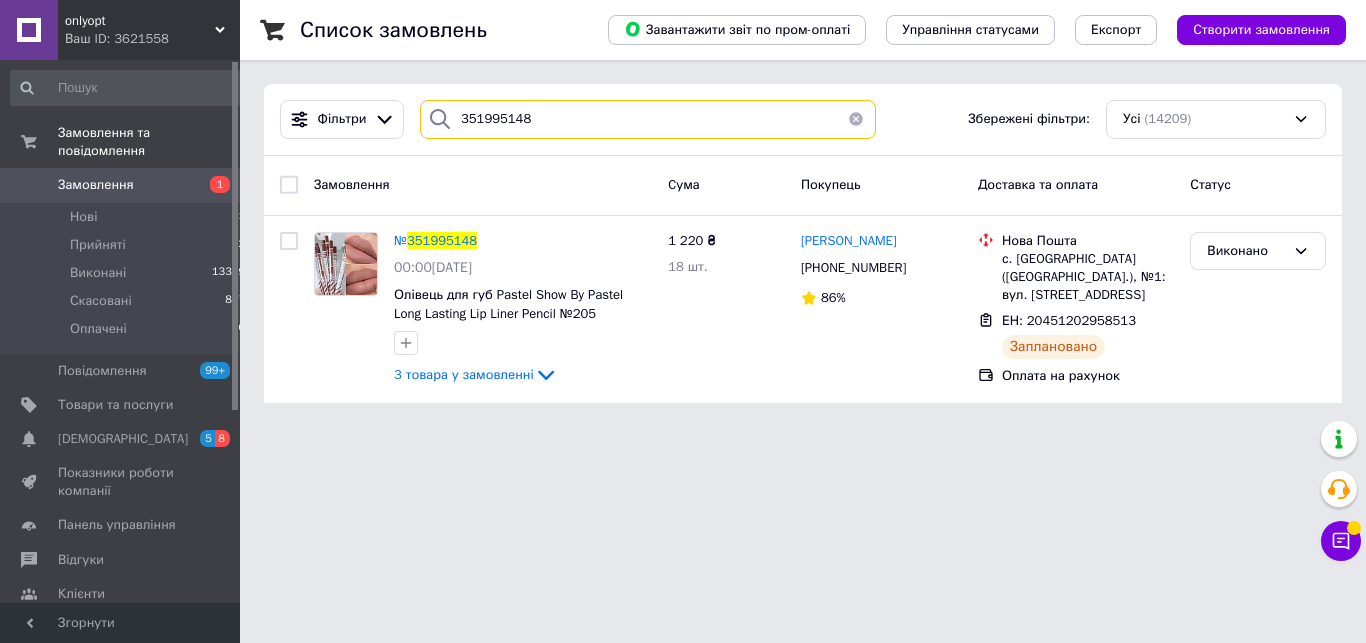 click on "351995148" at bounding box center (648, 119) 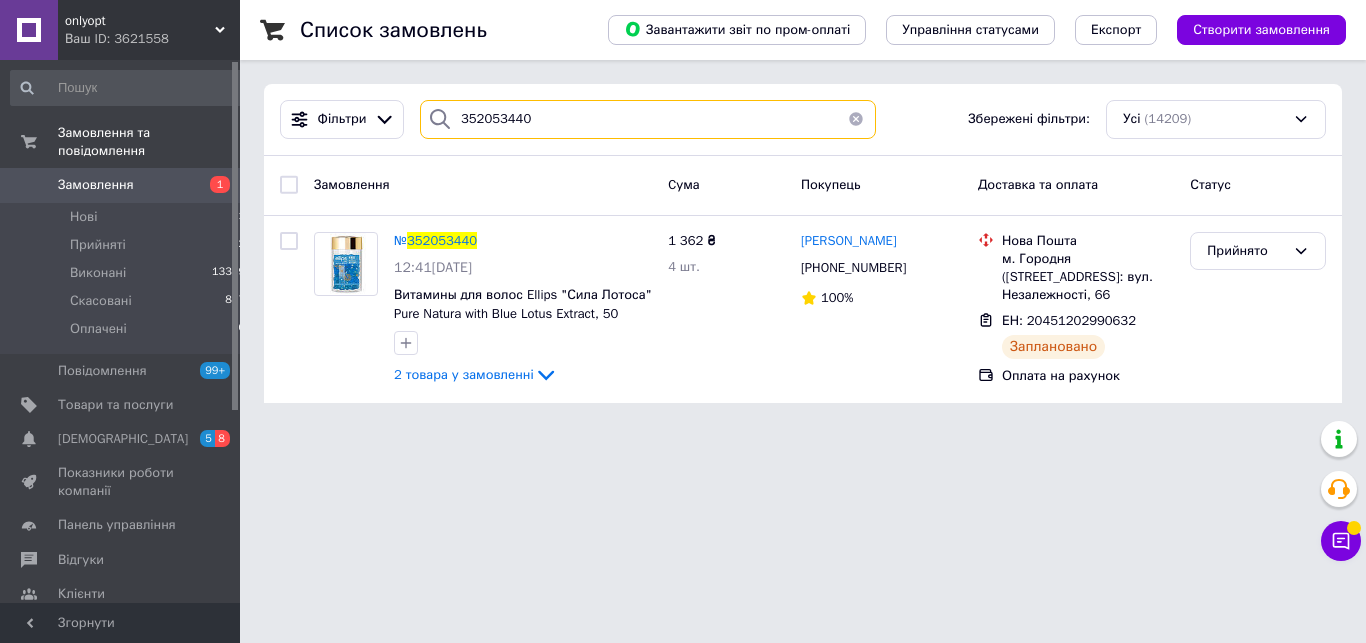 type on "352053440" 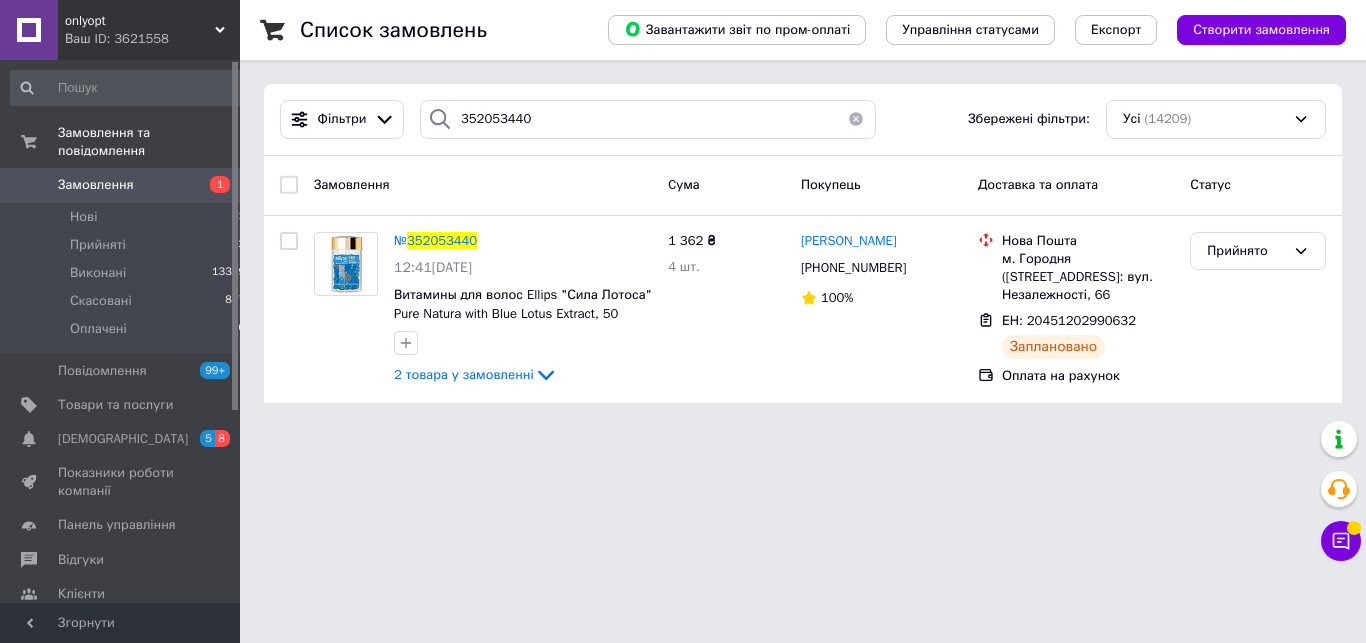 click on "352053440" at bounding box center [442, 240] 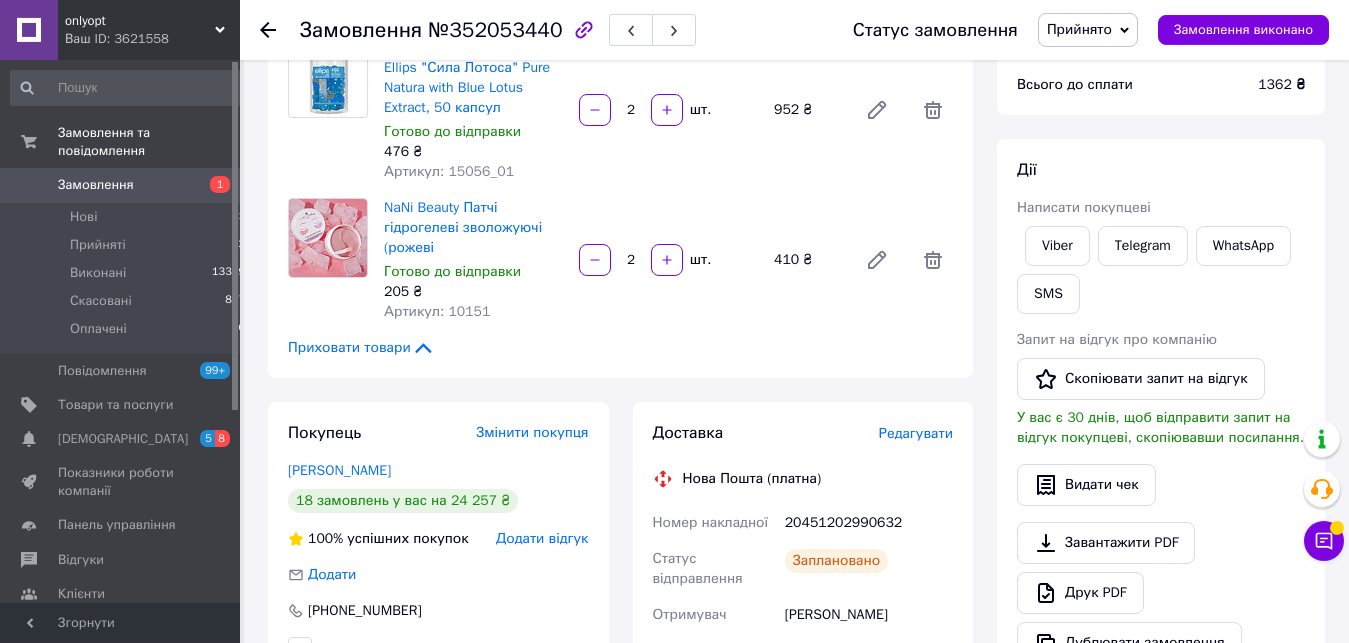 scroll, scrollTop: 306, scrollLeft: 0, axis: vertical 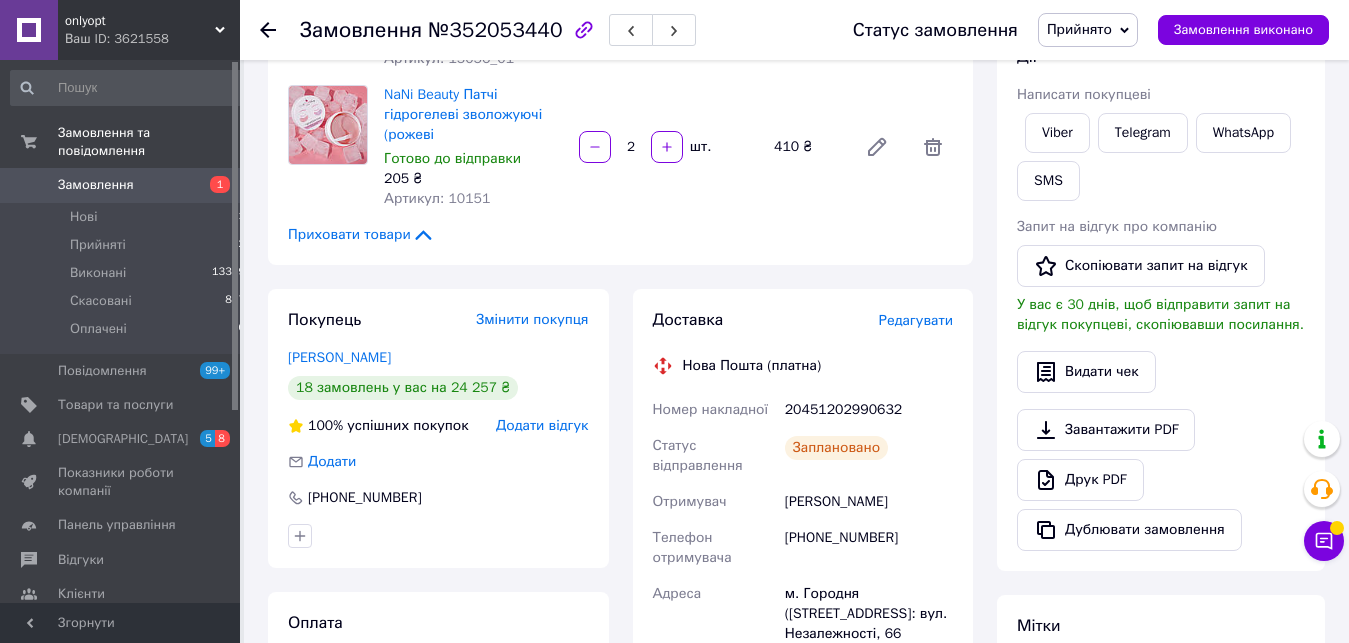click on "20451202990632" at bounding box center [869, 410] 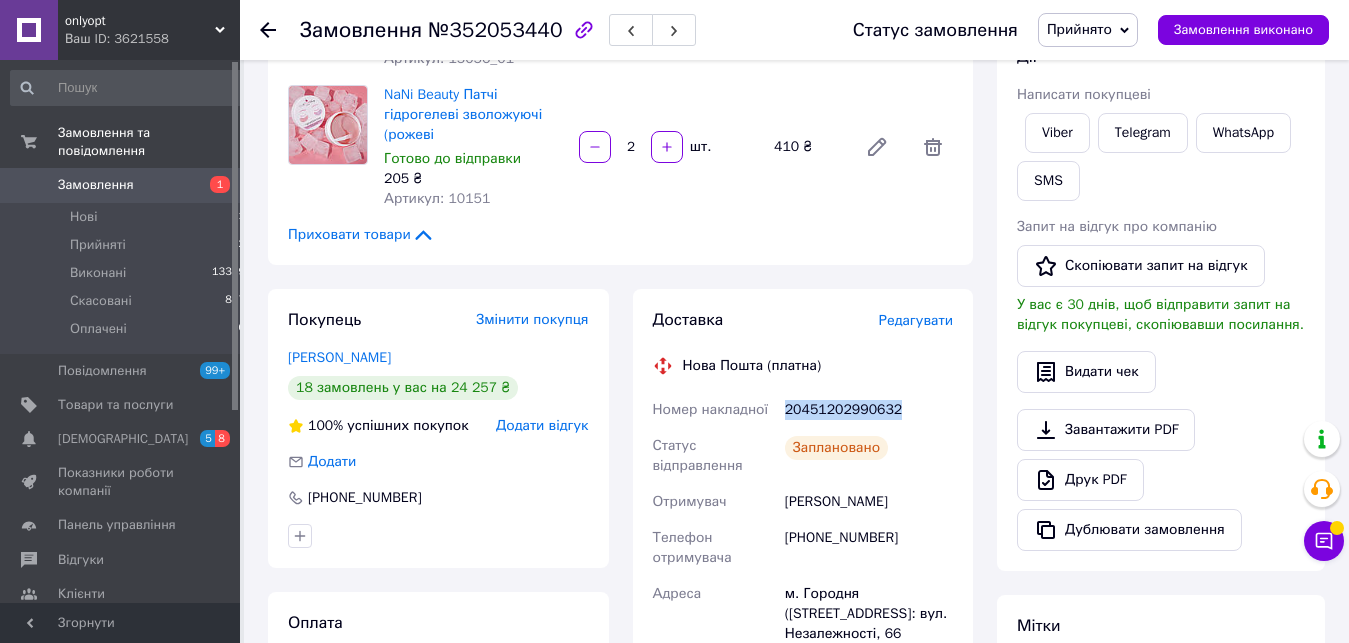 click on "20451202990632" at bounding box center (869, 410) 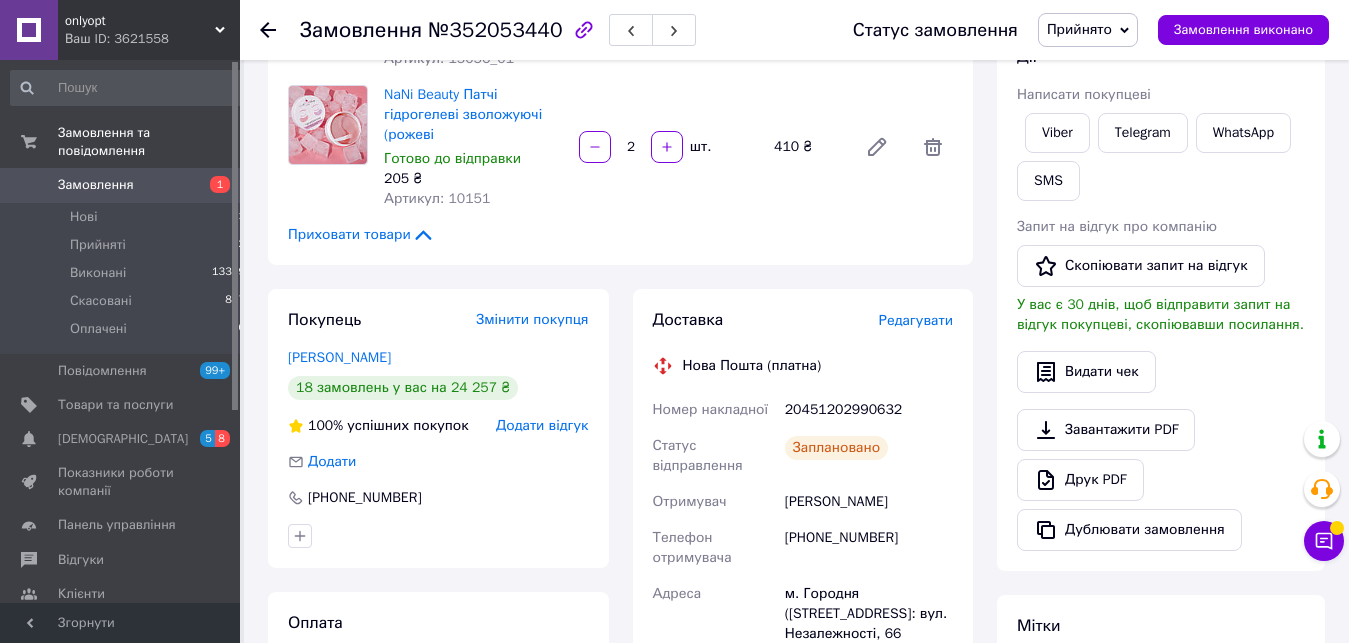 click on "20451202990632" at bounding box center [869, 410] 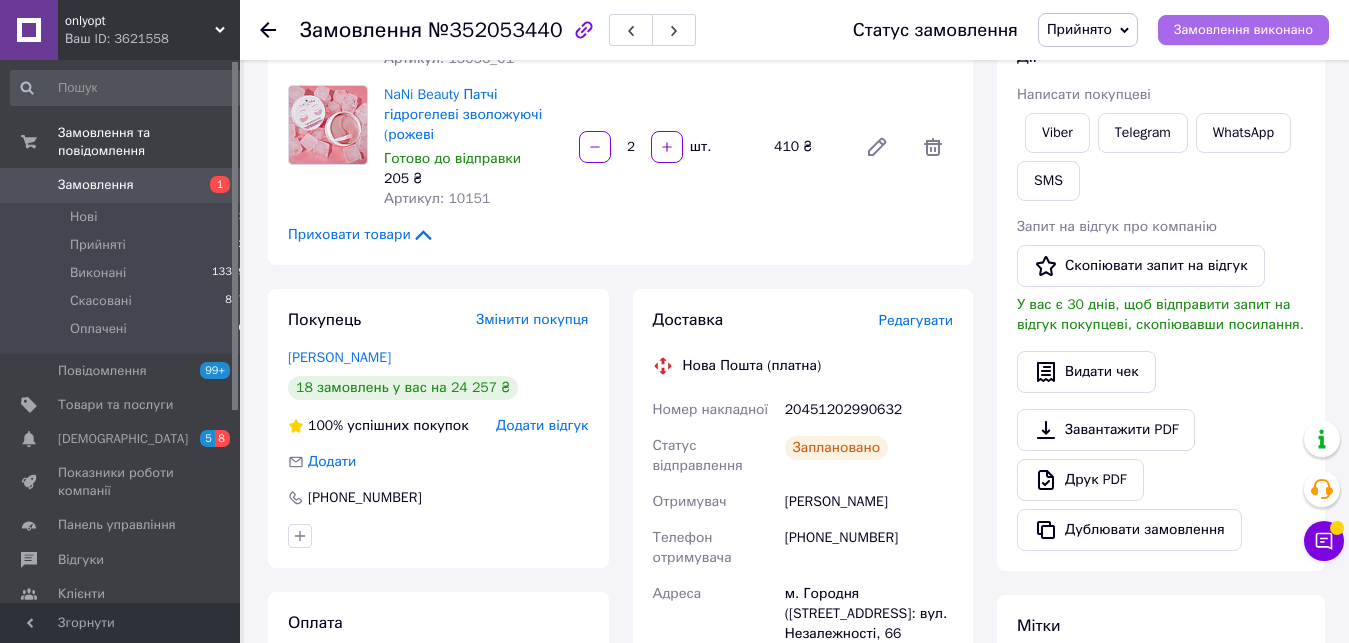 click on "Замовлення виконано" at bounding box center (1243, 30) 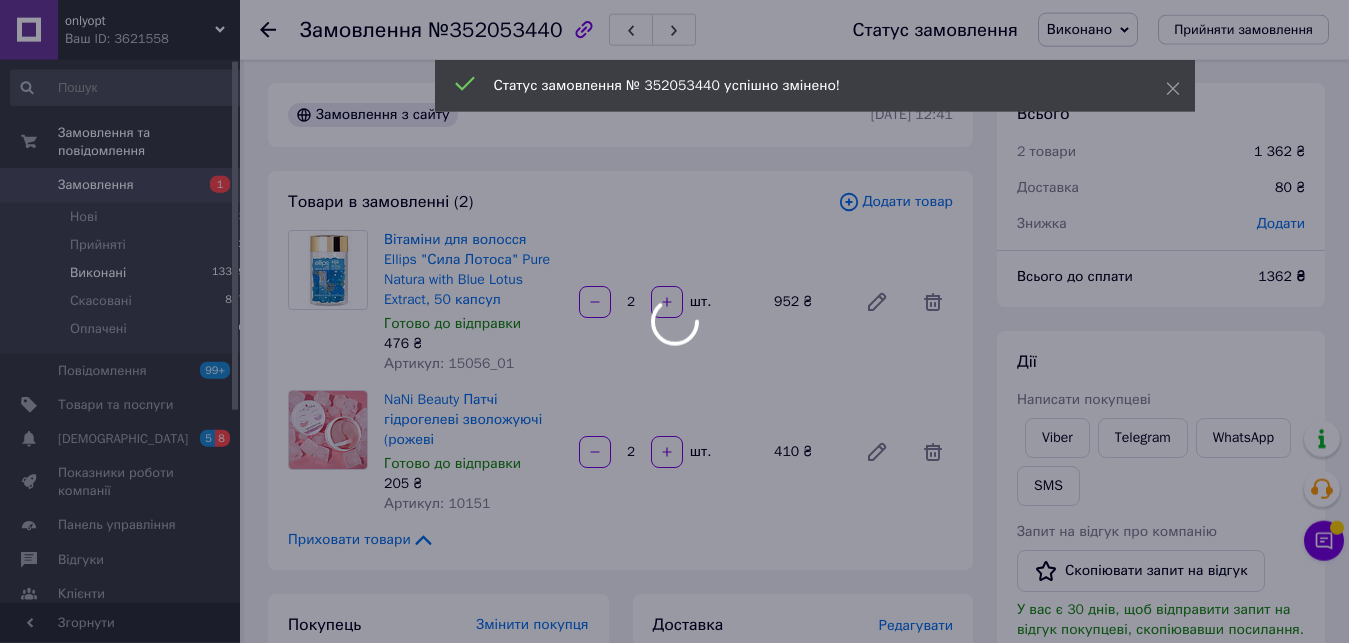 scroll, scrollTop: 0, scrollLeft: 0, axis: both 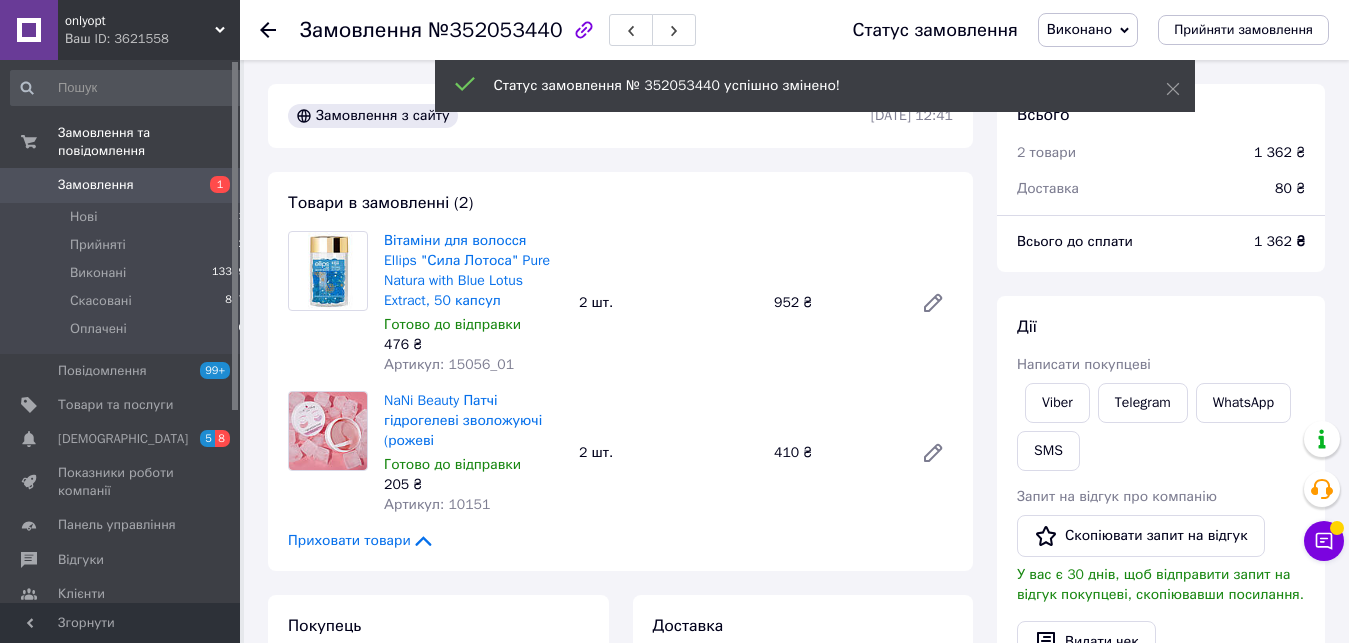 click 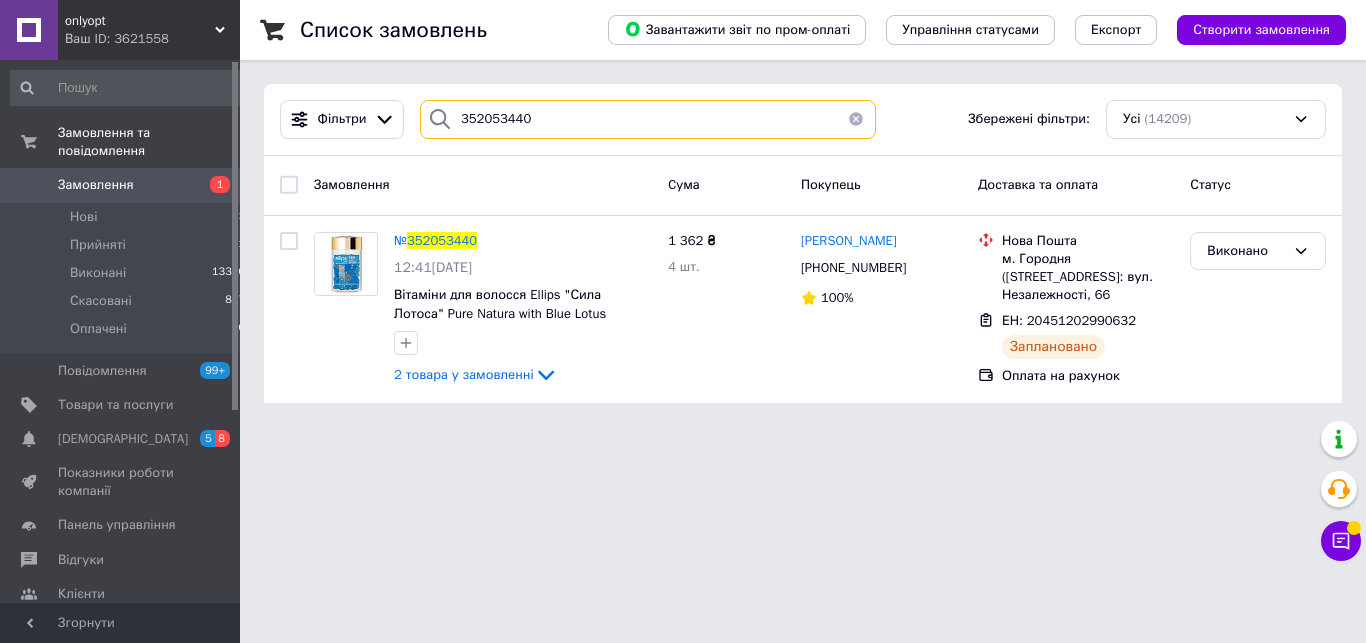 click on "352053440" at bounding box center (648, 119) 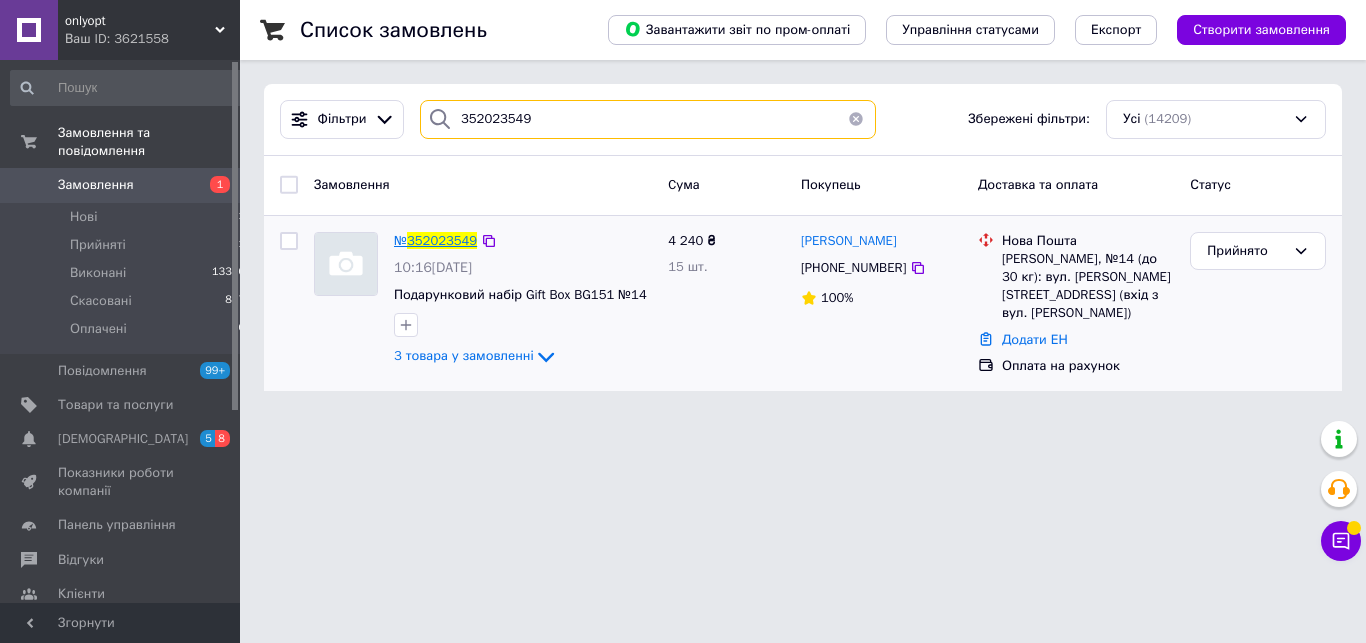type on "352023549" 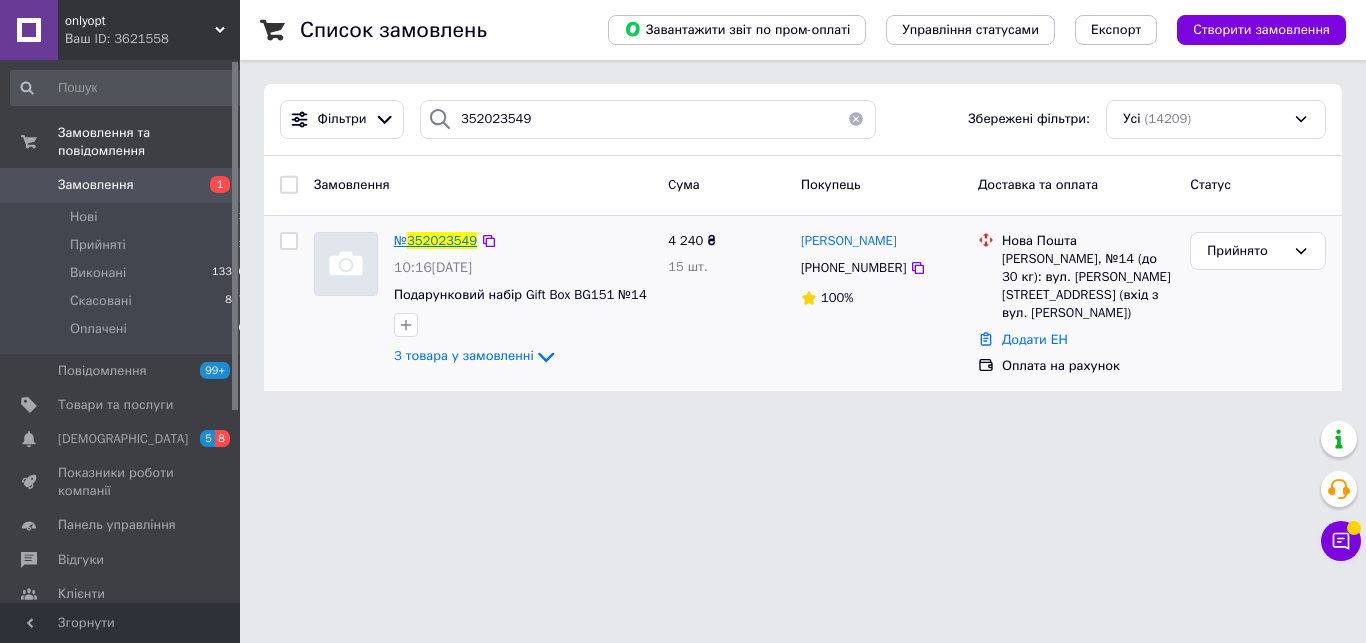 click on "352023549" at bounding box center (442, 240) 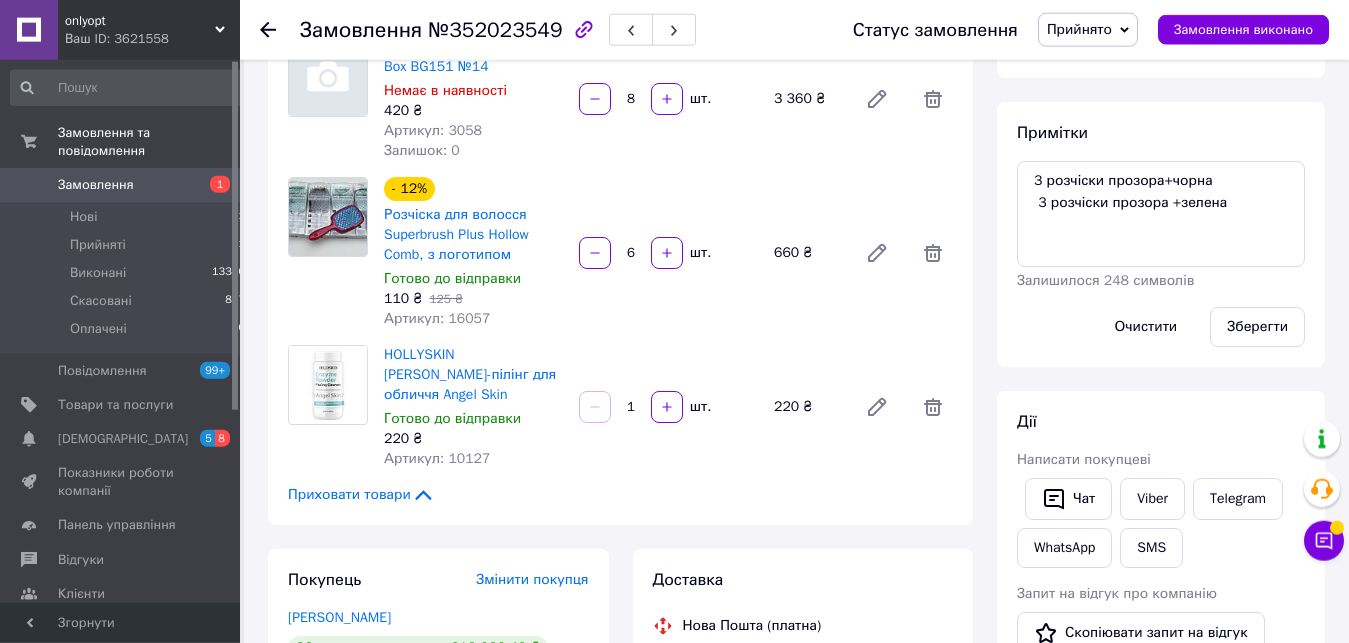 scroll, scrollTop: 204, scrollLeft: 0, axis: vertical 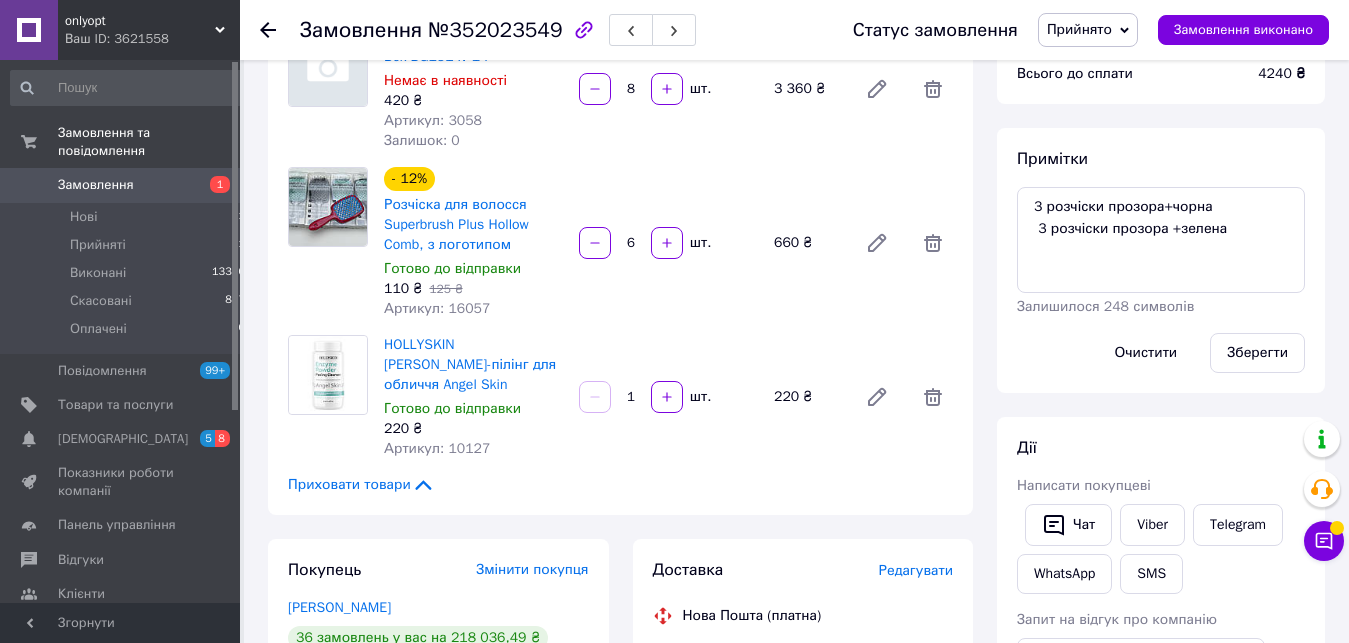 click 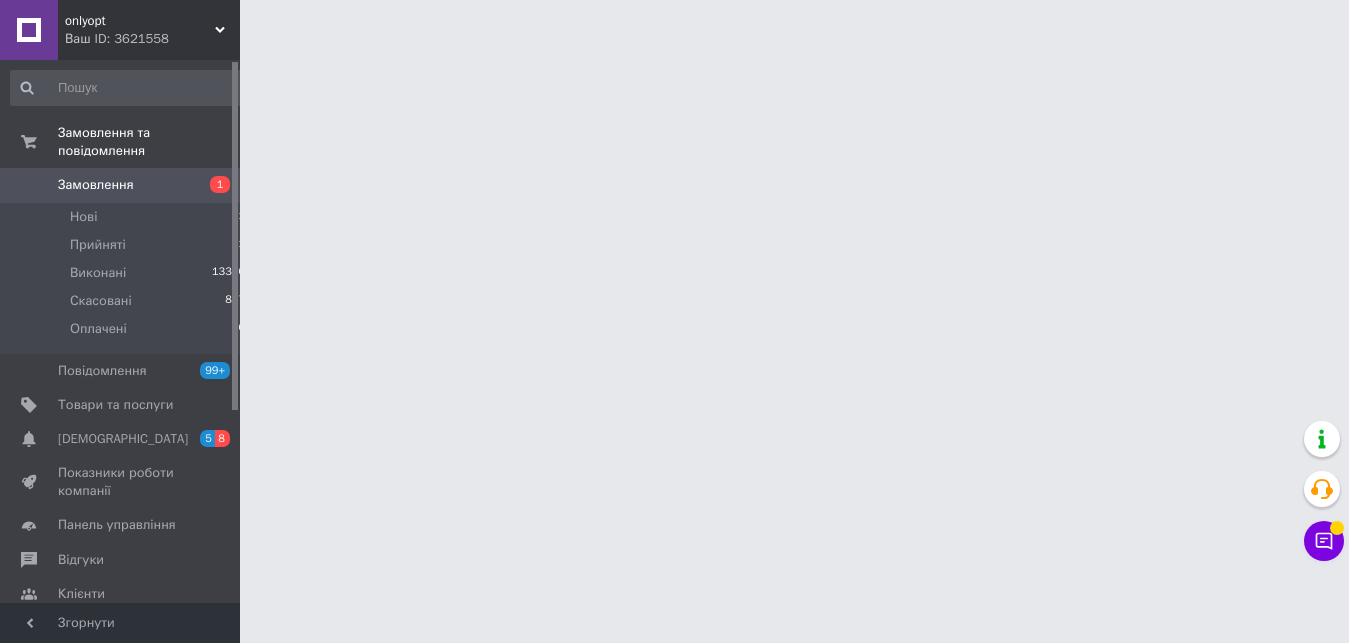 scroll, scrollTop: 0, scrollLeft: 0, axis: both 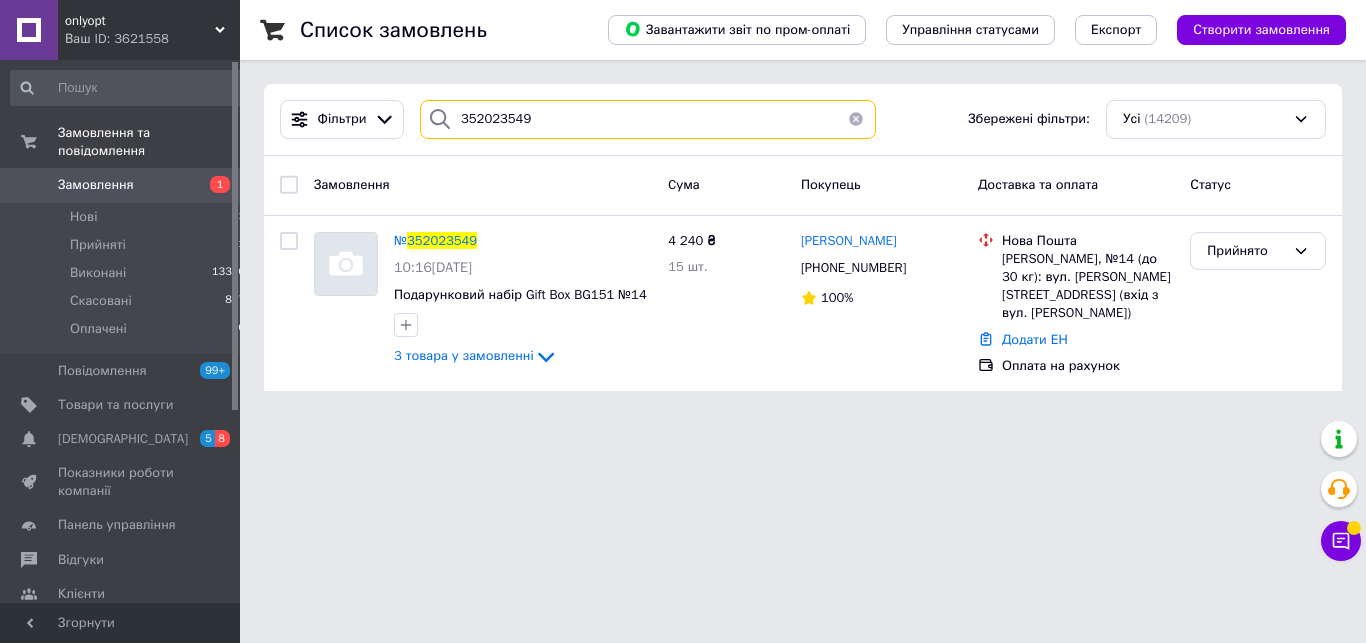 click on "352023549" at bounding box center (648, 119) 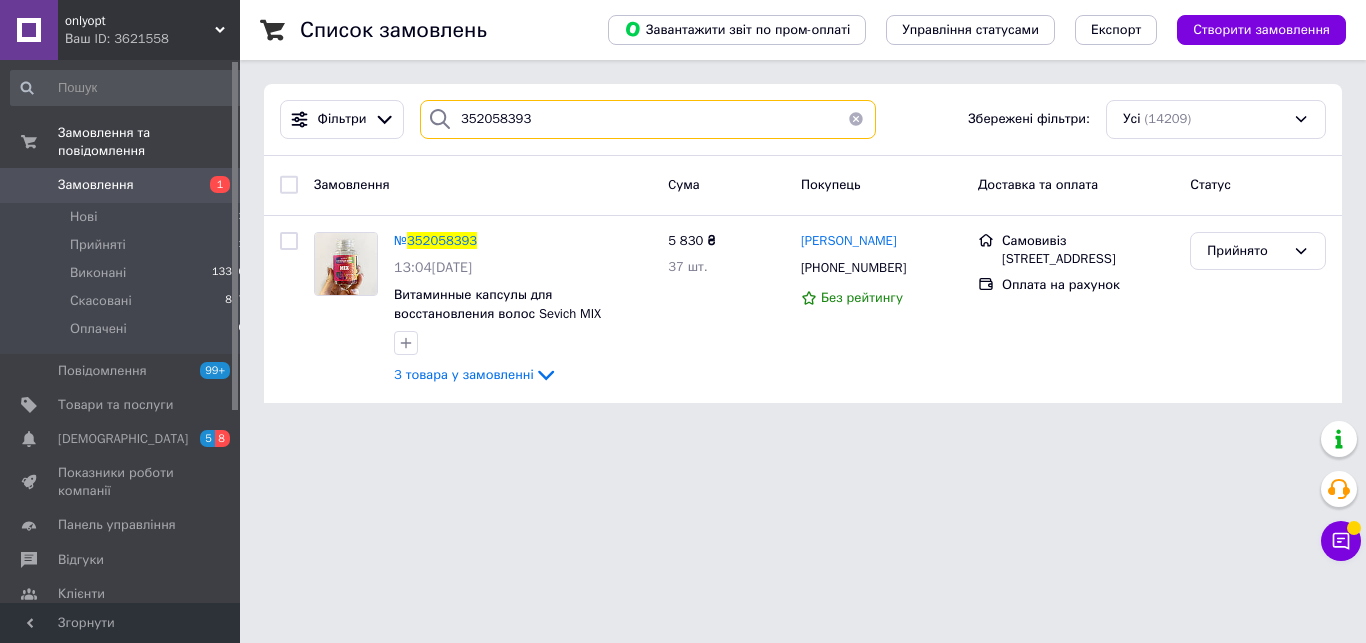 type on "352058393" 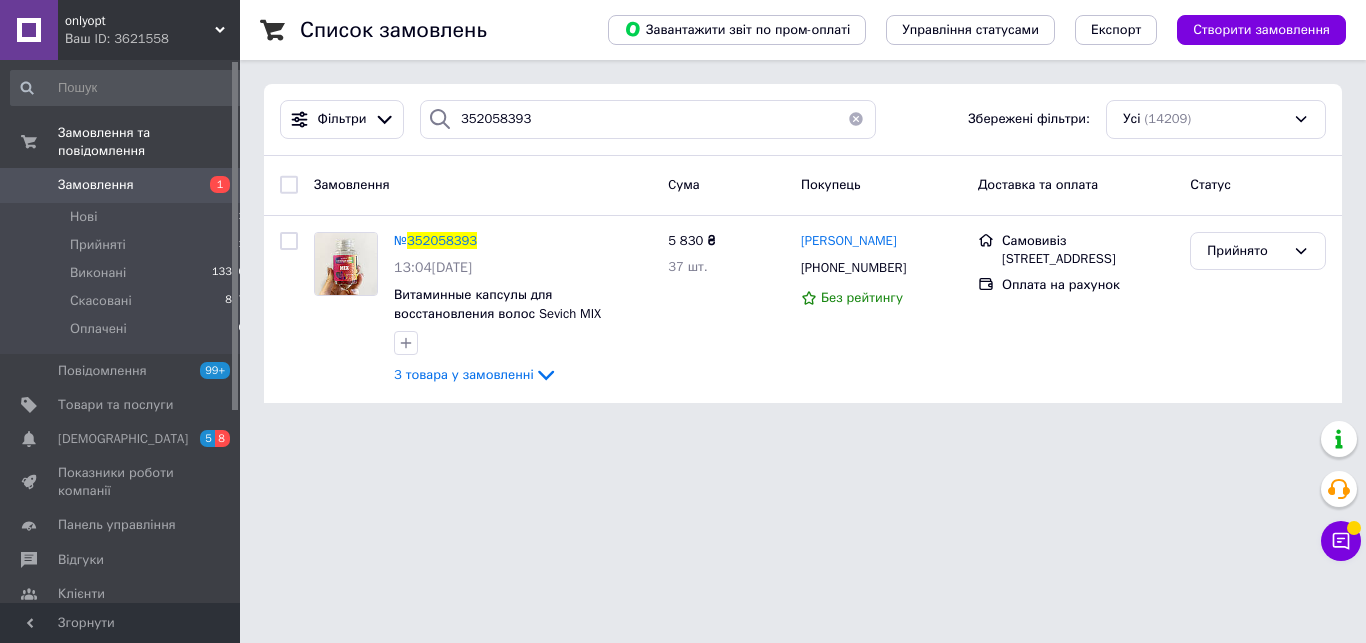 click on "352058393" at bounding box center (442, 240) 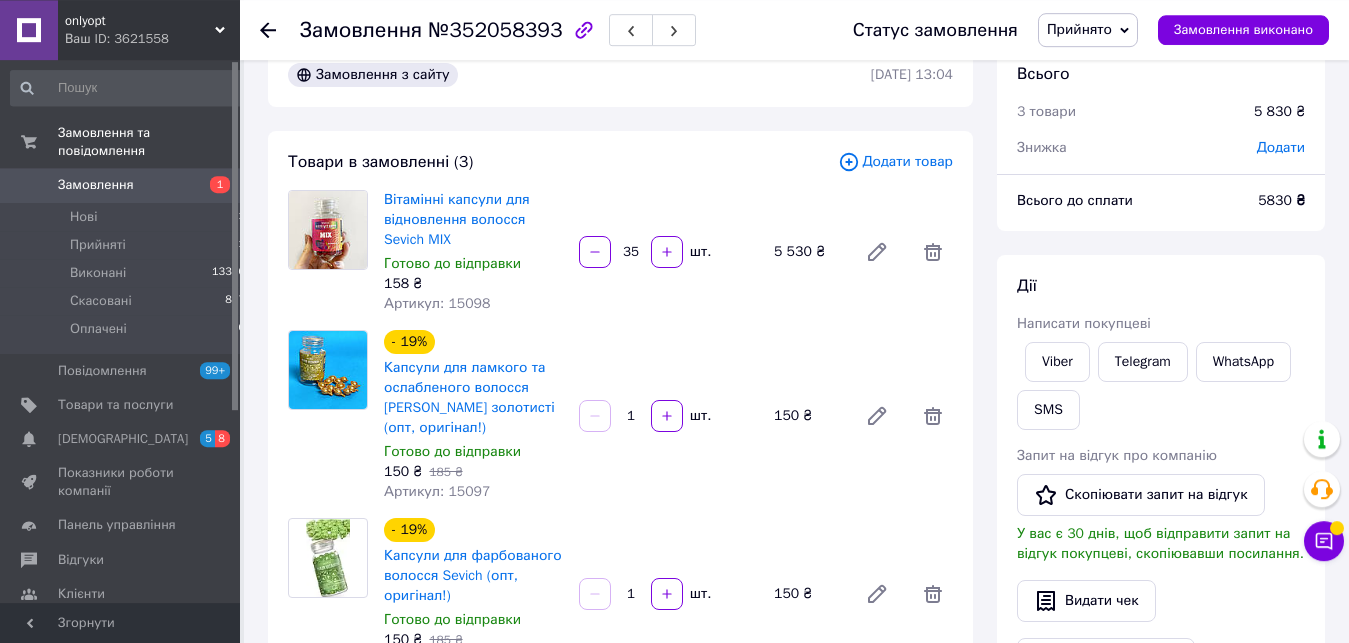 scroll, scrollTop: 0, scrollLeft: 0, axis: both 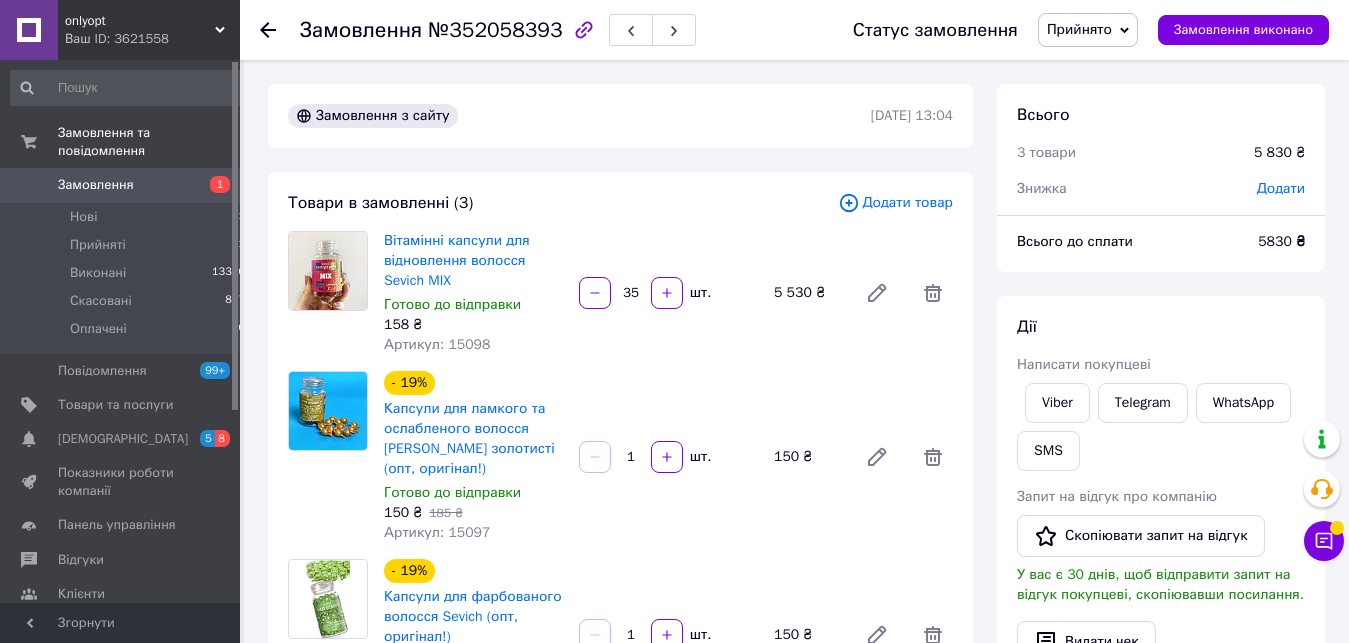 click 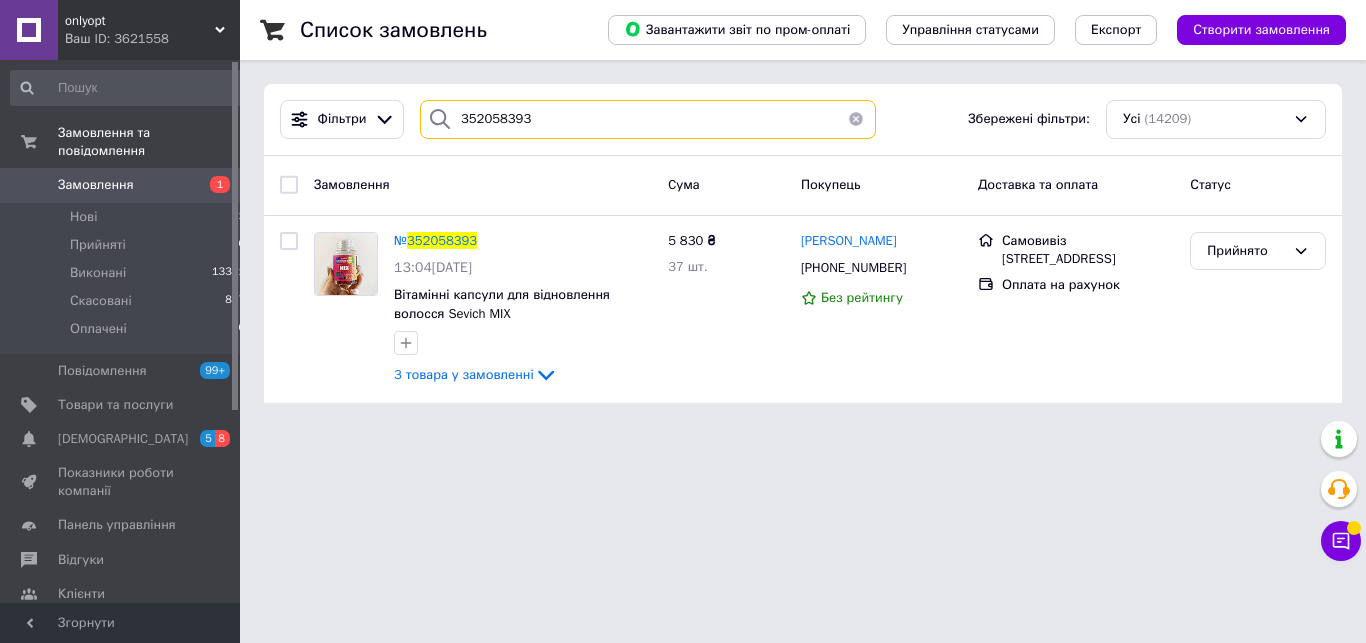 click on "352058393" at bounding box center [648, 119] 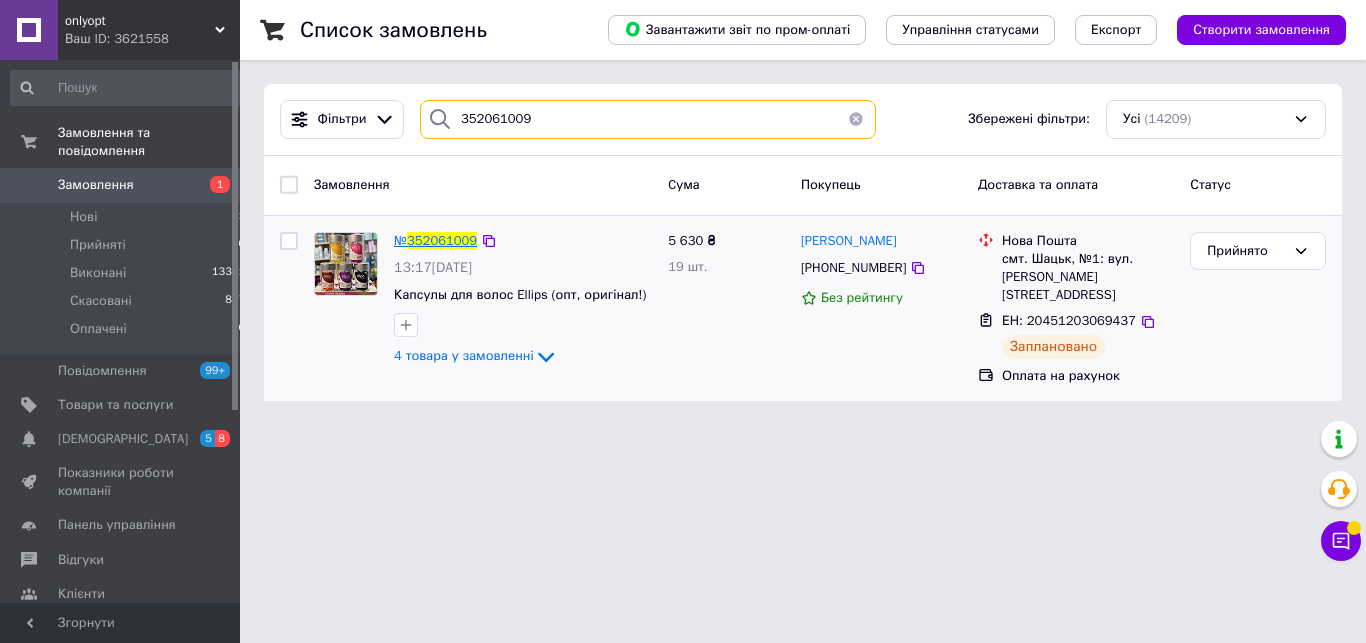 type on "352061009" 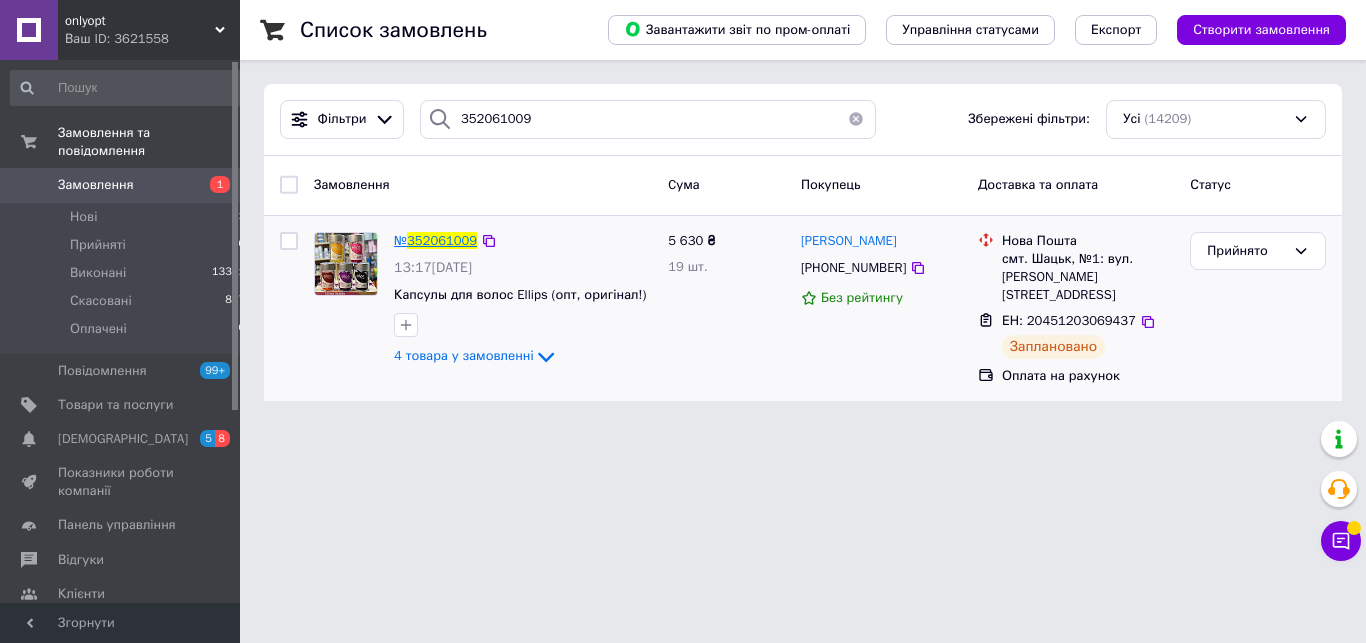 click on "352061009" at bounding box center (442, 240) 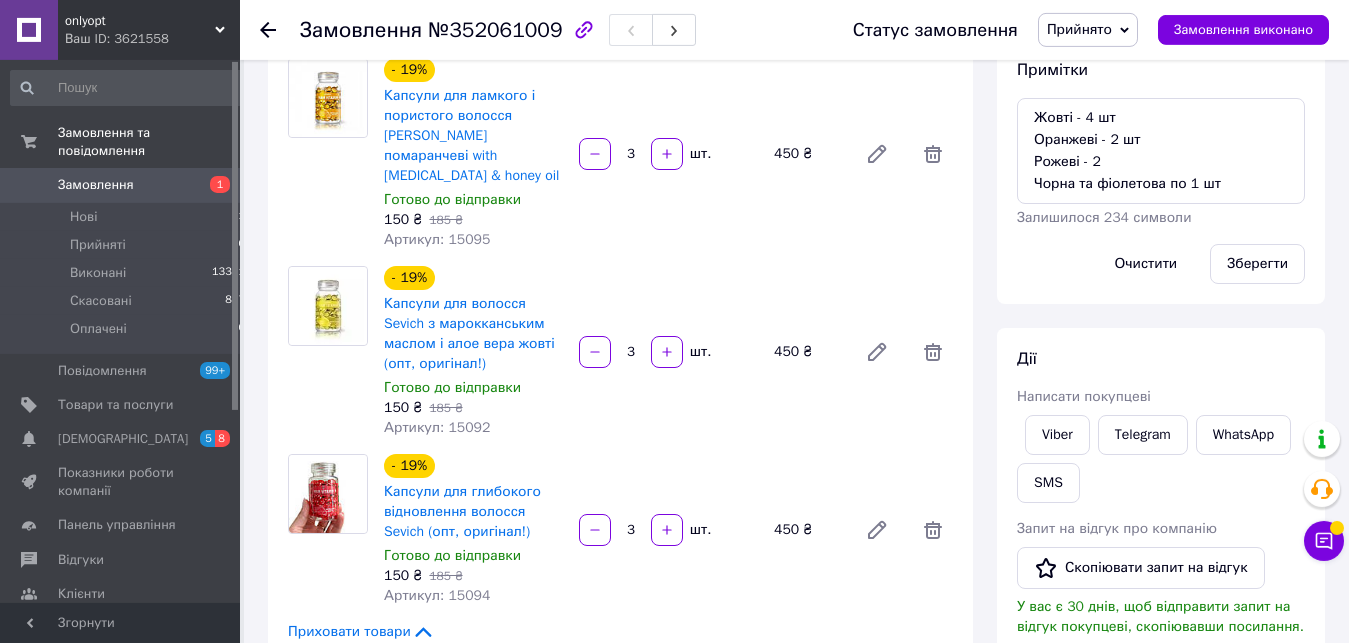 scroll, scrollTop: 306, scrollLeft: 0, axis: vertical 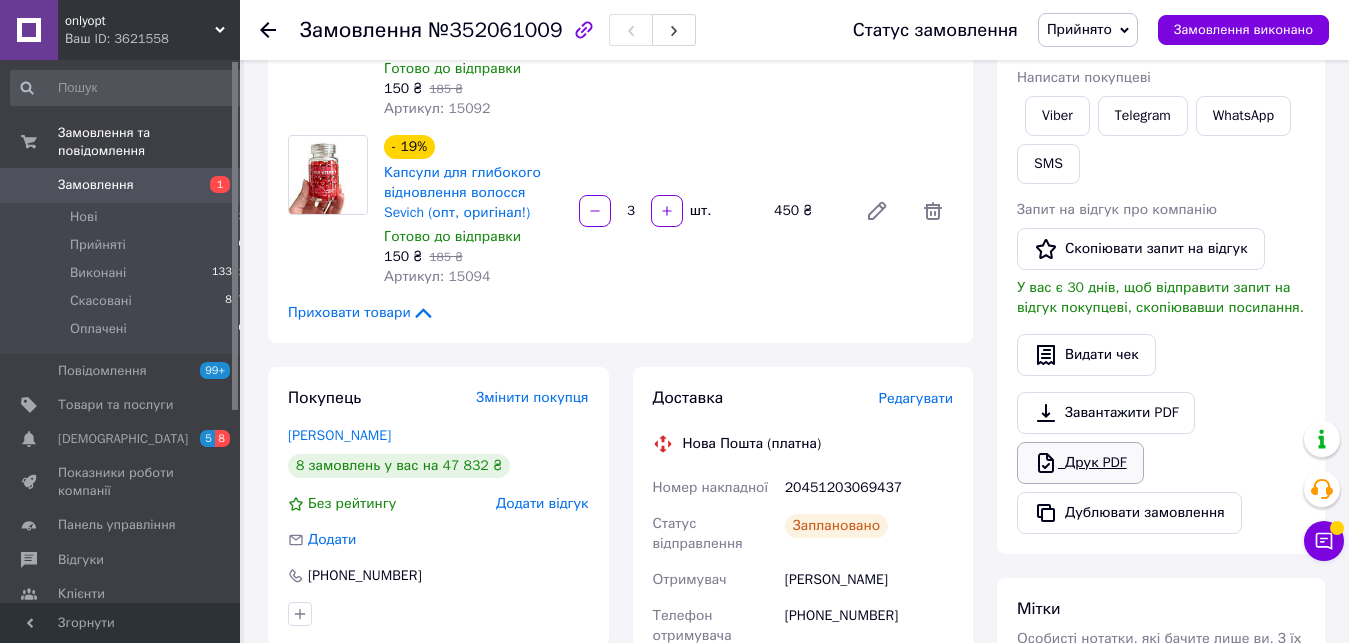 click on "Друк PDF" at bounding box center (1080, 463) 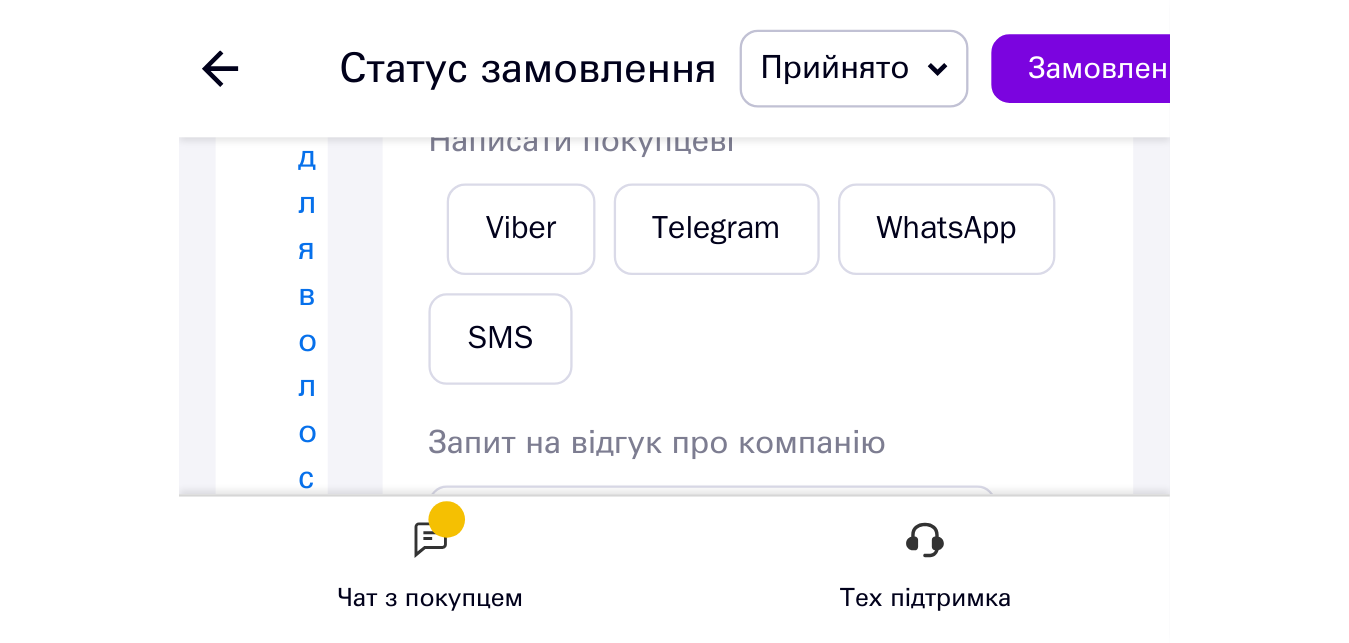 scroll, scrollTop: 1288, scrollLeft: 0, axis: vertical 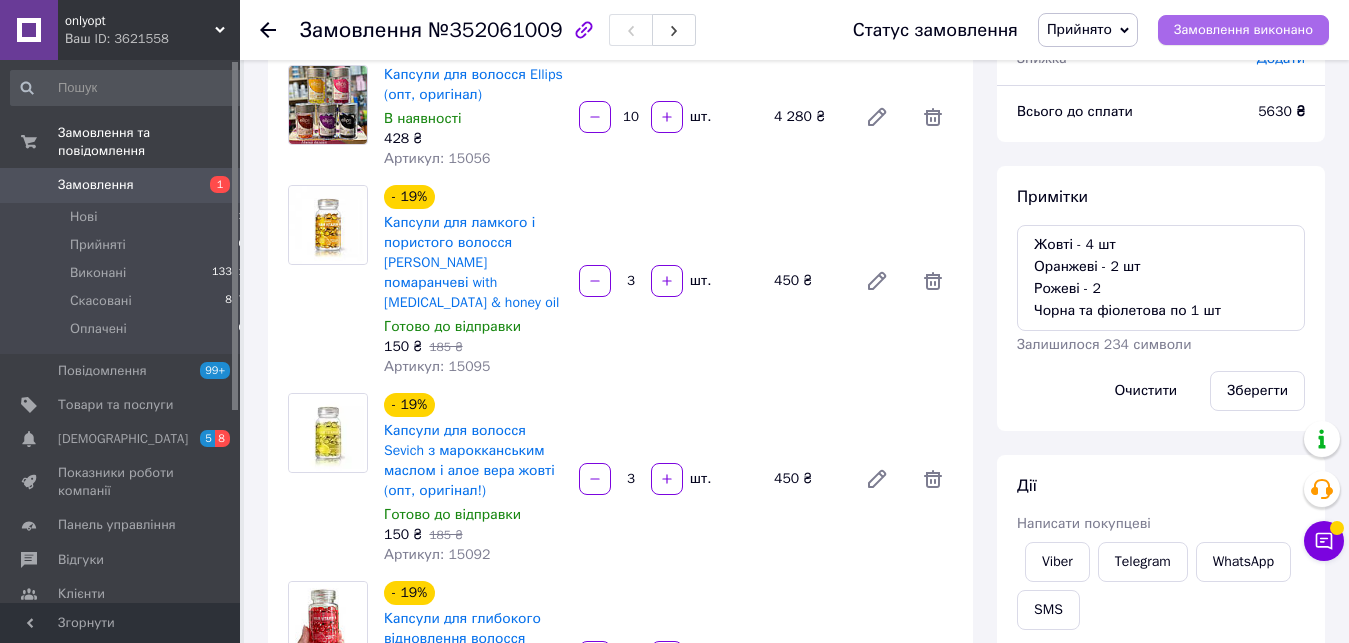click on "Замовлення виконано" at bounding box center [1243, 30] 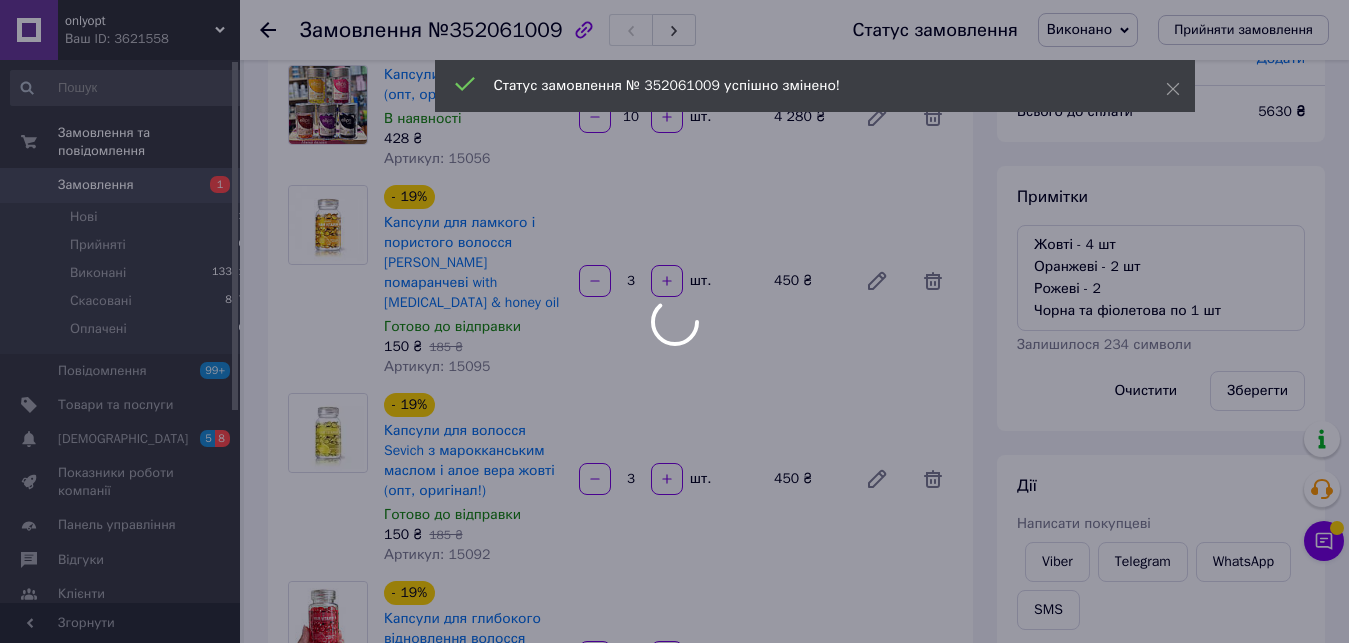 click at bounding box center [674, 321] 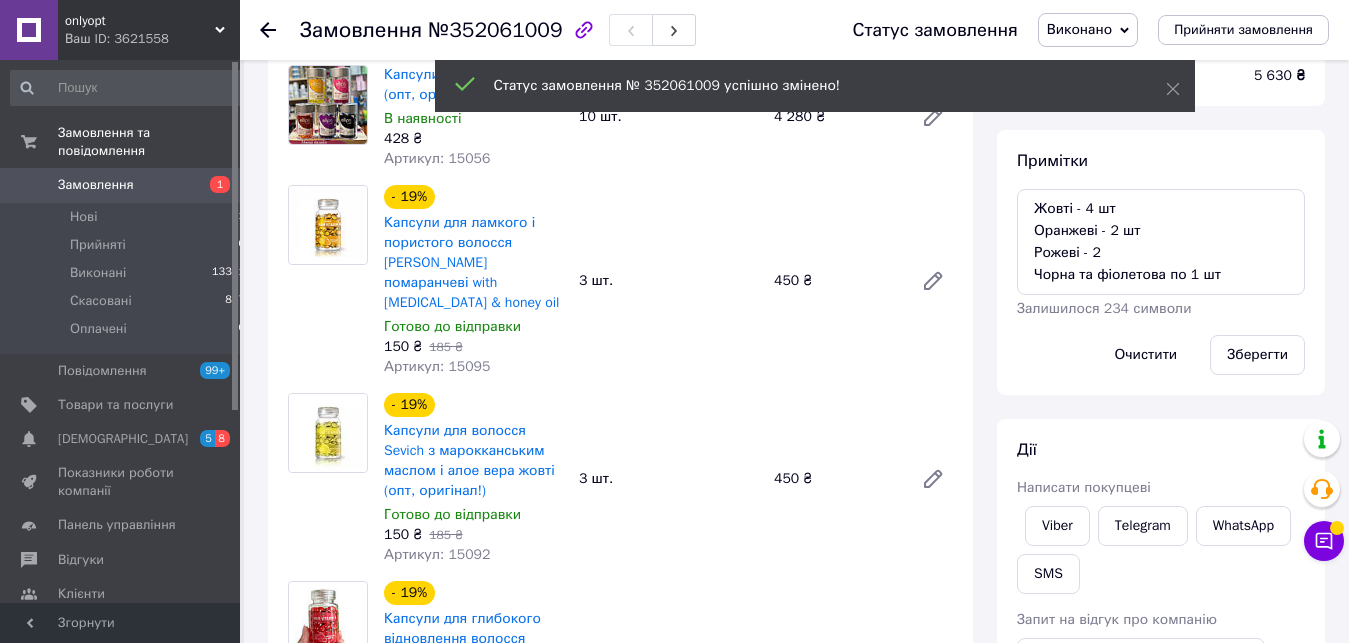 click 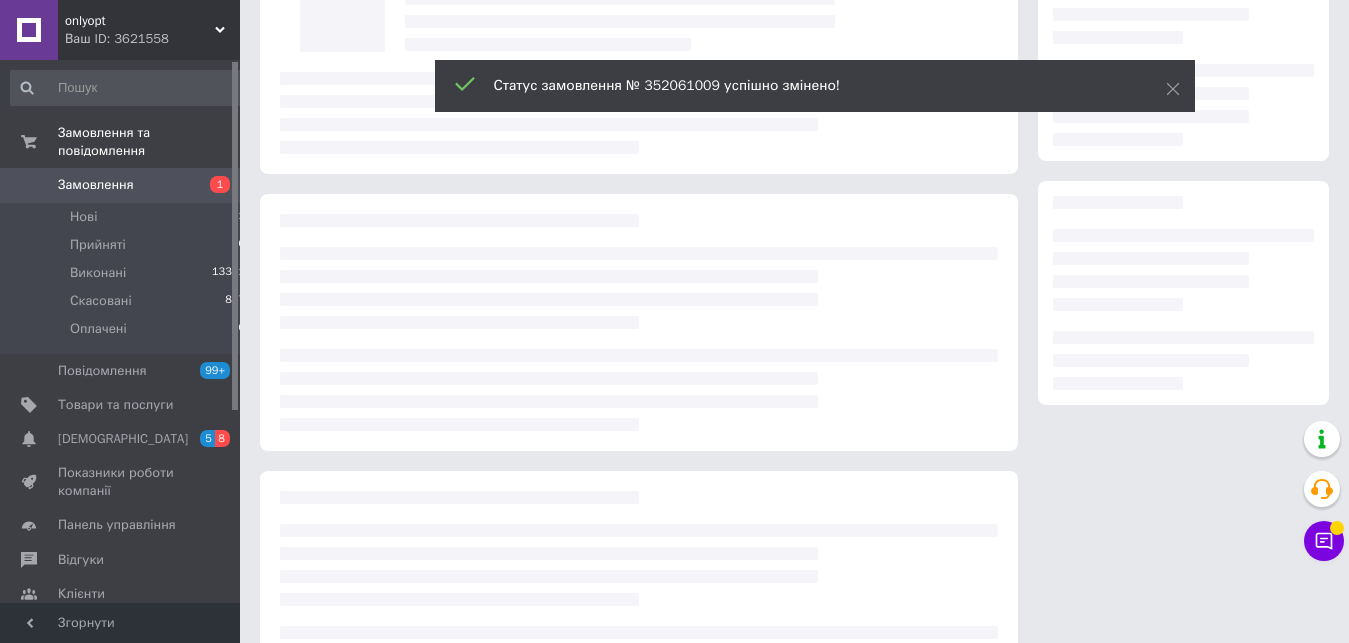 scroll, scrollTop: 0, scrollLeft: 0, axis: both 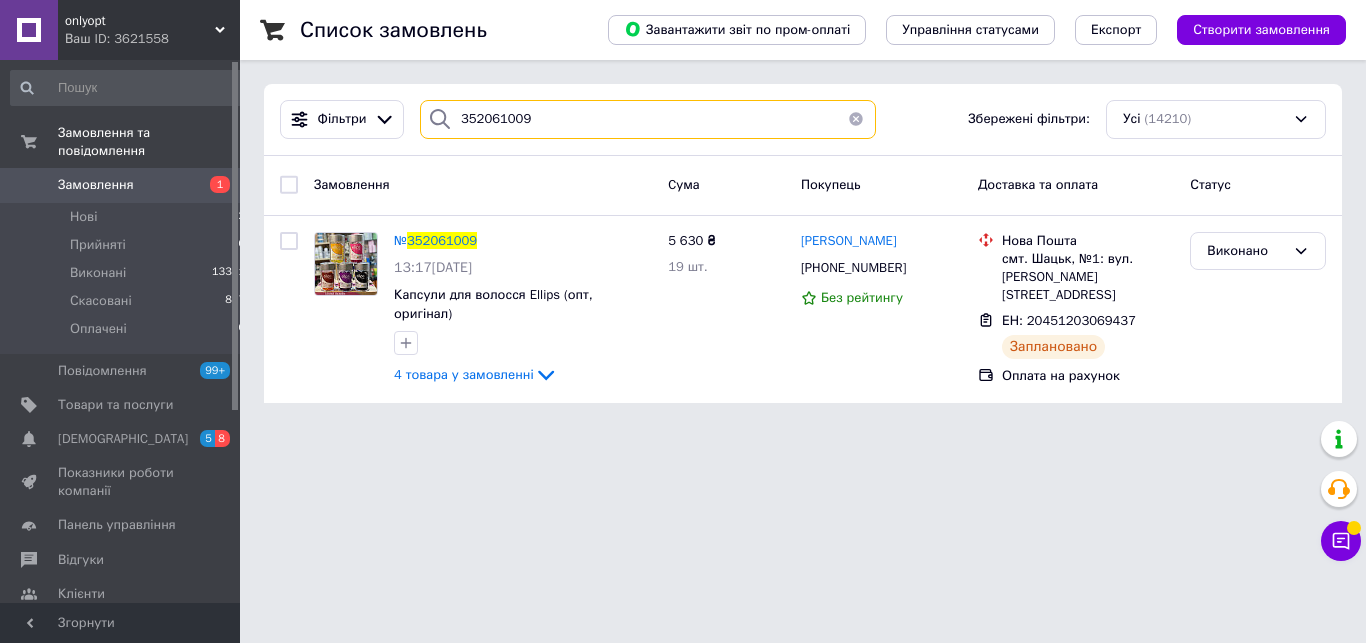 click on "352061009" at bounding box center (648, 119) 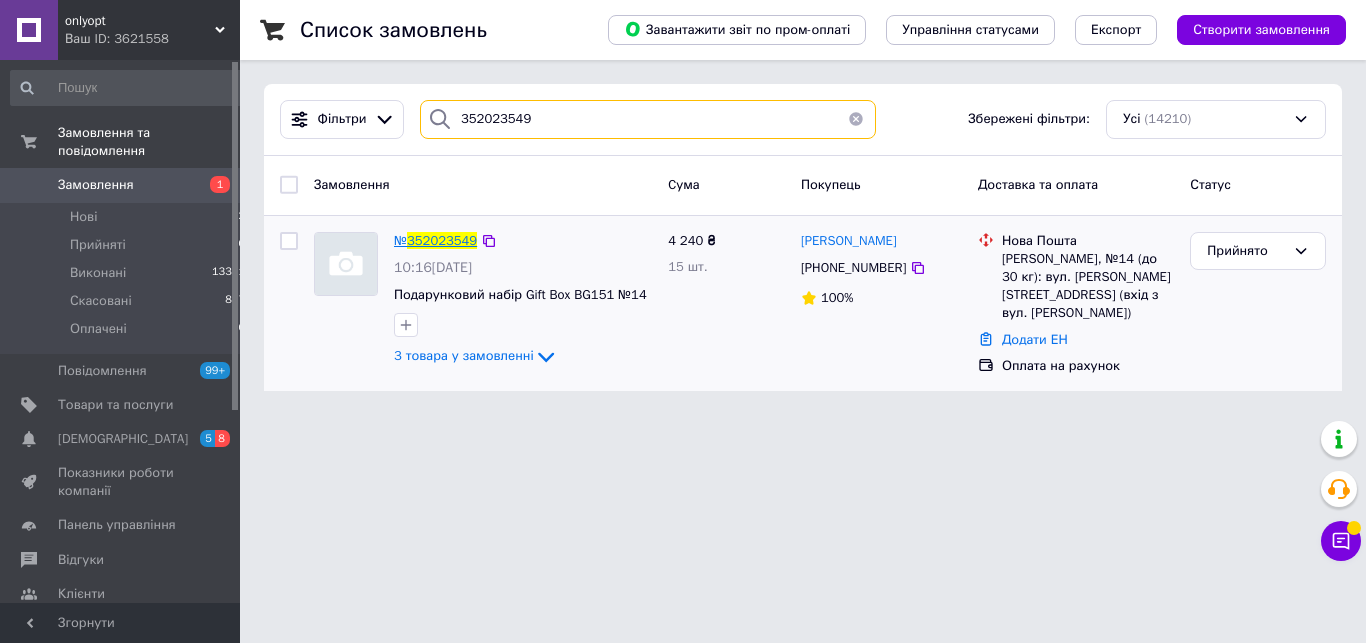 type on "352023549" 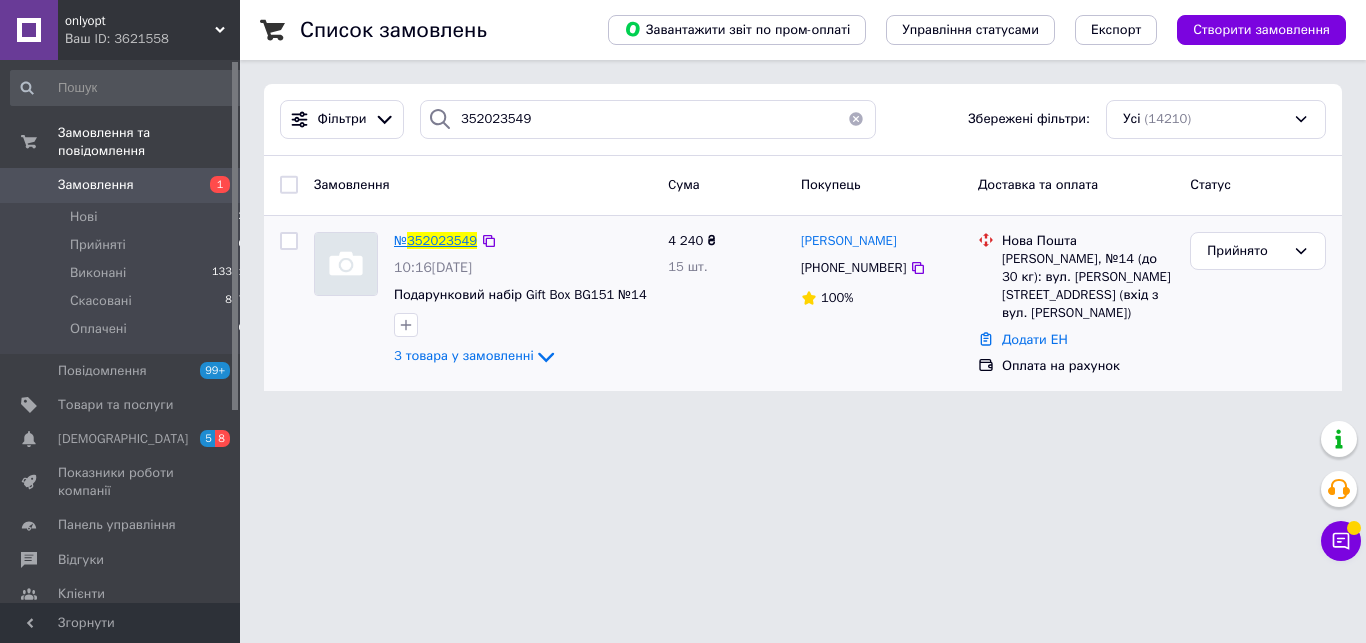 click on "352023549" at bounding box center [442, 240] 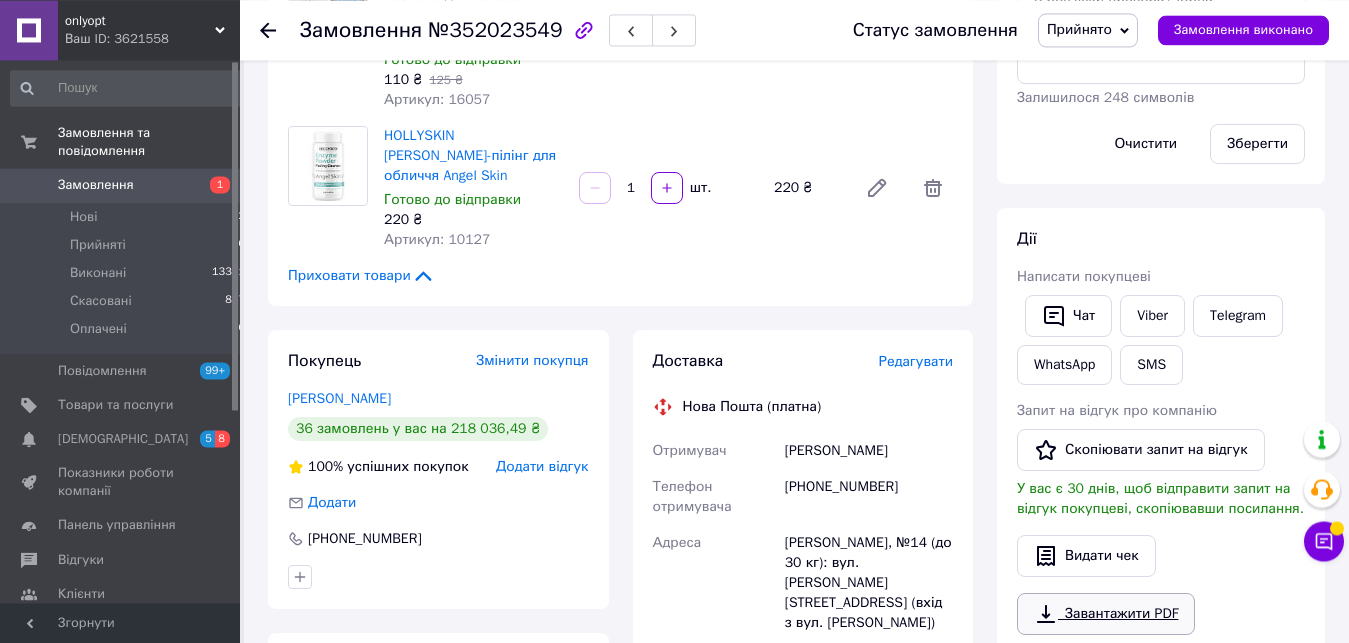 scroll, scrollTop: 510, scrollLeft: 0, axis: vertical 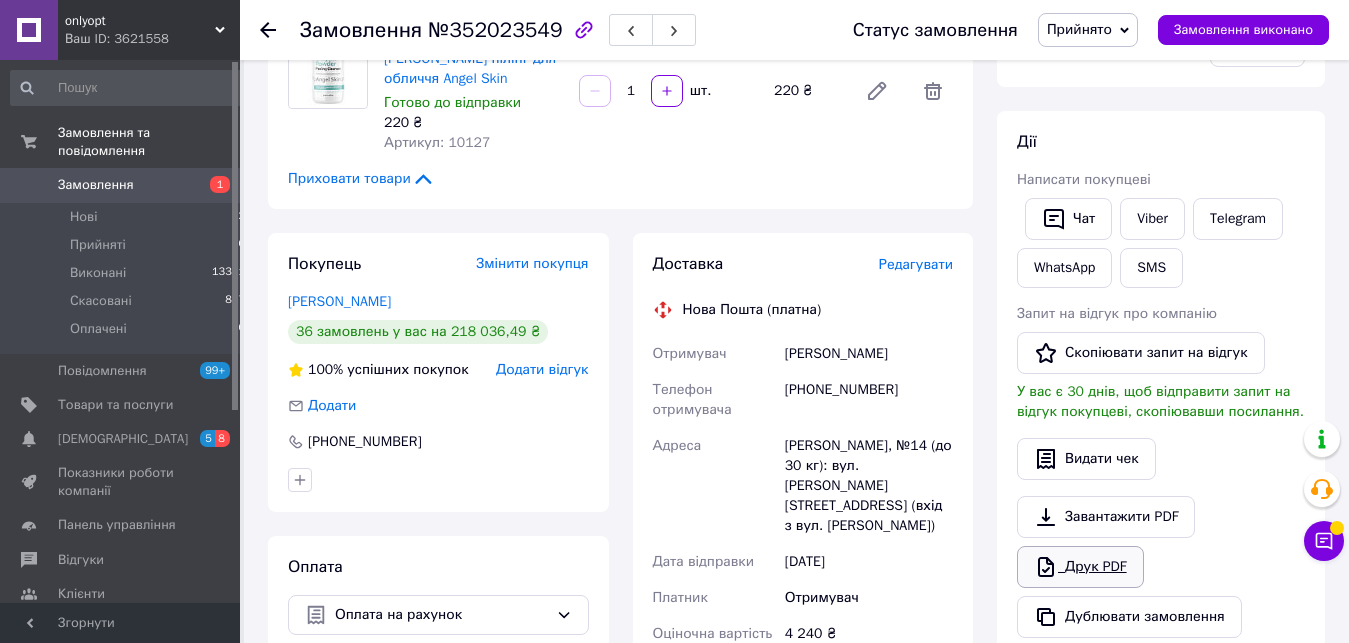 click on "Друк PDF" at bounding box center (1080, 567) 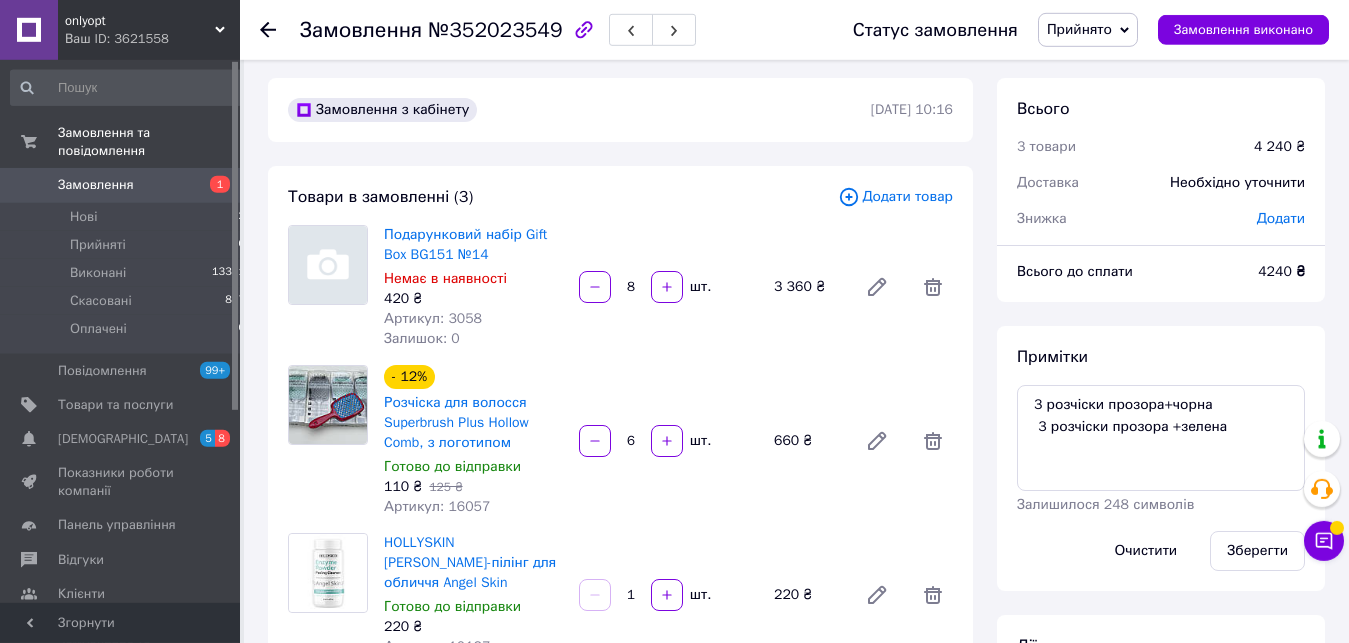 scroll, scrollTop: 0, scrollLeft: 0, axis: both 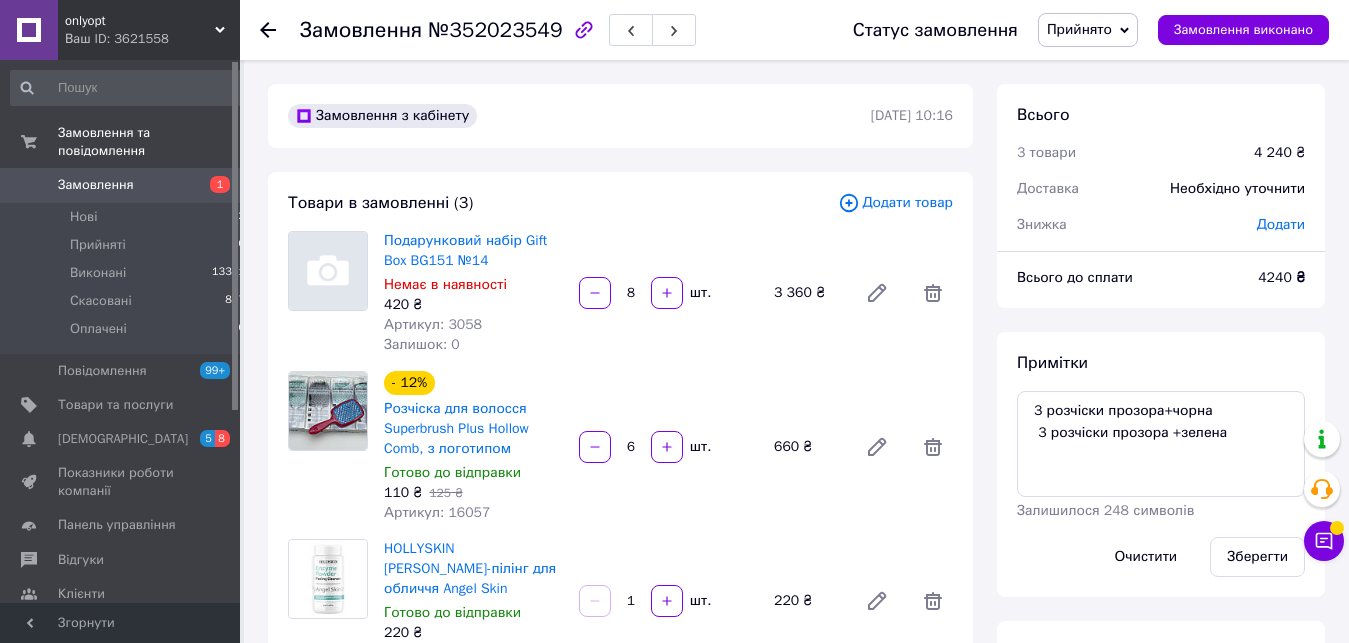 click at bounding box center [268, 30] 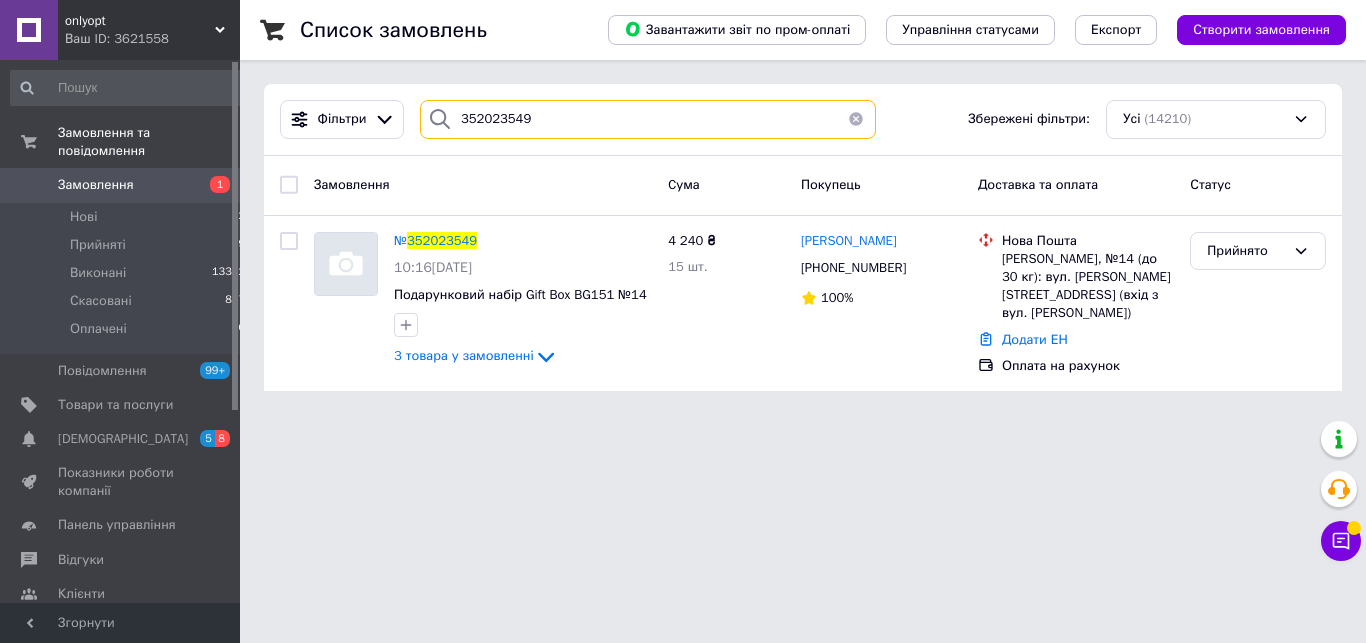 click on "352023549" at bounding box center [648, 119] 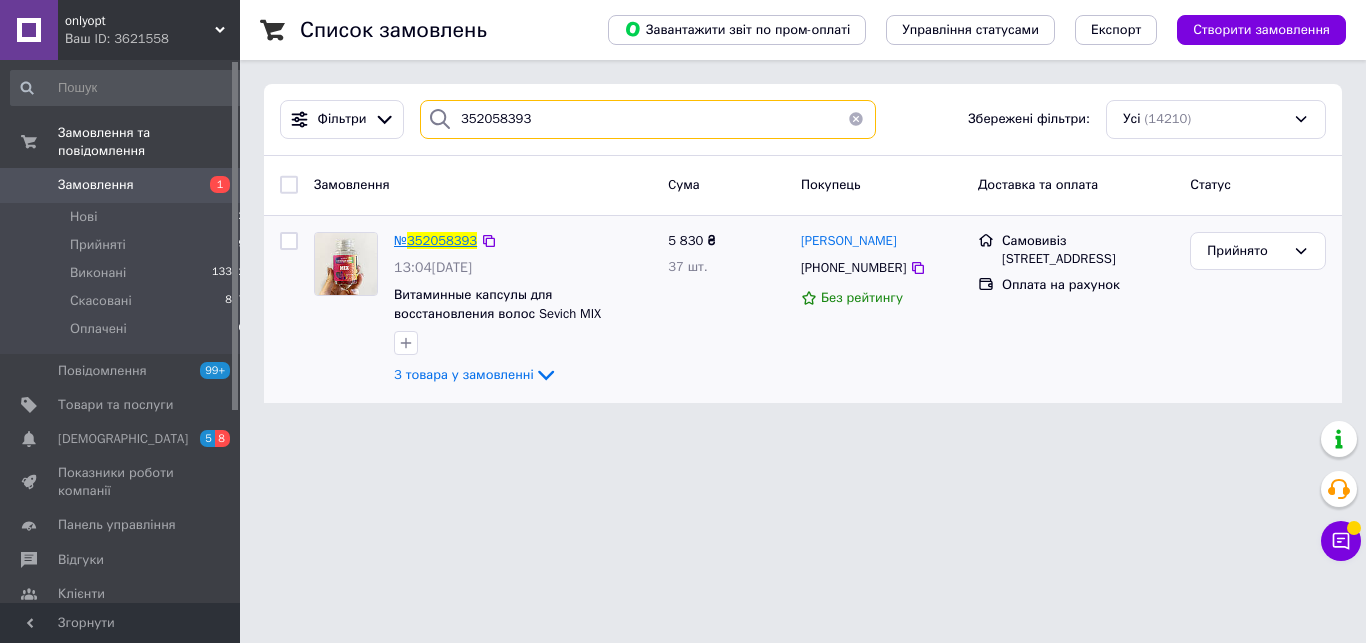 type on "352058393" 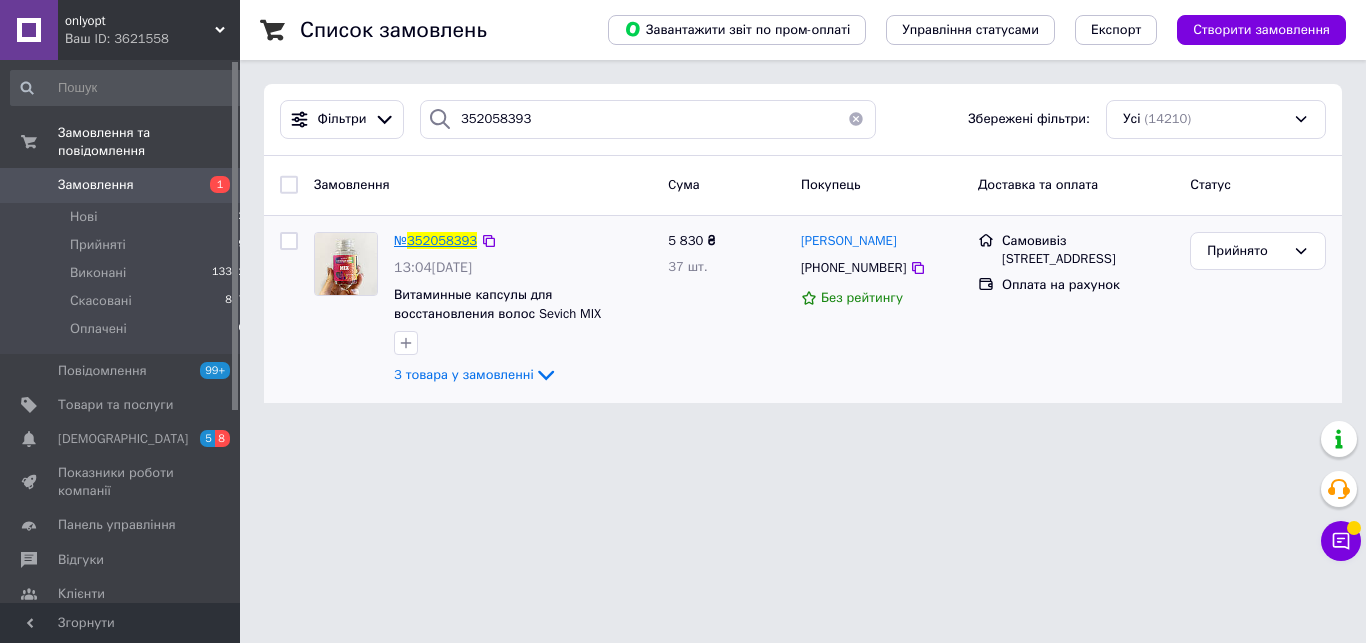 click on "352058393" at bounding box center [442, 240] 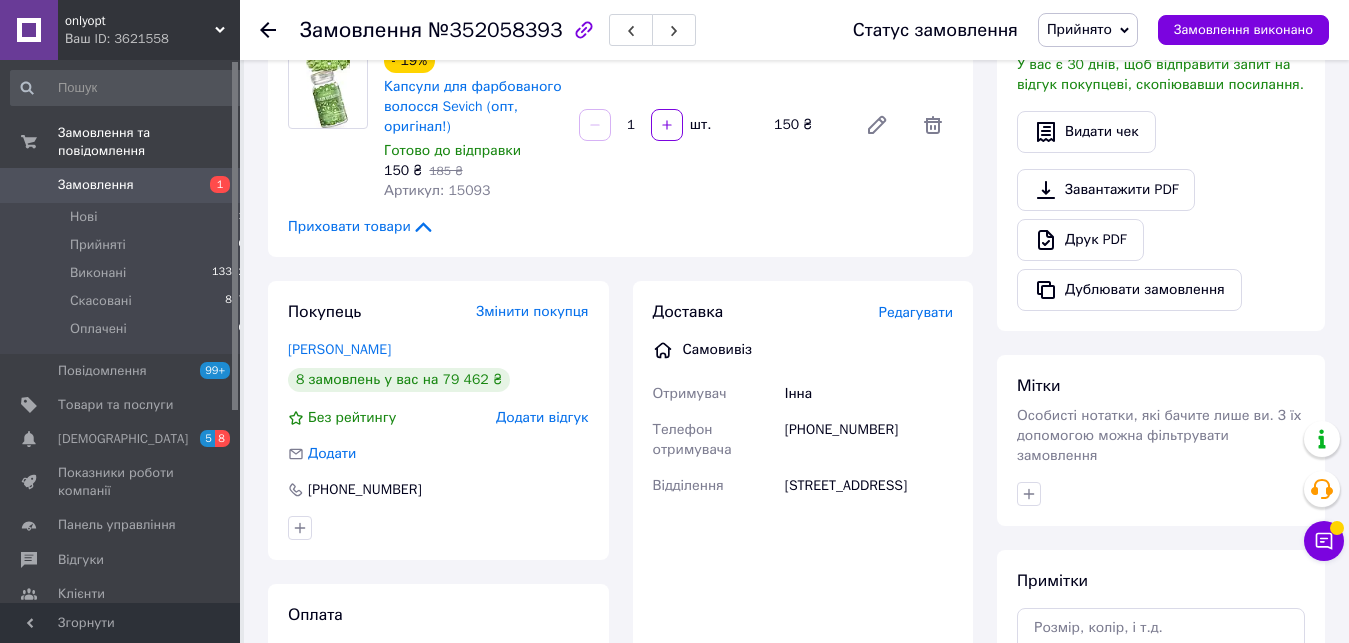 scroll, scrollTop: 612, scrollLeft: 0, axis: vertical 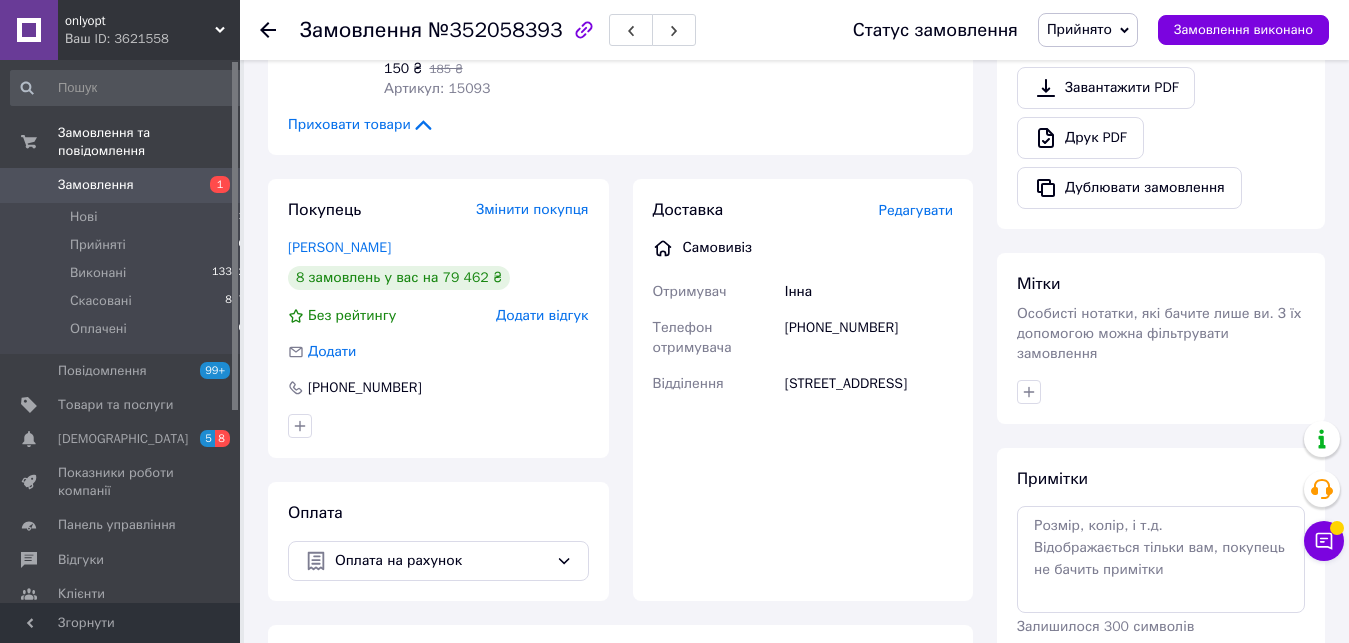 click 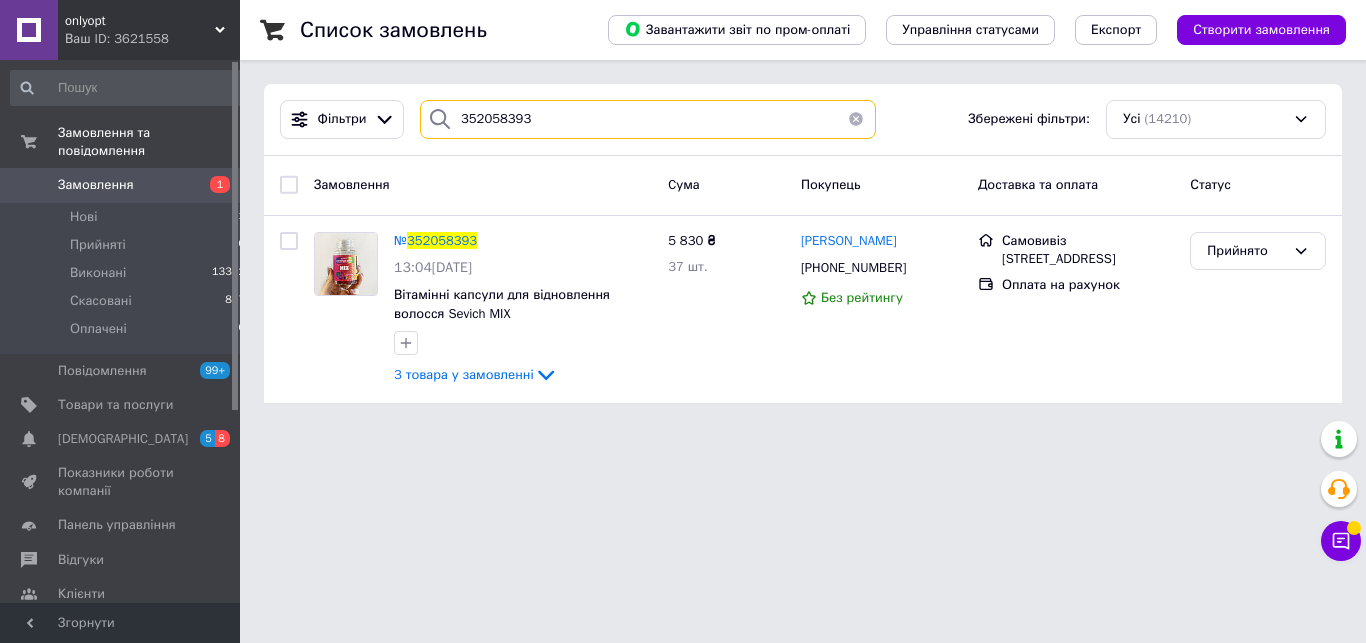 click on "352058393" at bounding box center (648, 119) 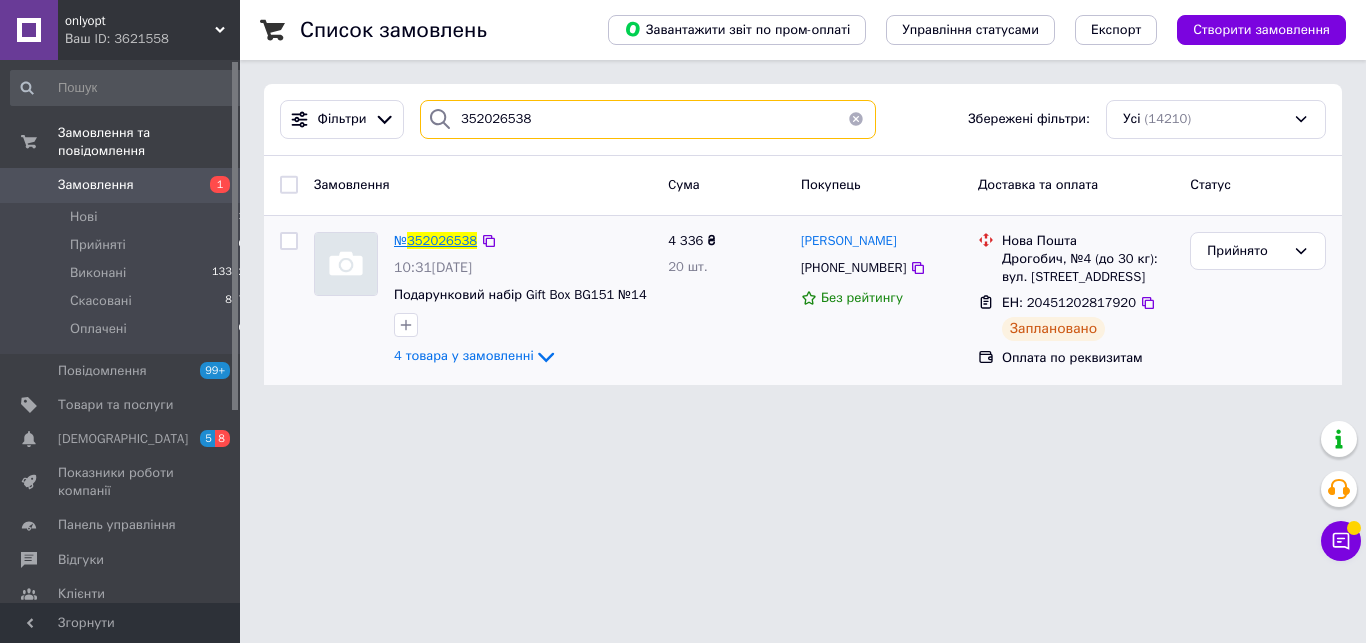 type on "352026538" 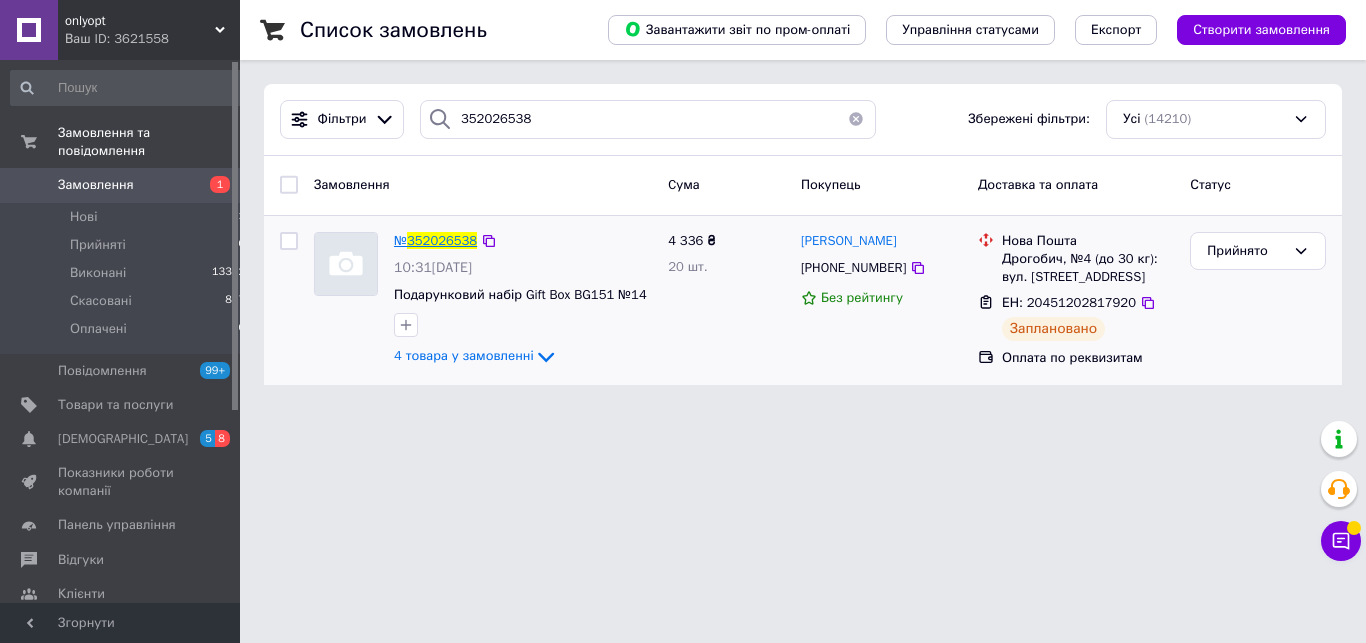 click on "352026538" at bounding box center [442, 240] 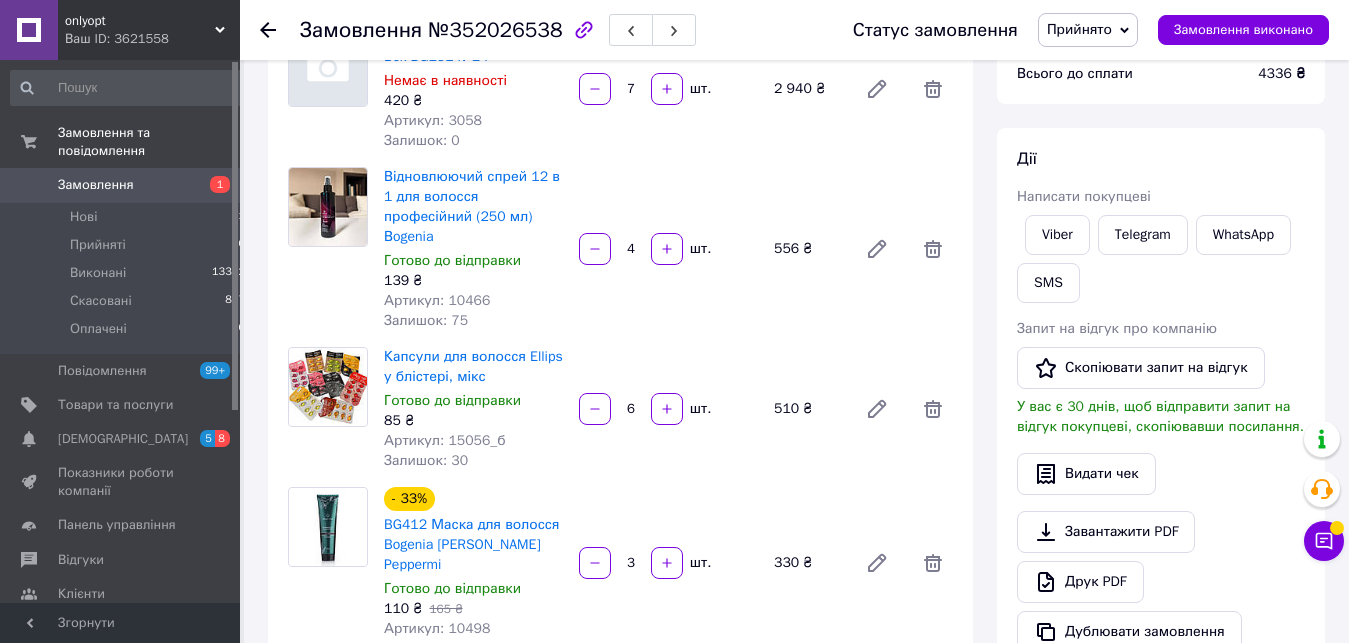 scroll, scrollTop: 306, scrollLeft: 0, axis: vertical 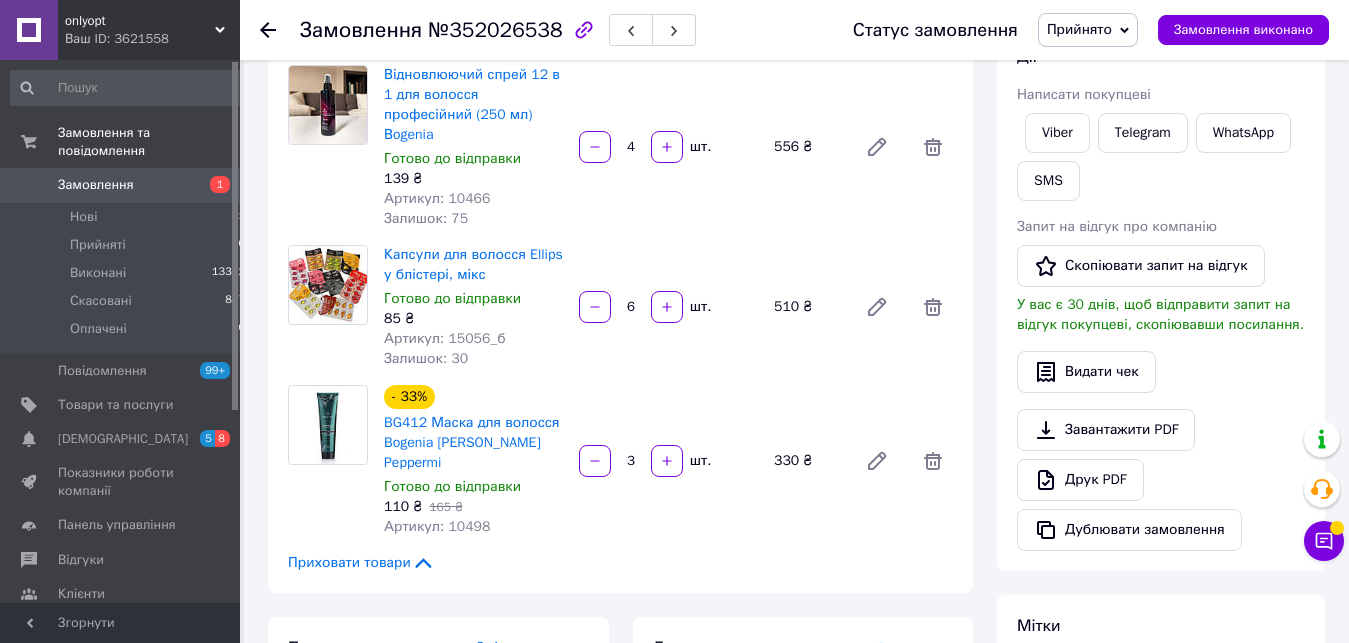 click 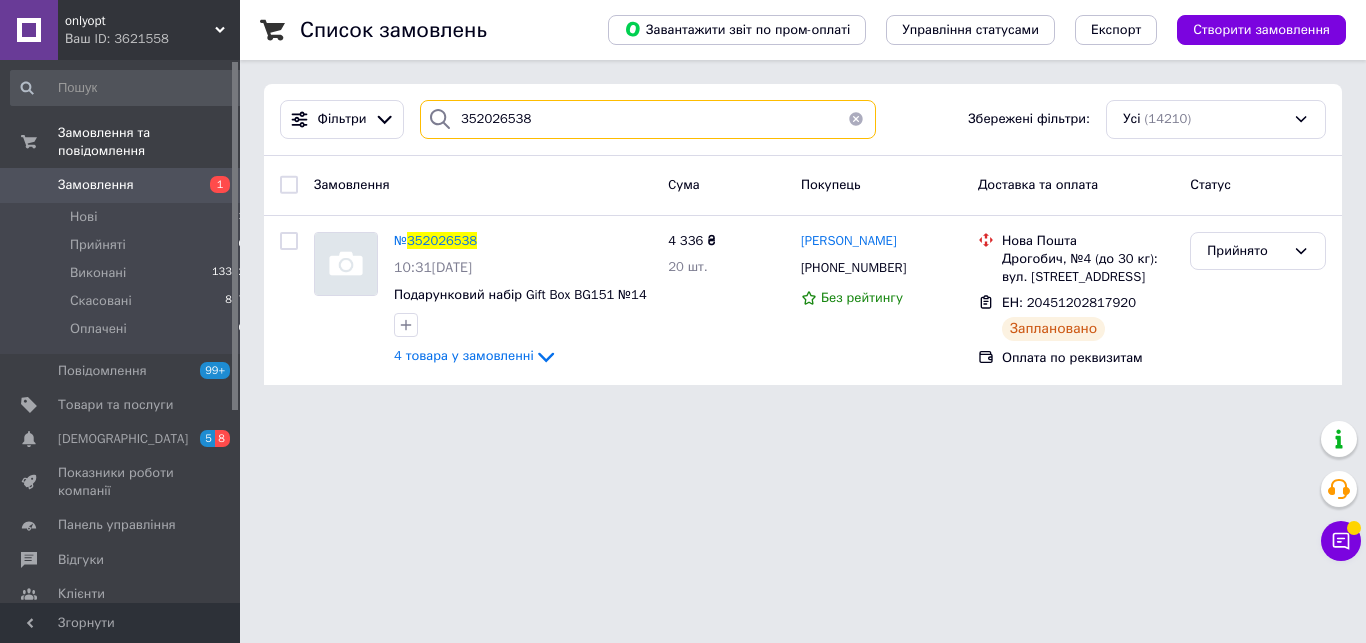 click on "352026538" at bounding box center [648, 119] 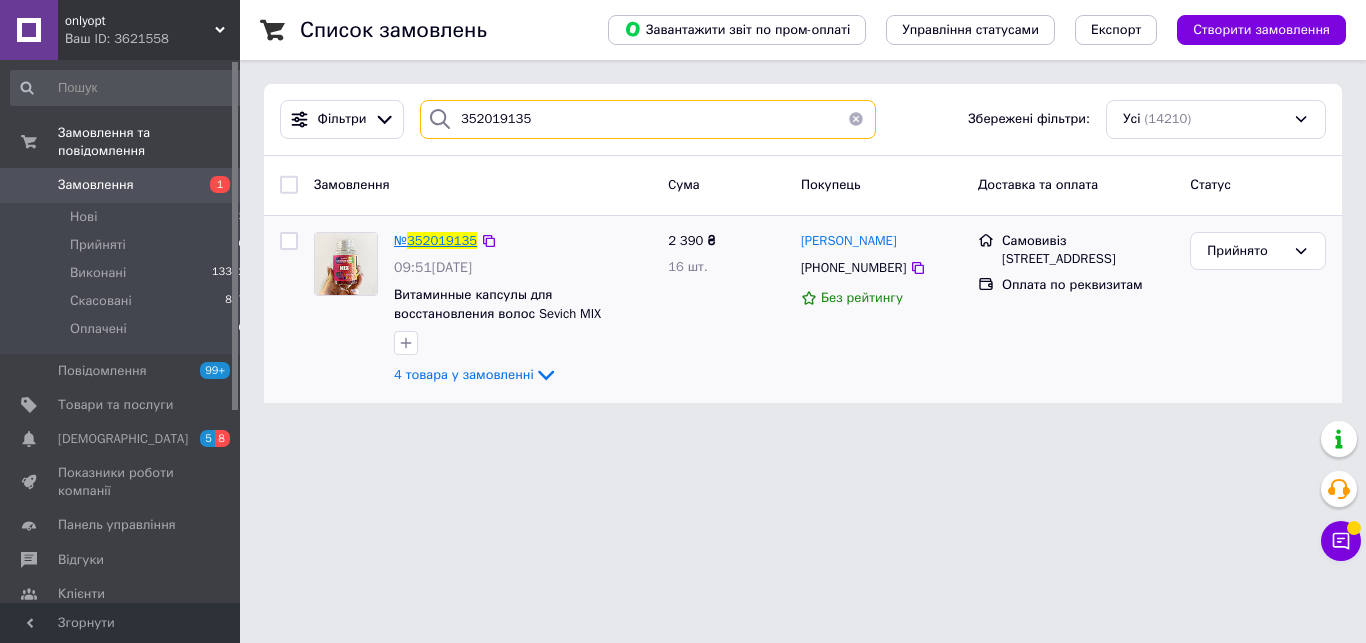 type on "352019135" 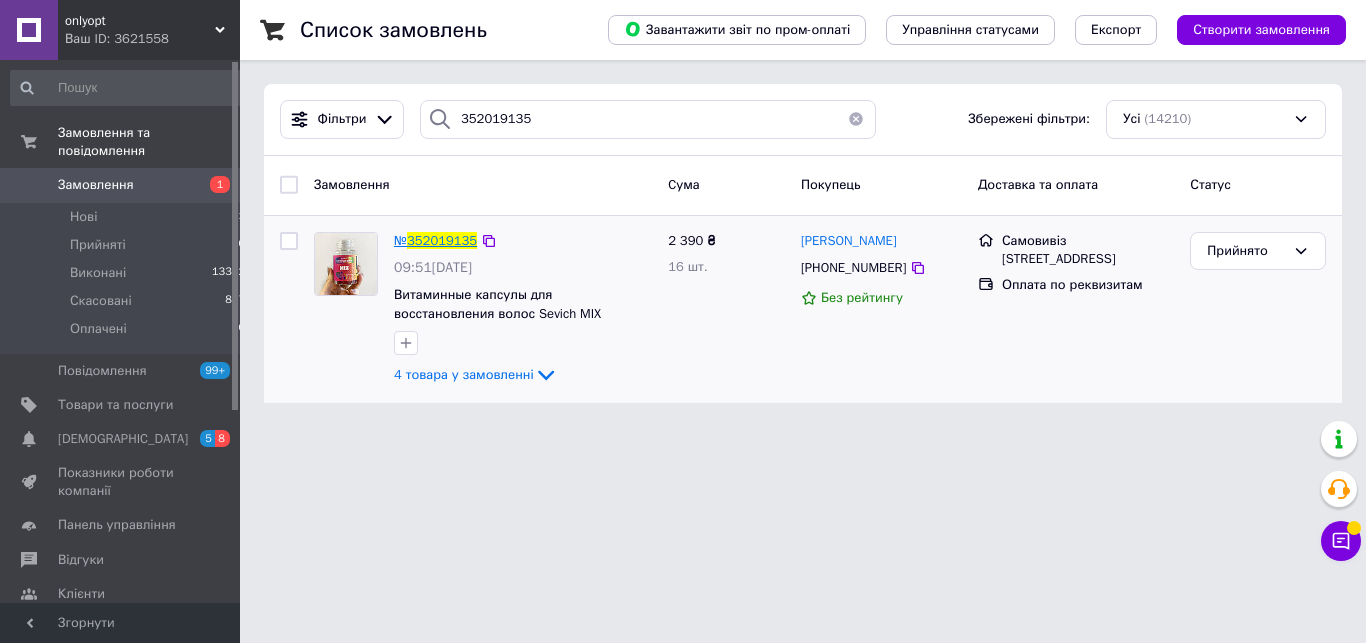 click on "352019135" at bounding box center [442, 240] 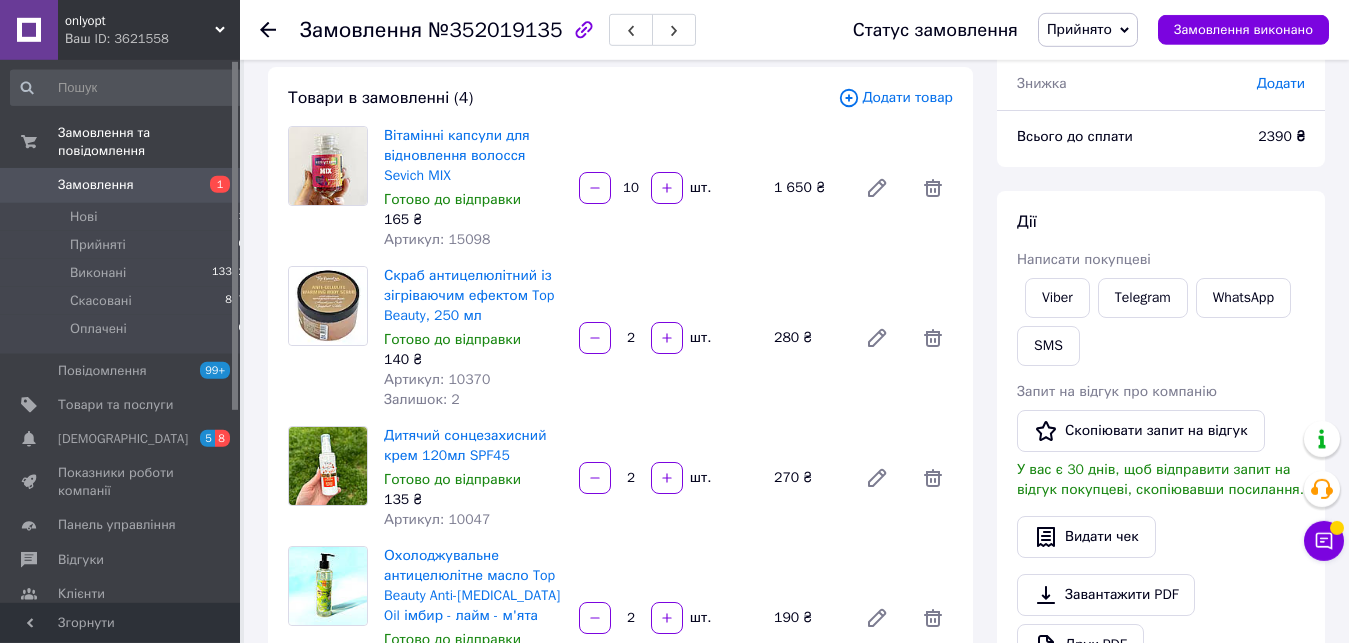 scroll, scrollTop: 102, scrollLeft: 0, axis: vertical 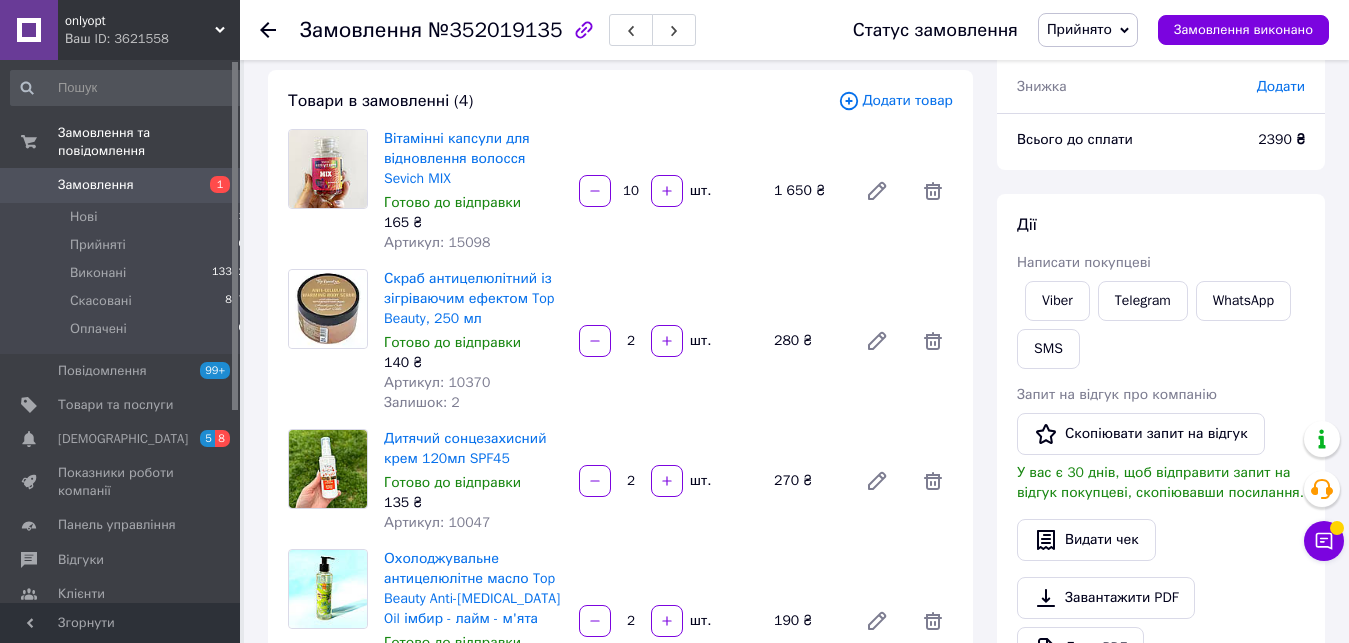 click 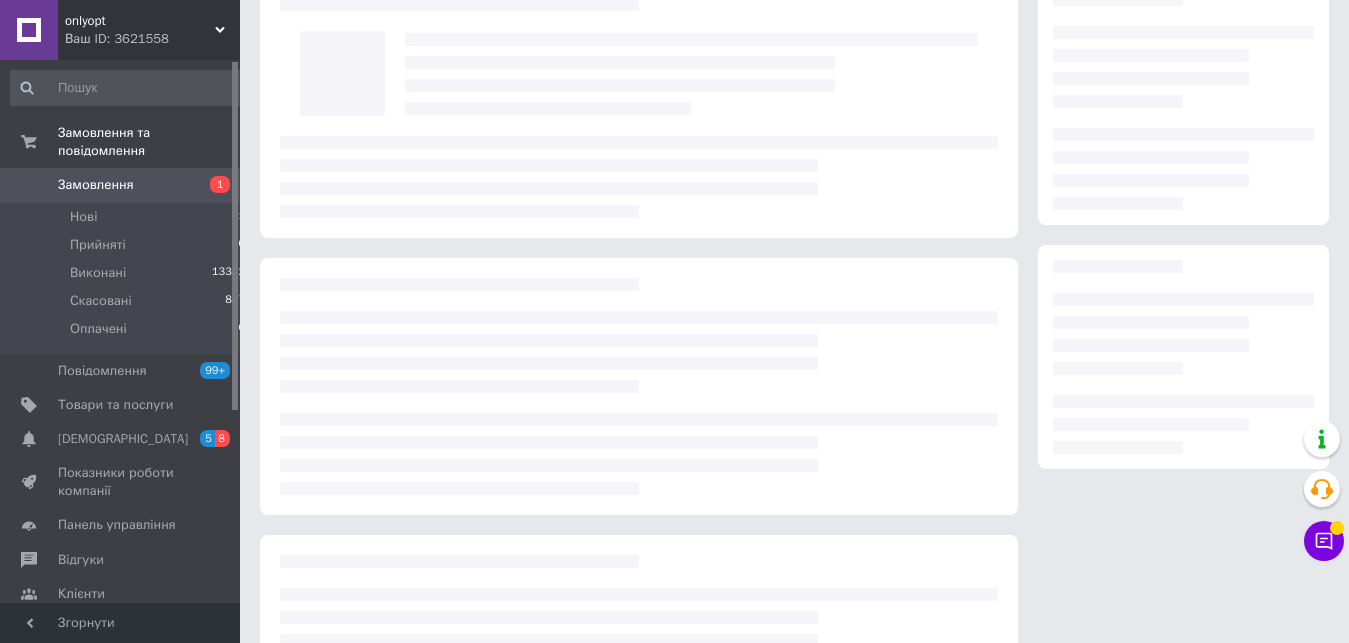 scroll, scrollTop: 0, scrollLeft: 0, axis: both 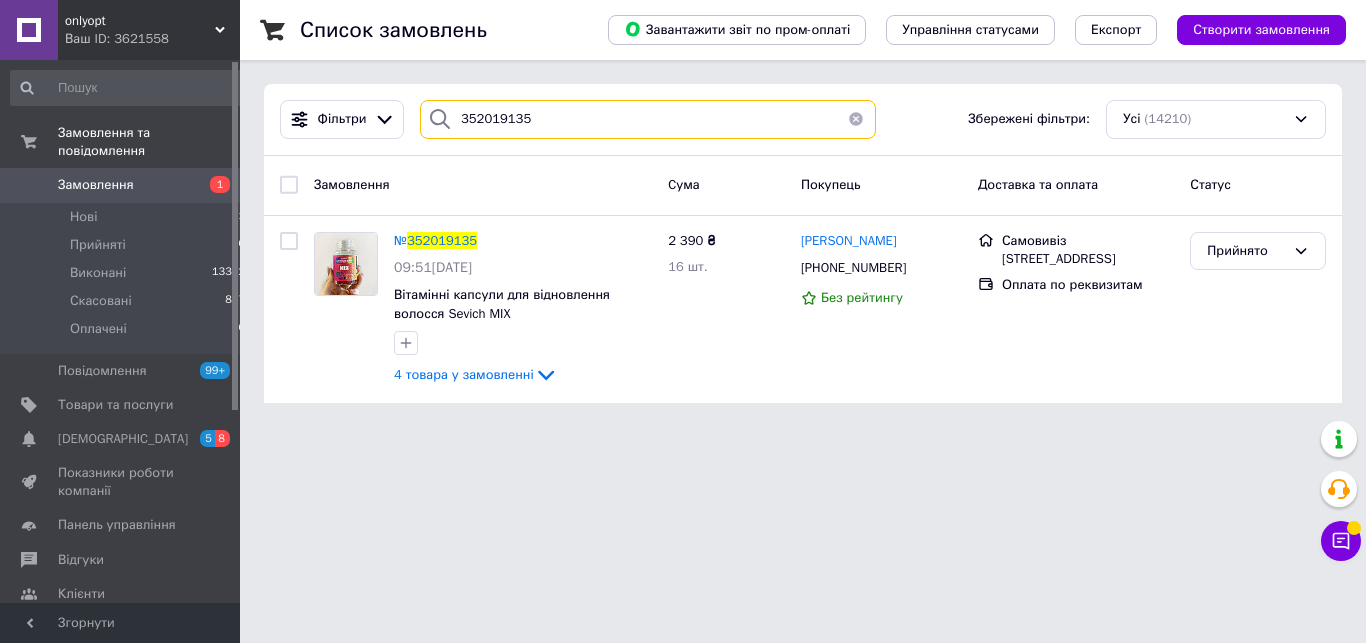 click on "352019135" at bounding box center (648, 119) 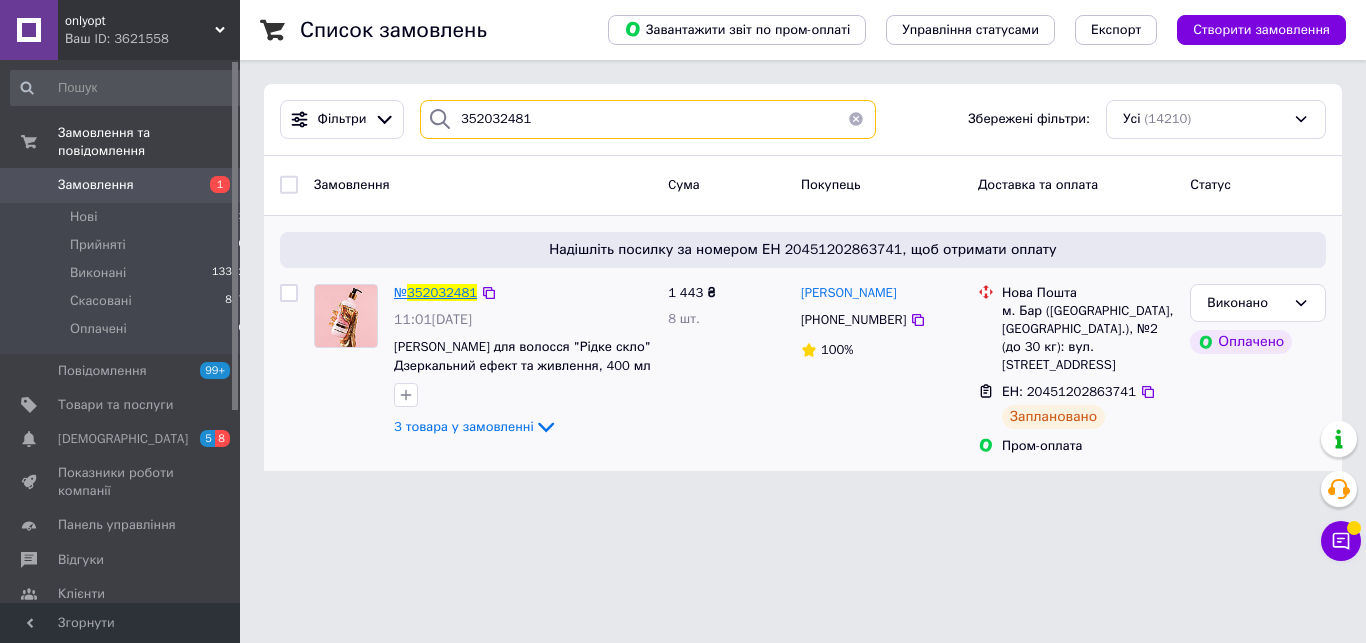 type on "352032481" 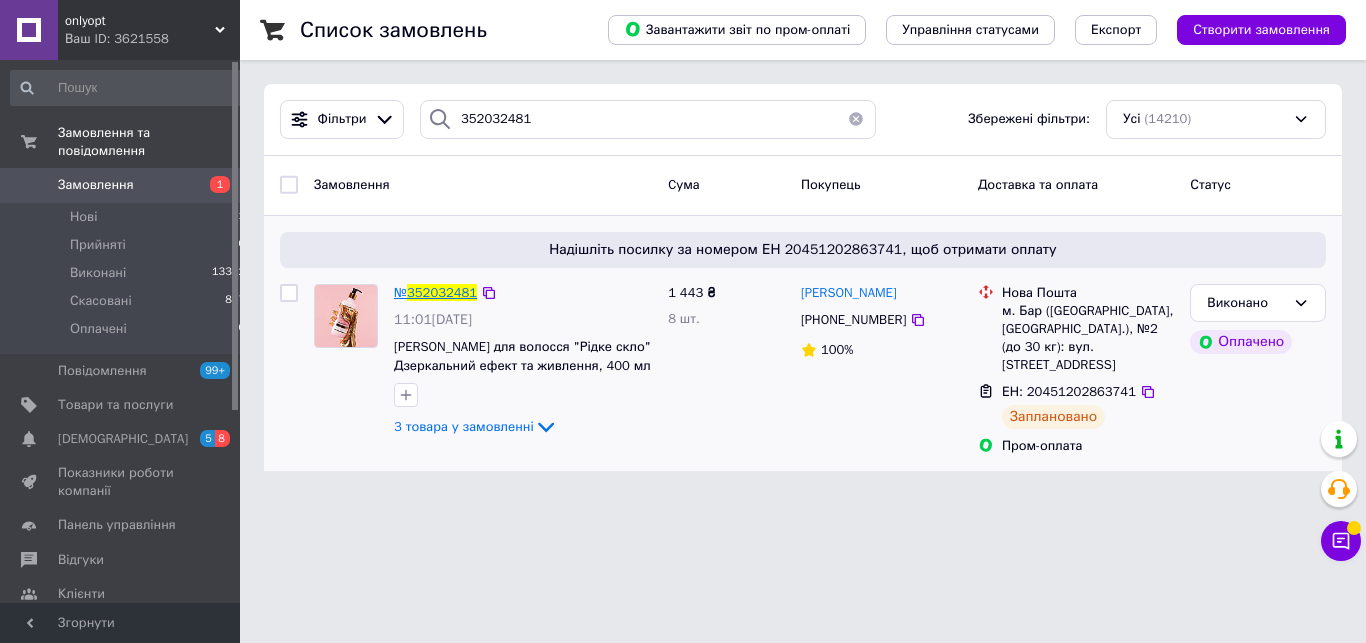 click on "352032481" at bounding box center (442, 292) 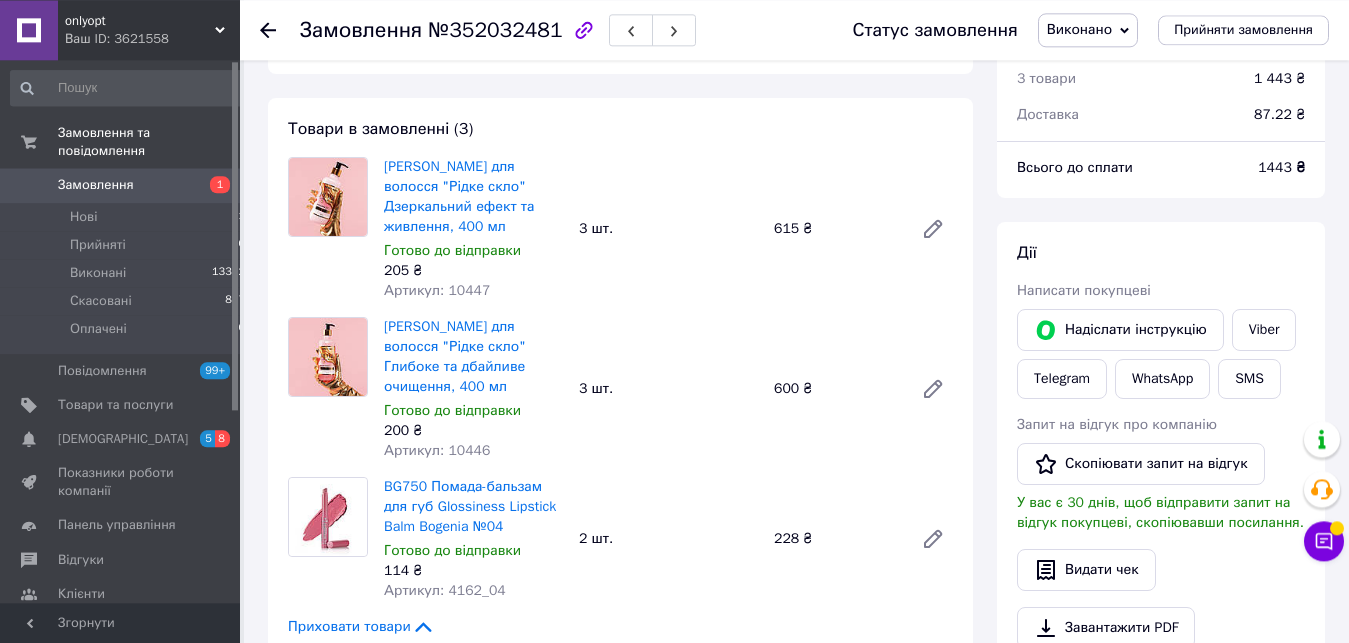 scroll, scrollTop: 204, scrollLeft: 0, axis: vertical 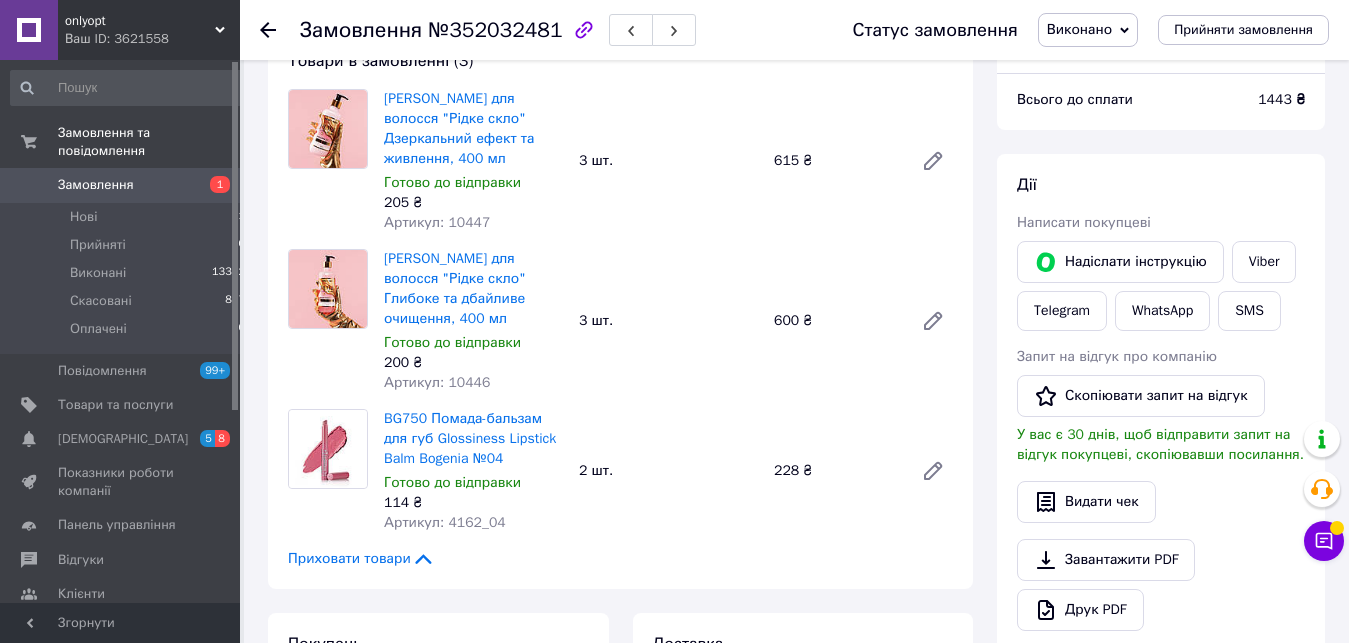 click 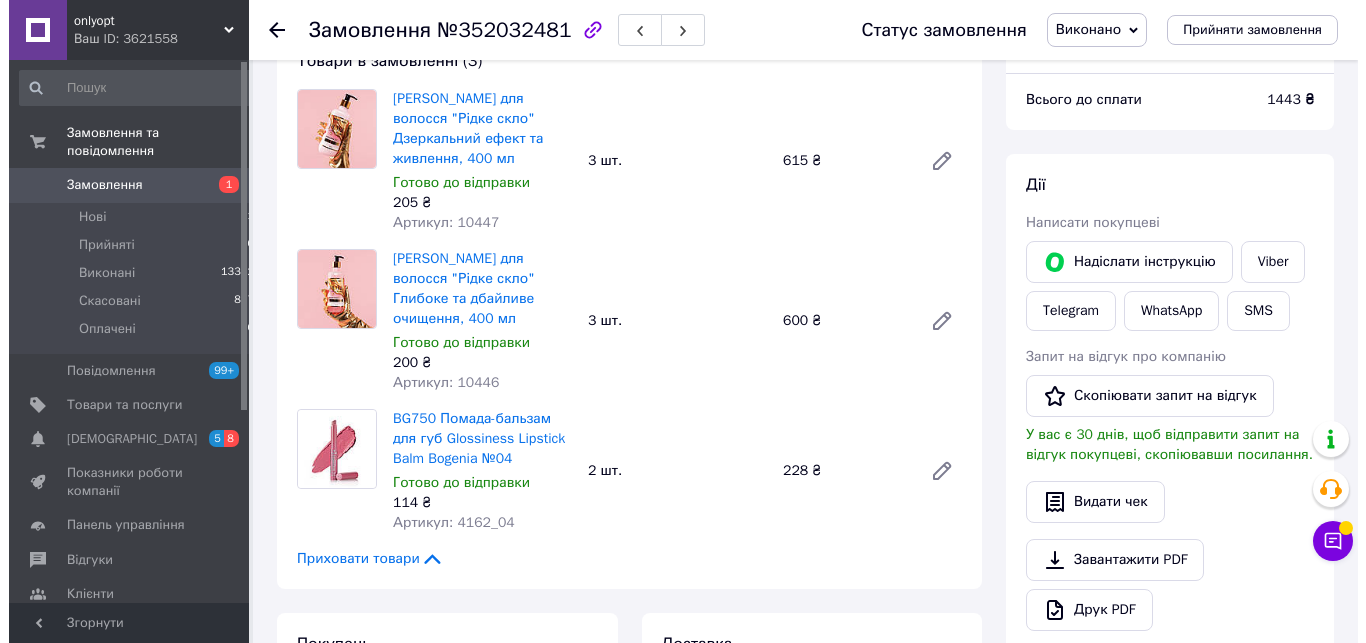 scroll, scrollTop: 0, scrollLeft: 0, axis: both 